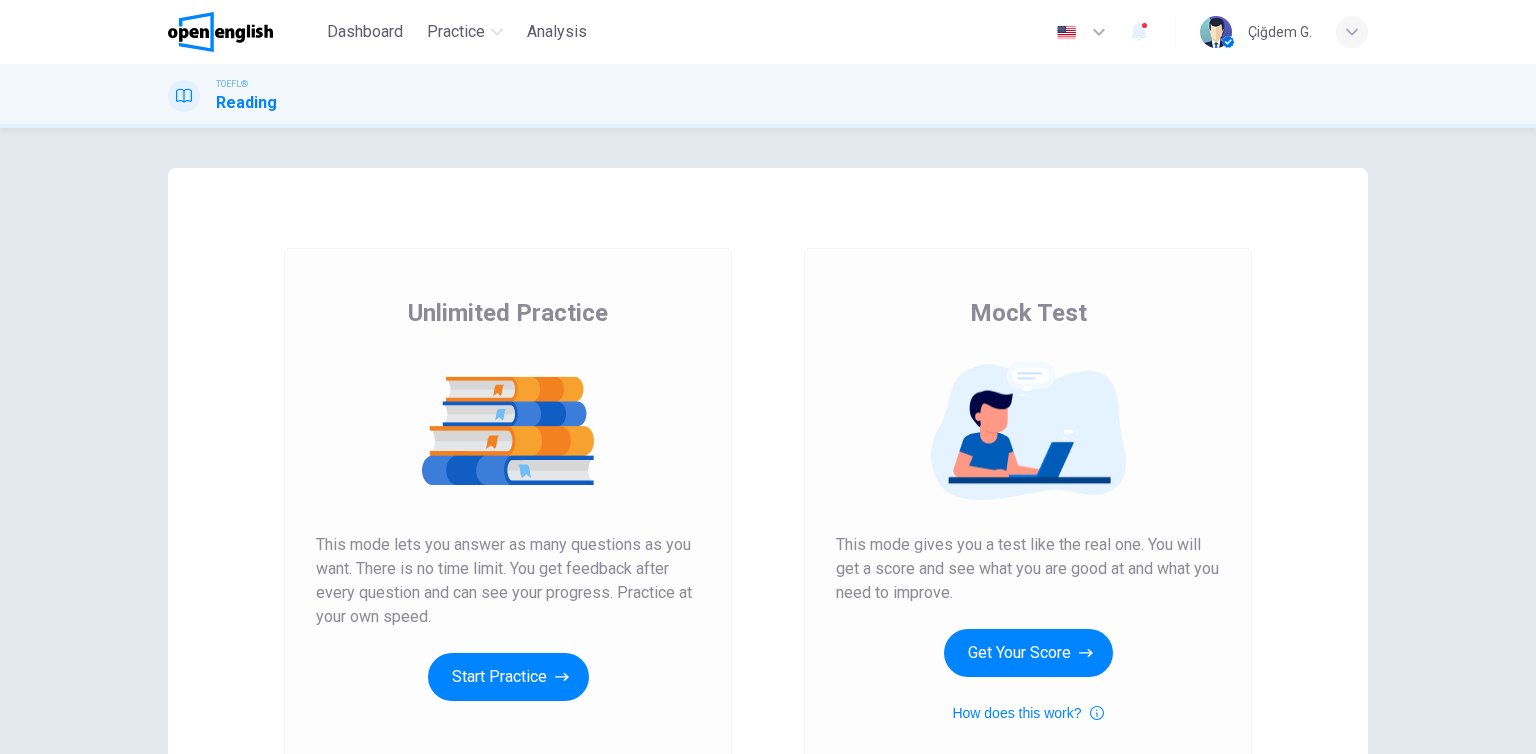 scroll, scrollTop: 0, scrollLeft: 0, axis: both 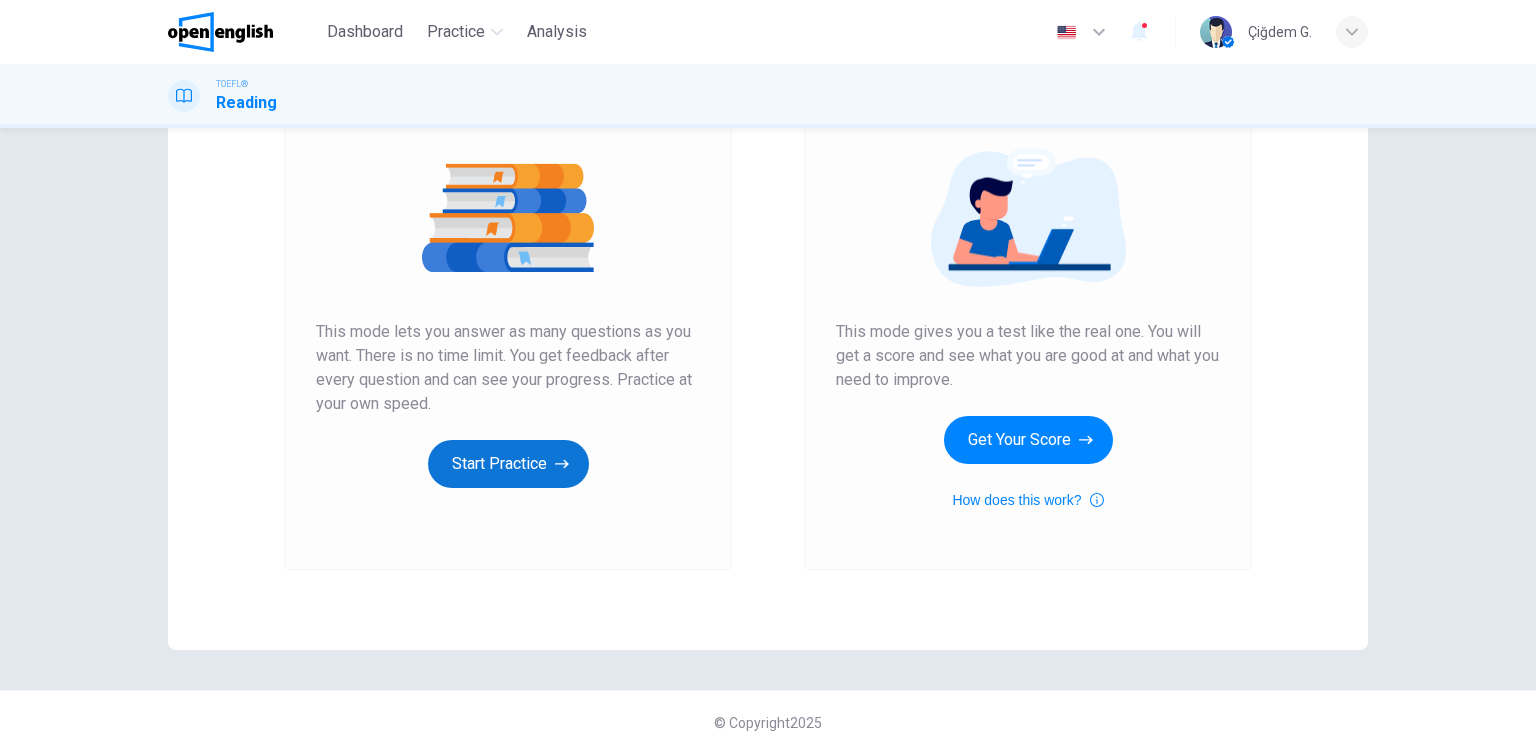 click on "Start Practice" at bounding box center (508, 464) 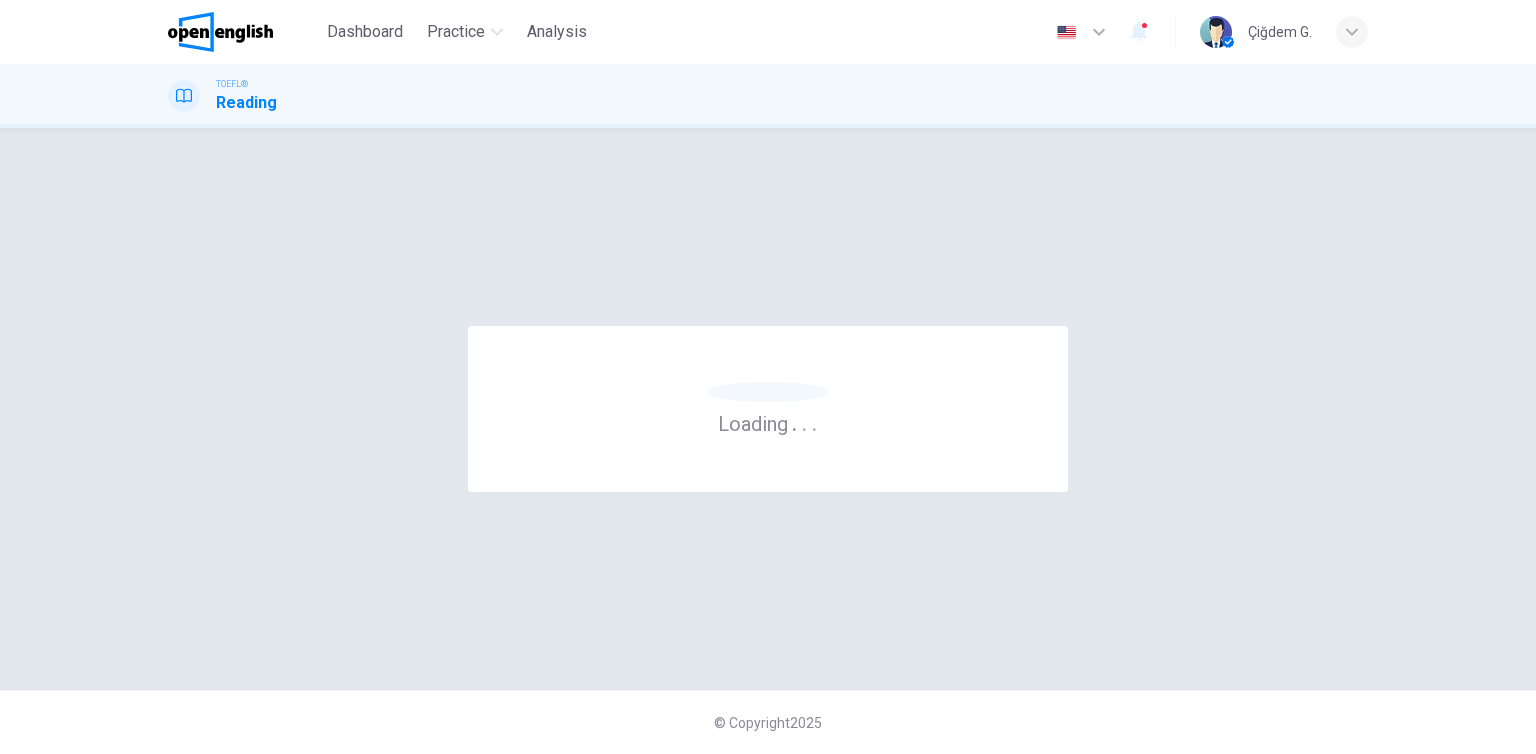 scroll, scrollTop: 0, scrollLeft: 0, axis: both 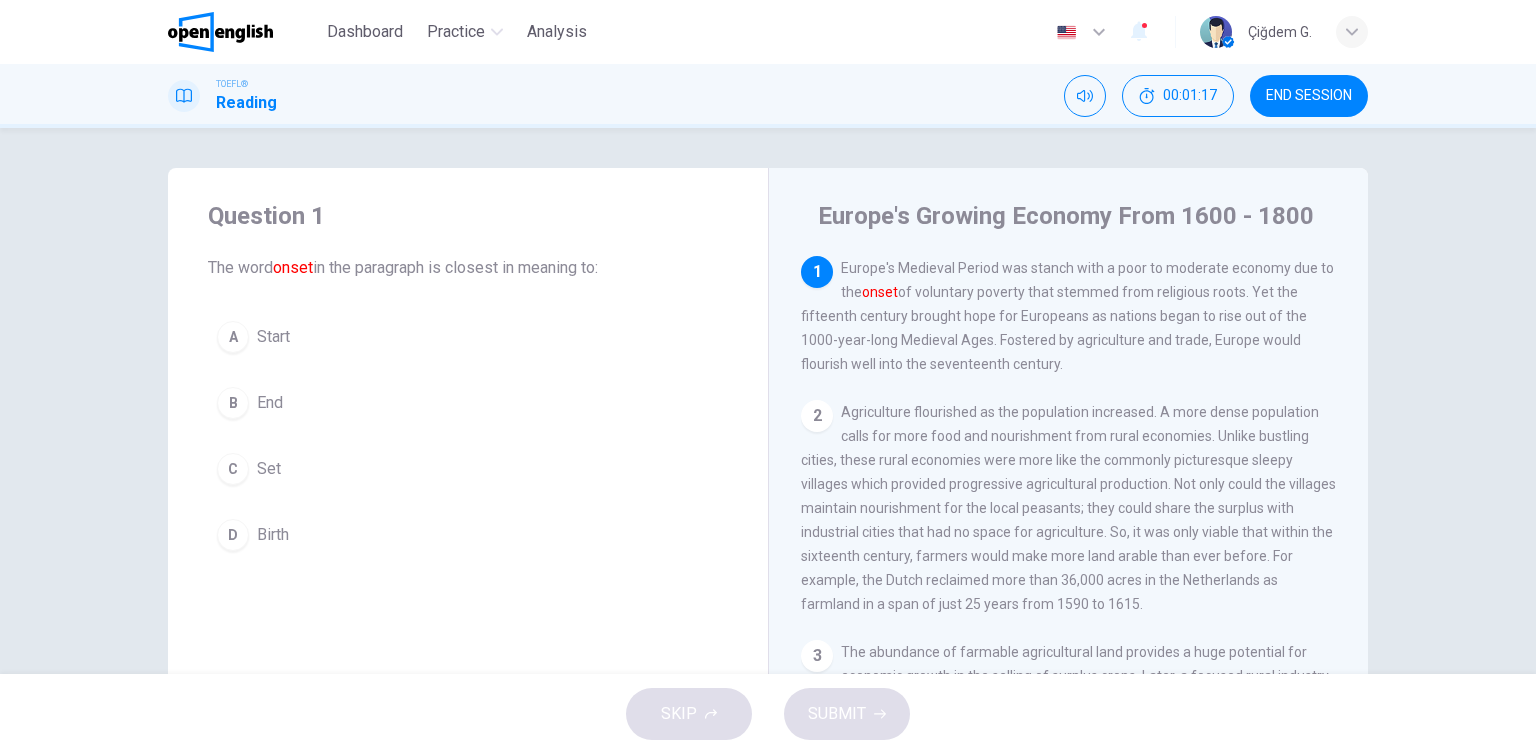 click on "End" at bounding box center [273, 337] 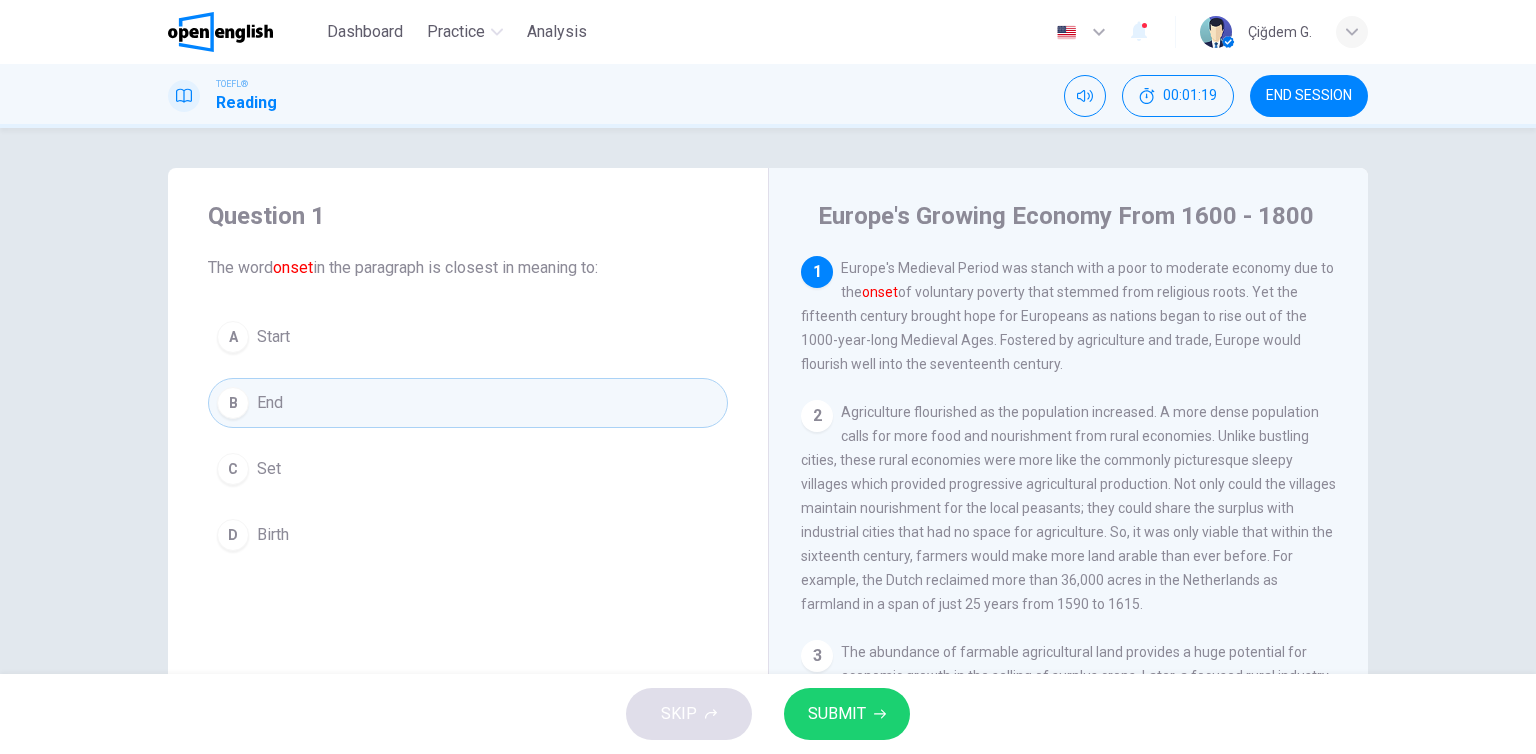 click at bounding box center [880, 714] 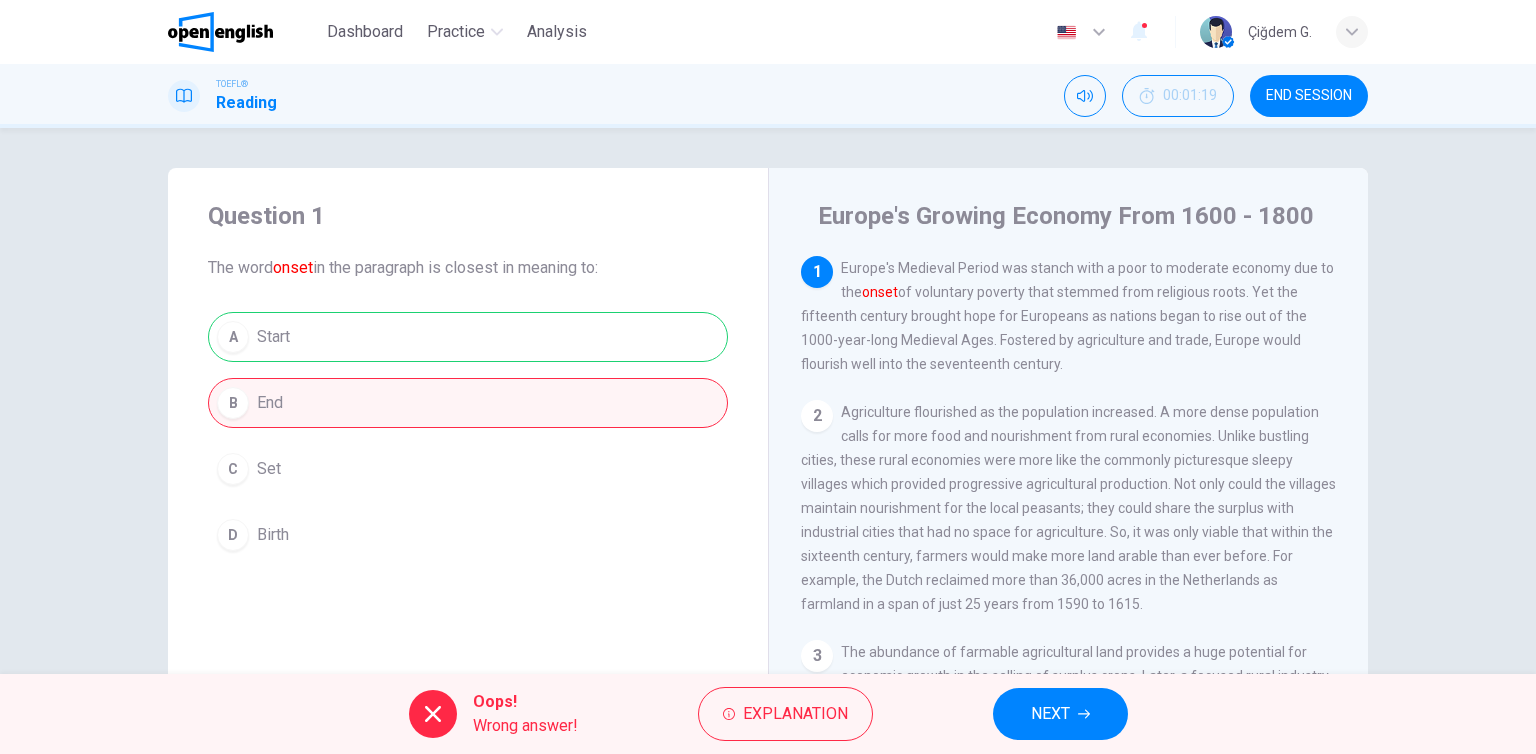 scroll, scrollTop: 100, scrollLeft: 0, axis: vertical 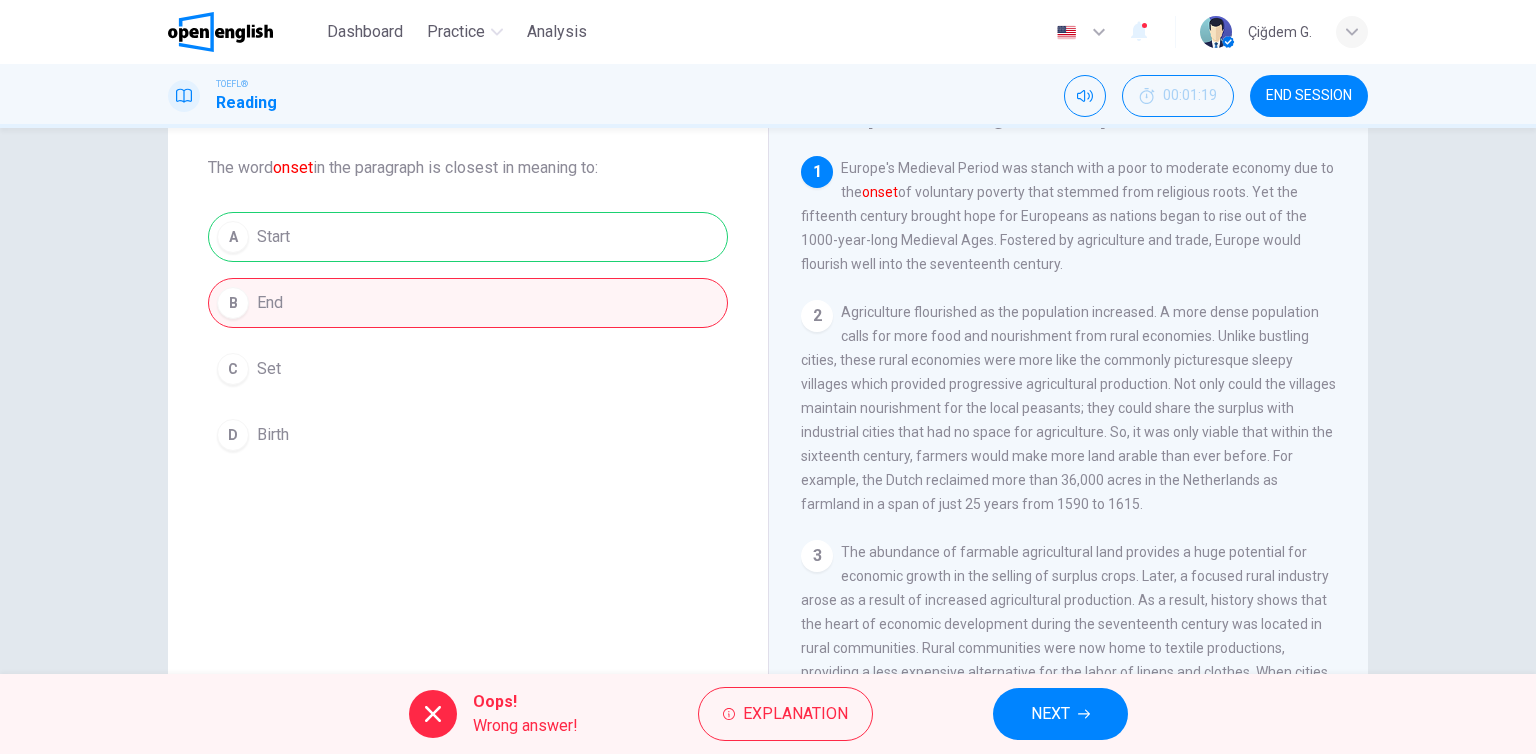 click on "Oops! Wrong answer! Explanation NEXT" at bounding box center (768, 714) 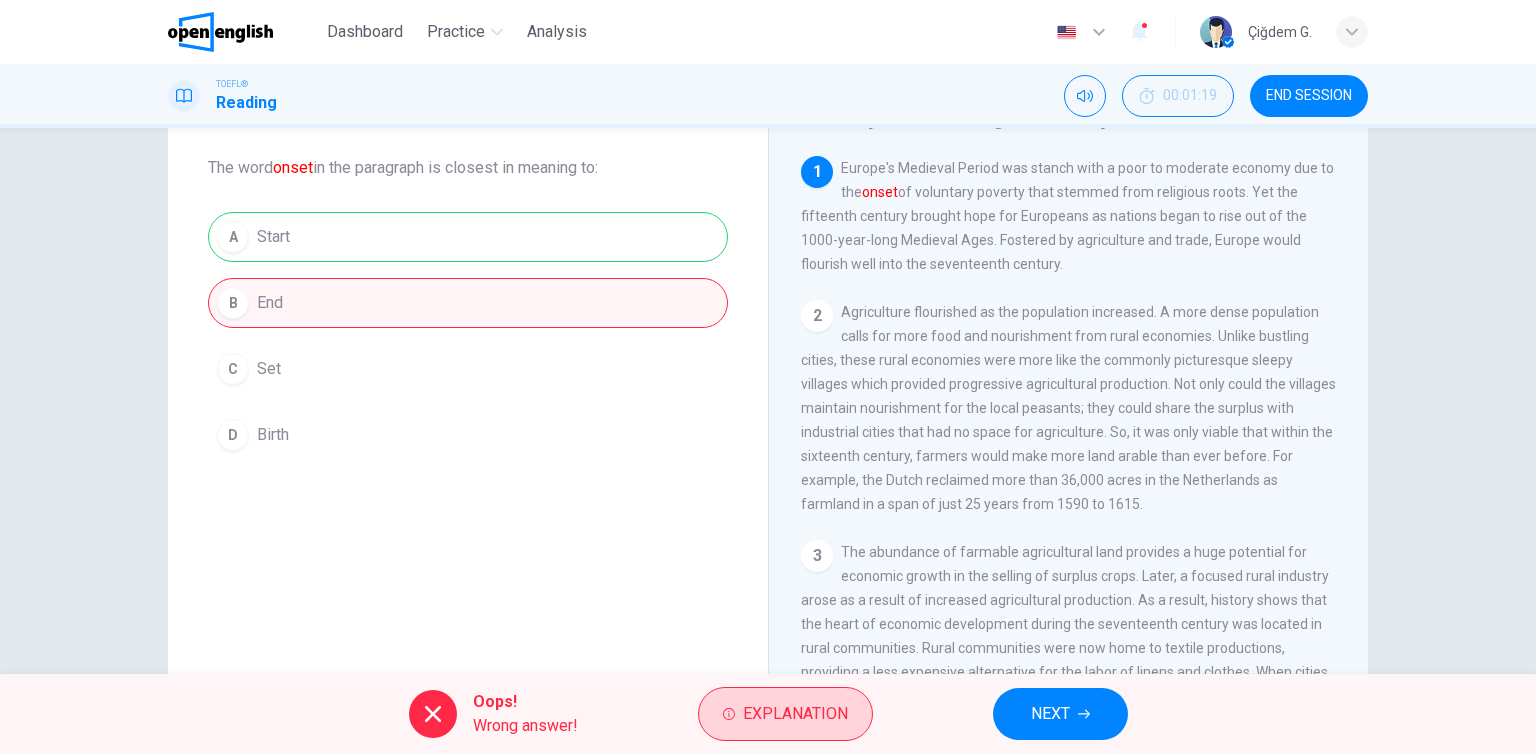 click on "Explanation" at bounding box center (785, 714) 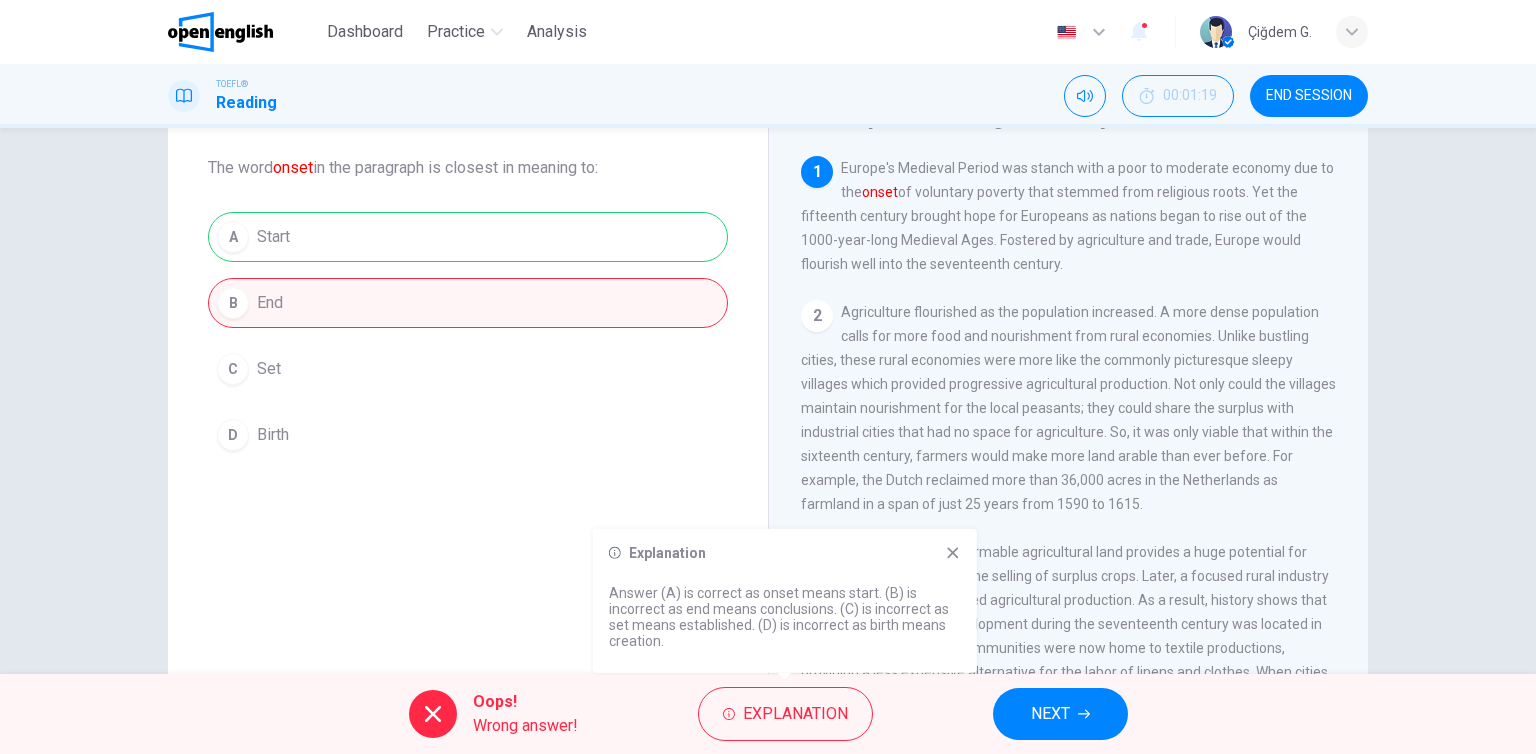 click at bounding box center [953, 553] 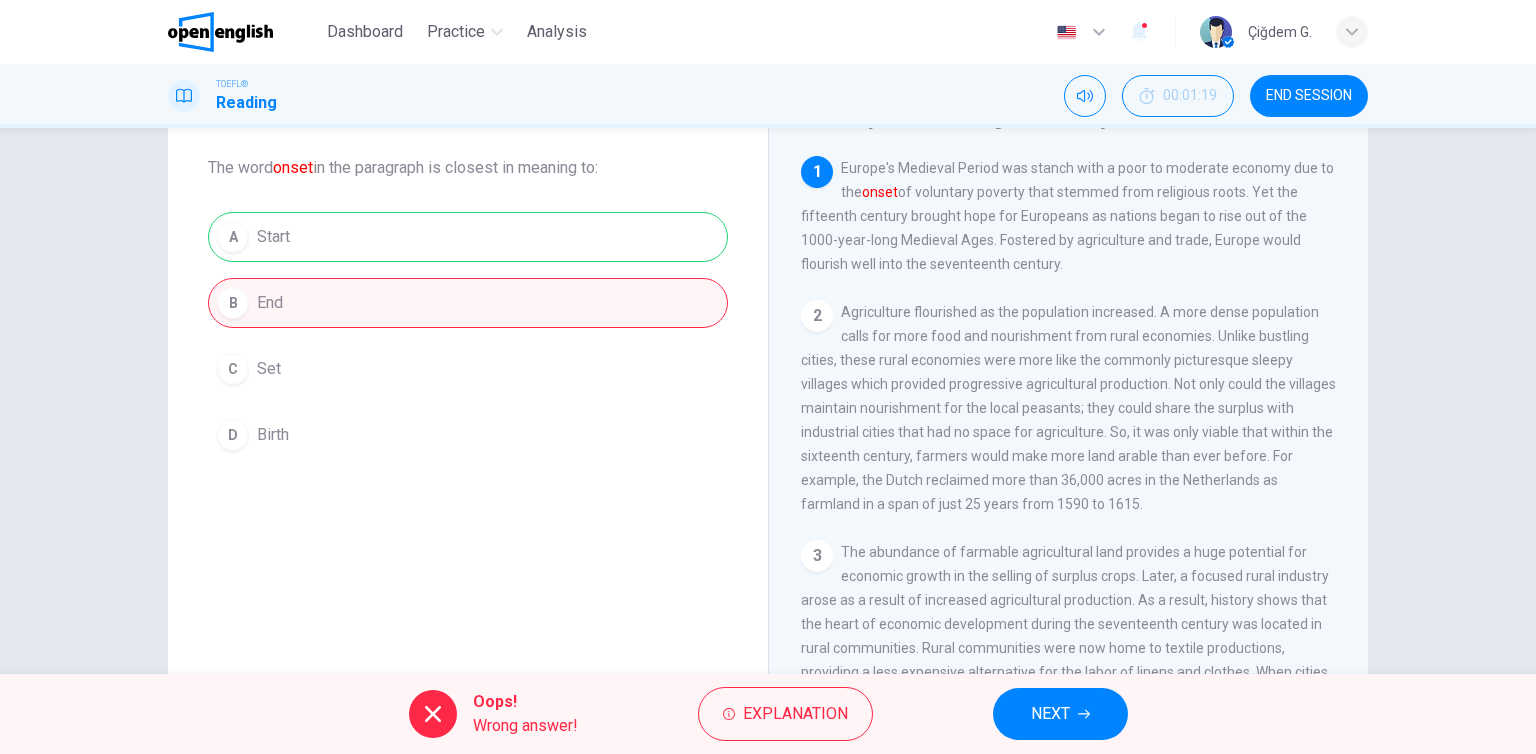 drag, startPoint x: 1073, startPoint y: 709, endPoint x: 1048, endPoint y: 701, distance: 26.24881 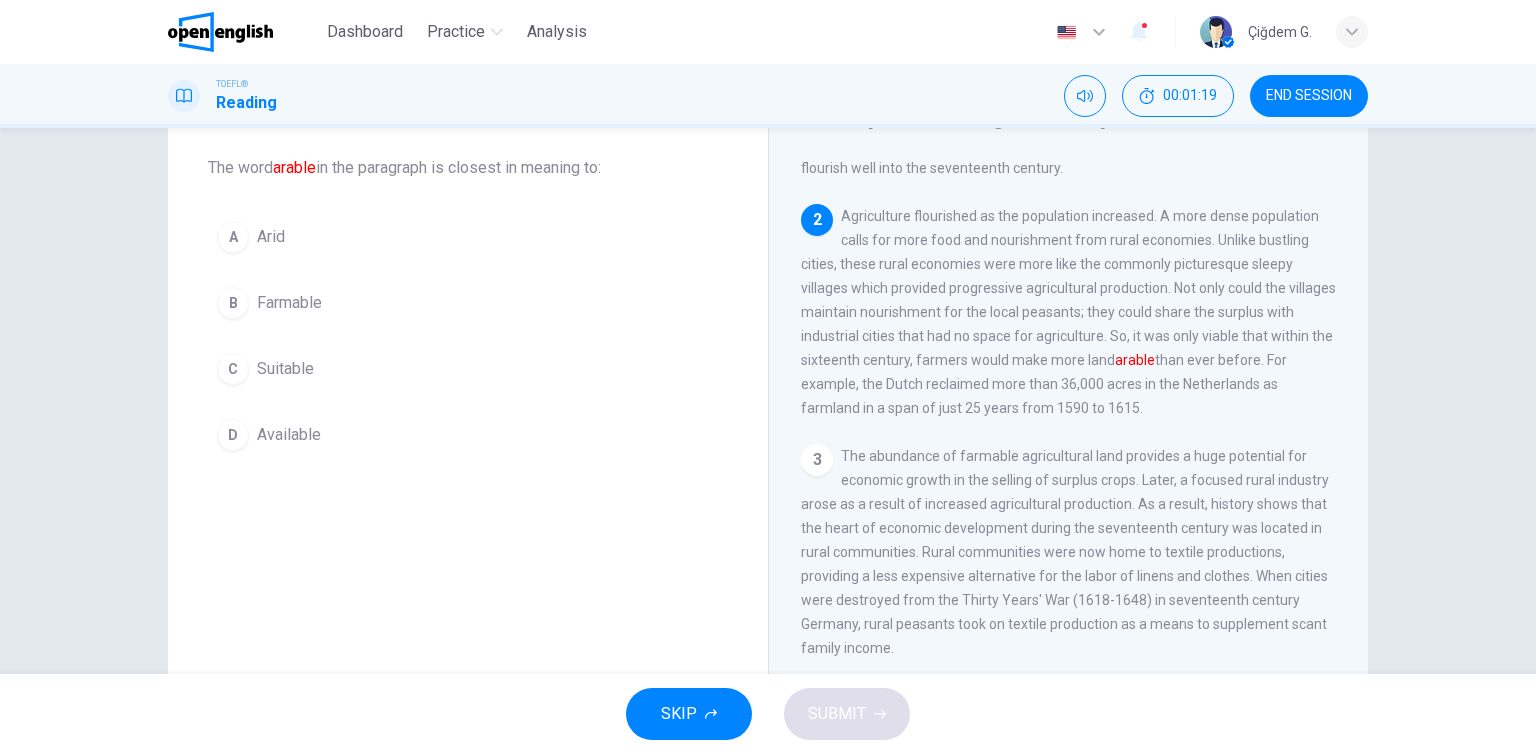 scroll, scrollTop: 148, scrollLeft: 0, axis: vertical 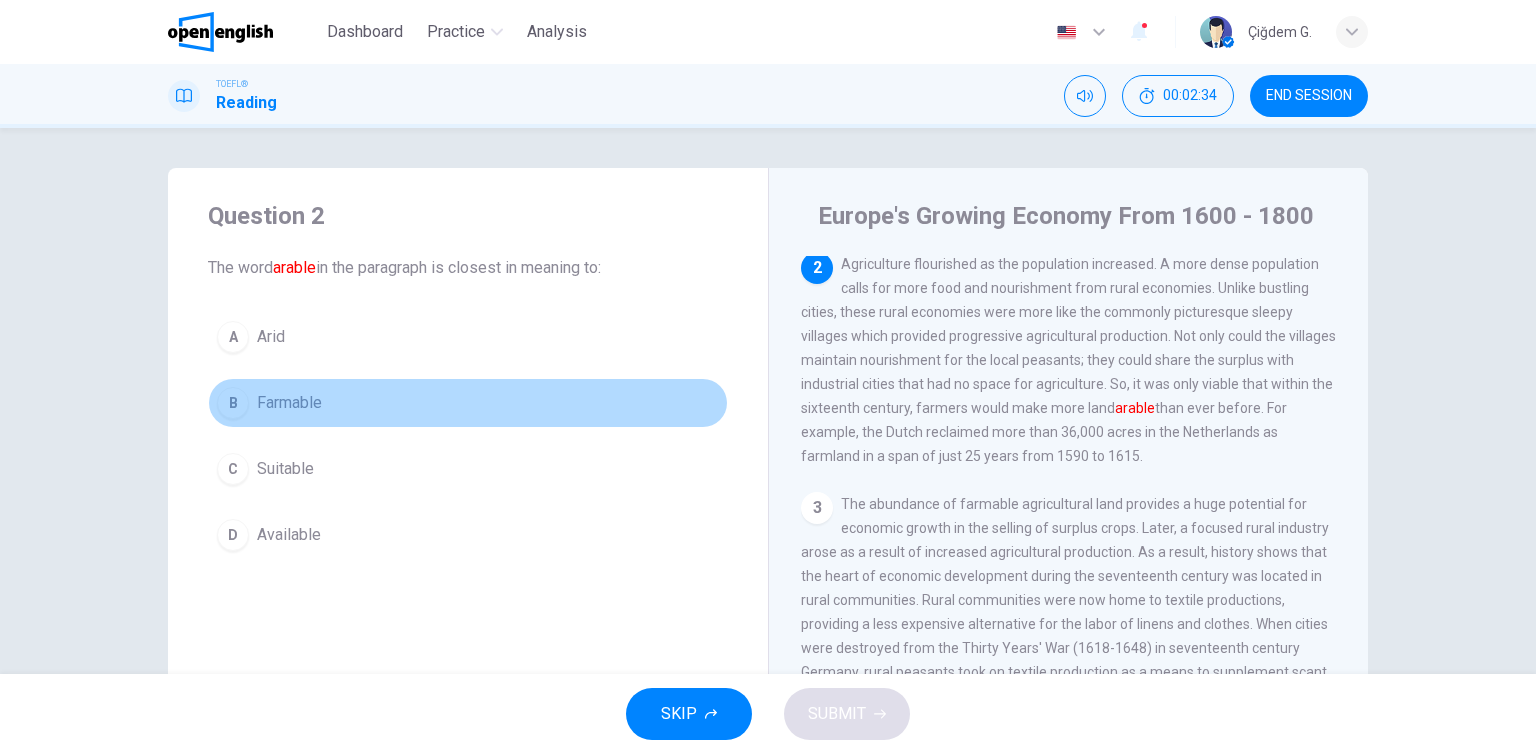click on "Farmable" at bounding box center [271, 337] 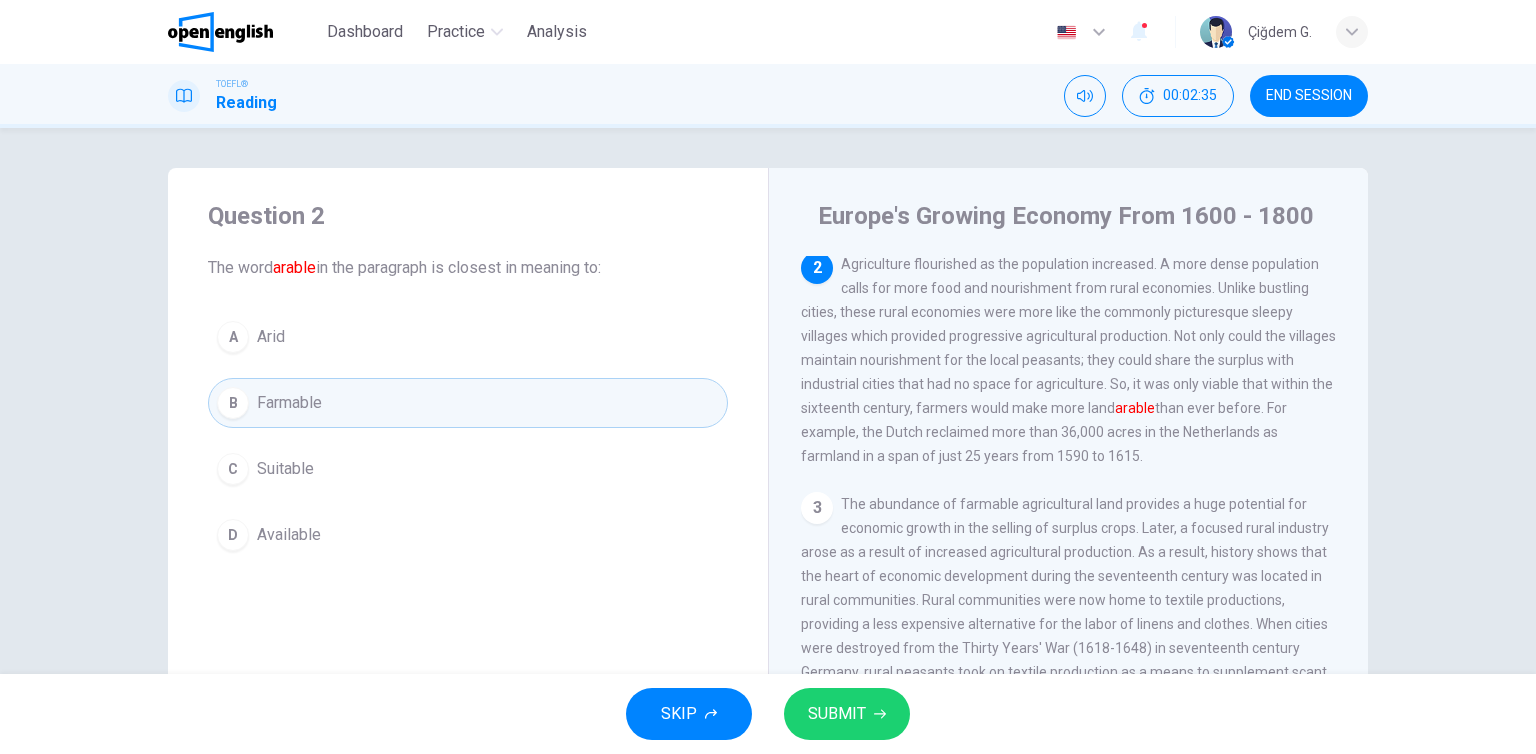 click on "SUBMIT" at bounding box center (847, 714) 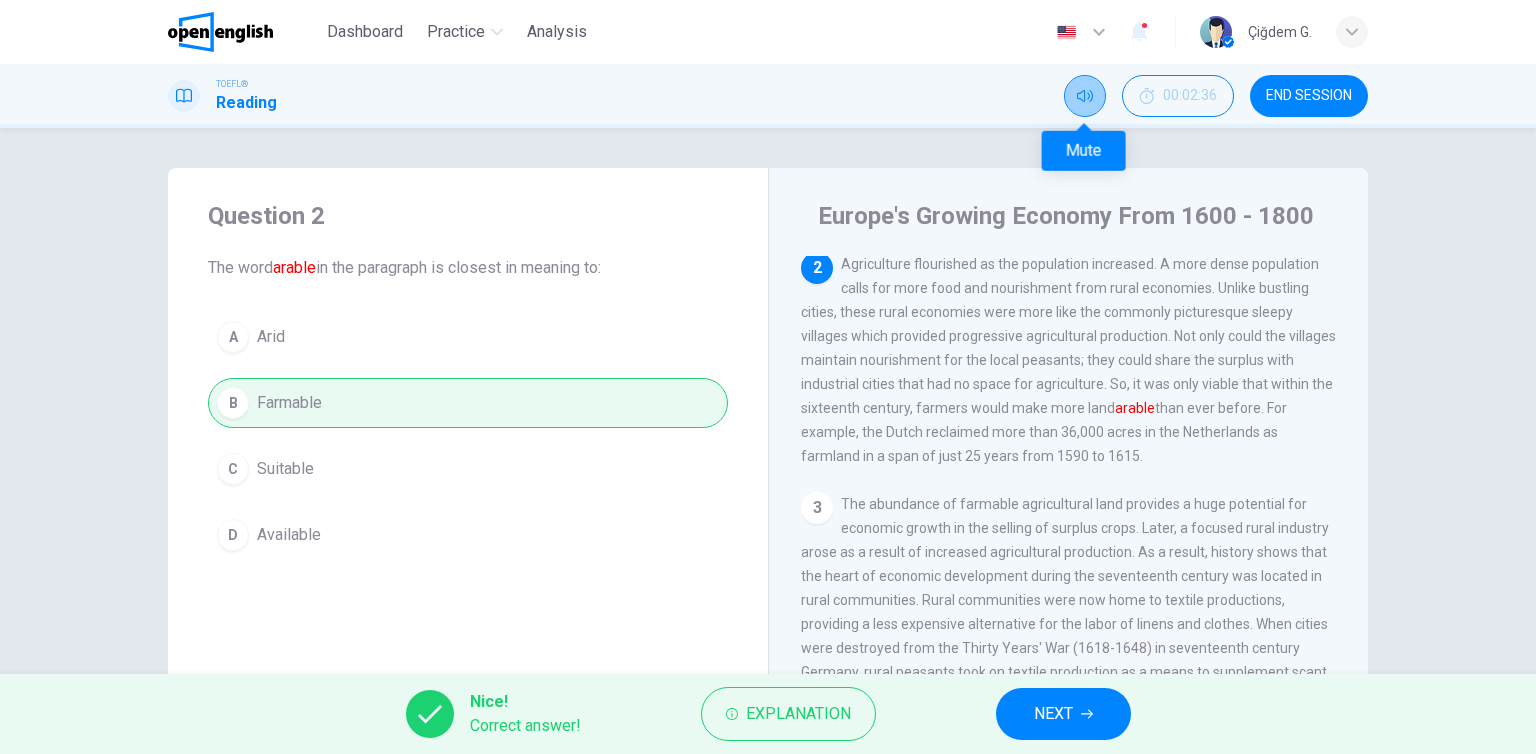 click at bounding box center [1085, 96] 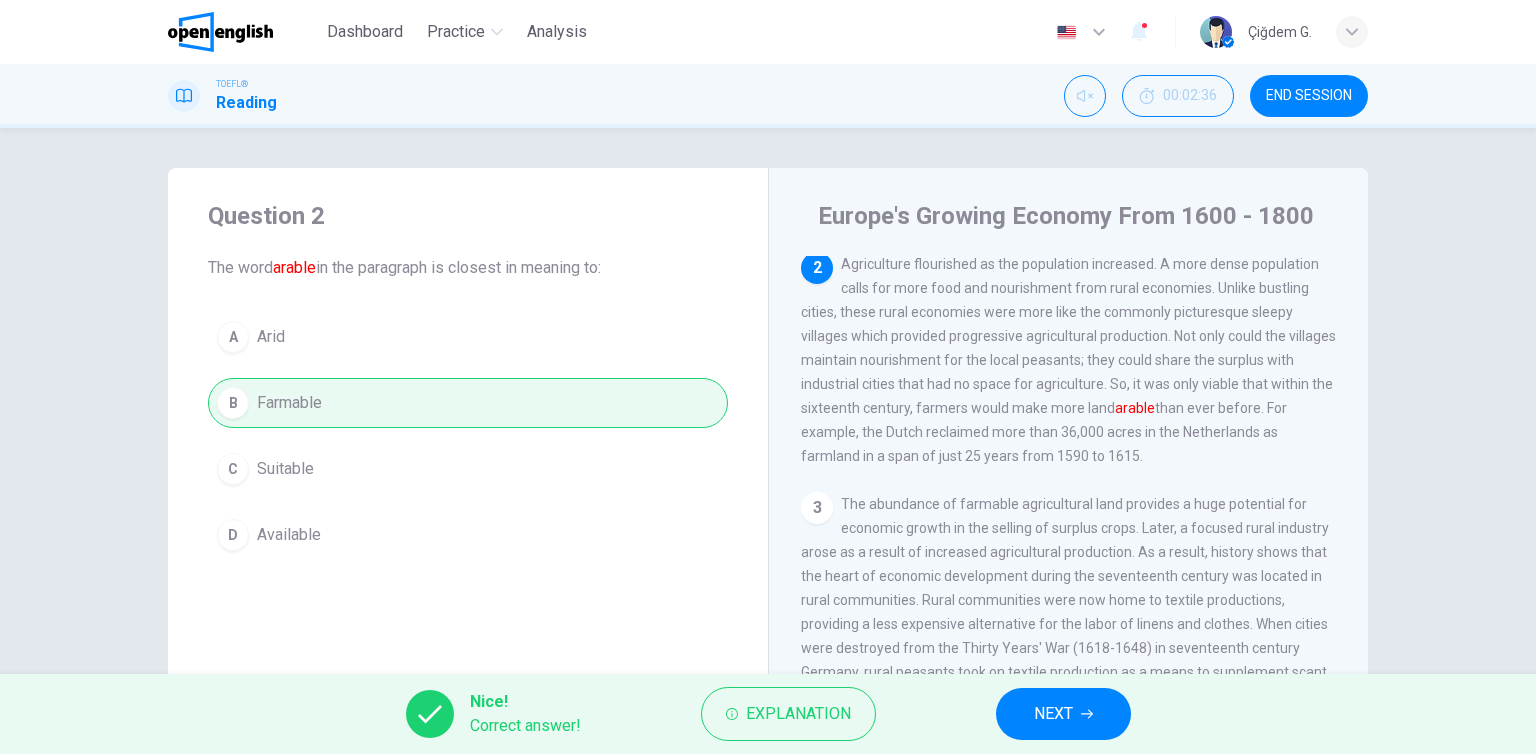 drag, startPoint x: 1056, startPoint y: 715, endPoint x: 1032, endPoint y: 701, distance: 27.784887 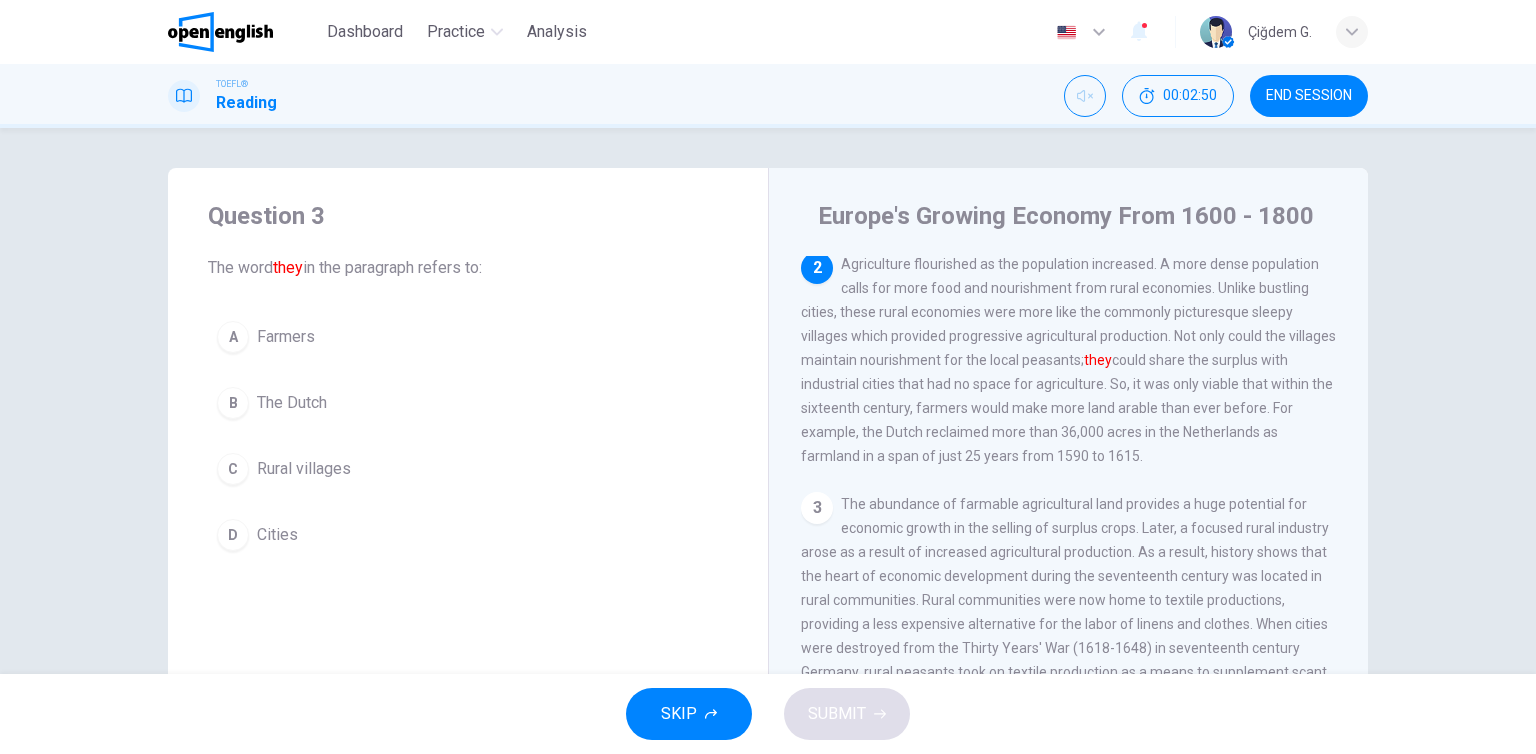 click on "Rural villages" at bounding box center (286, 337) 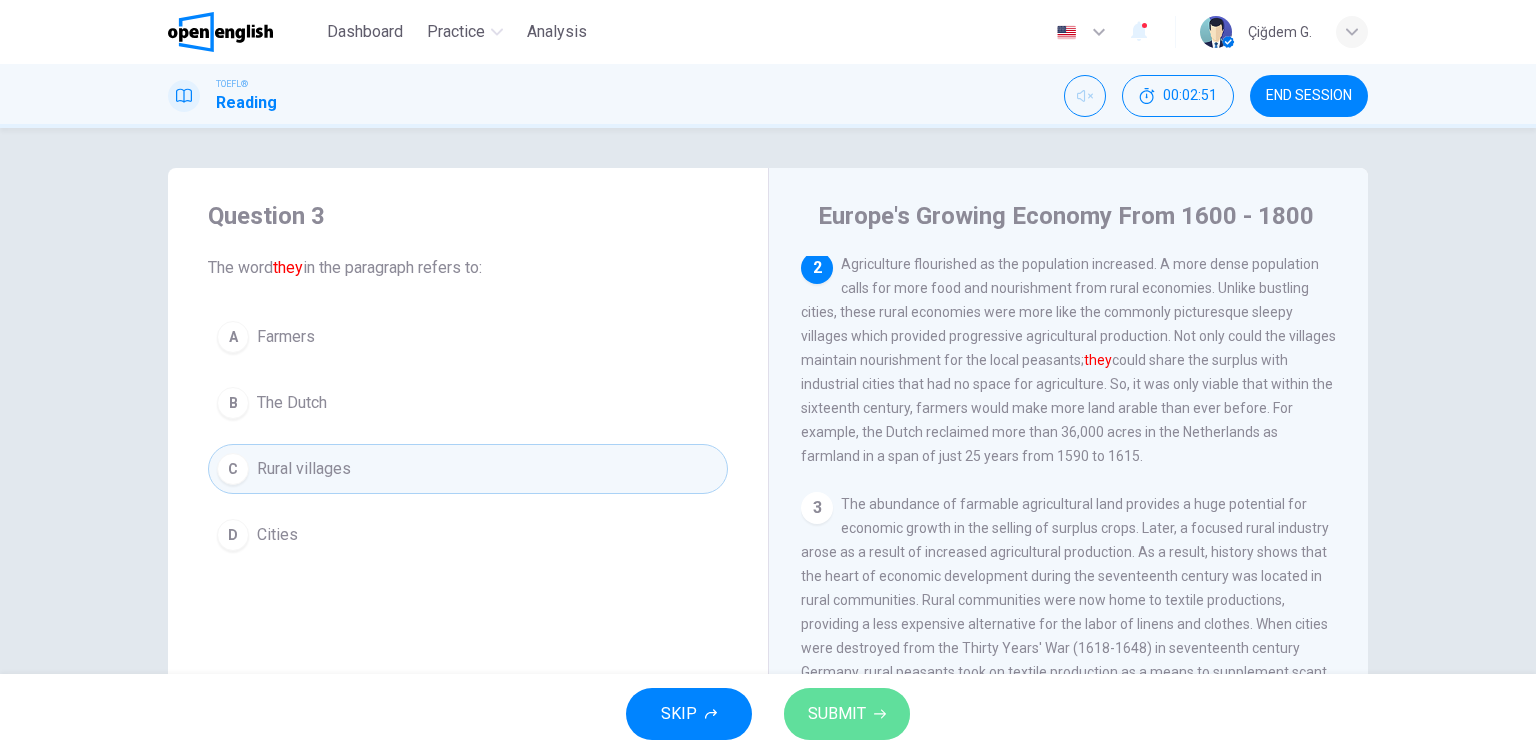 click on "SUBMIT" at bounding box center (837, 714) 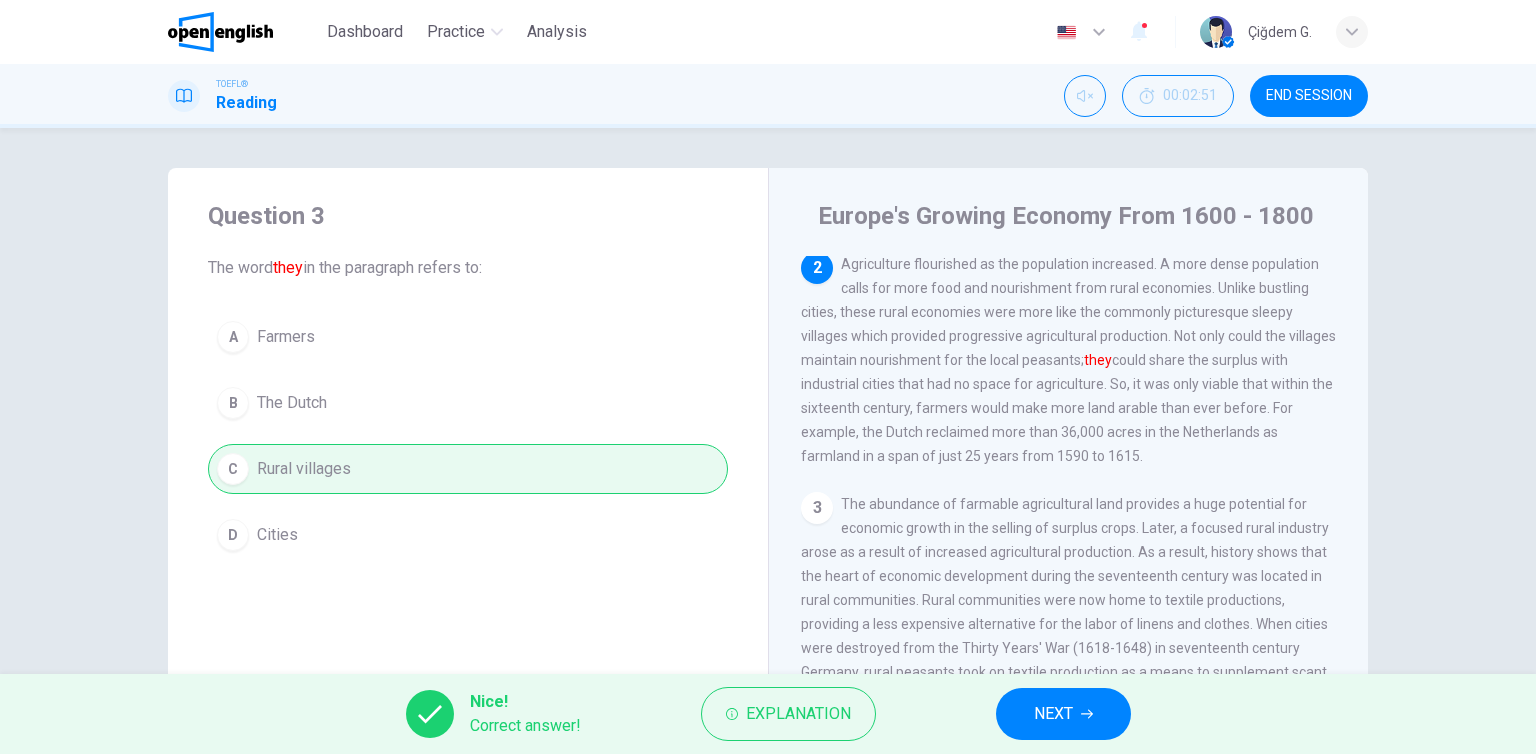 click on "NEXT" at bounding box center (1063, 714) 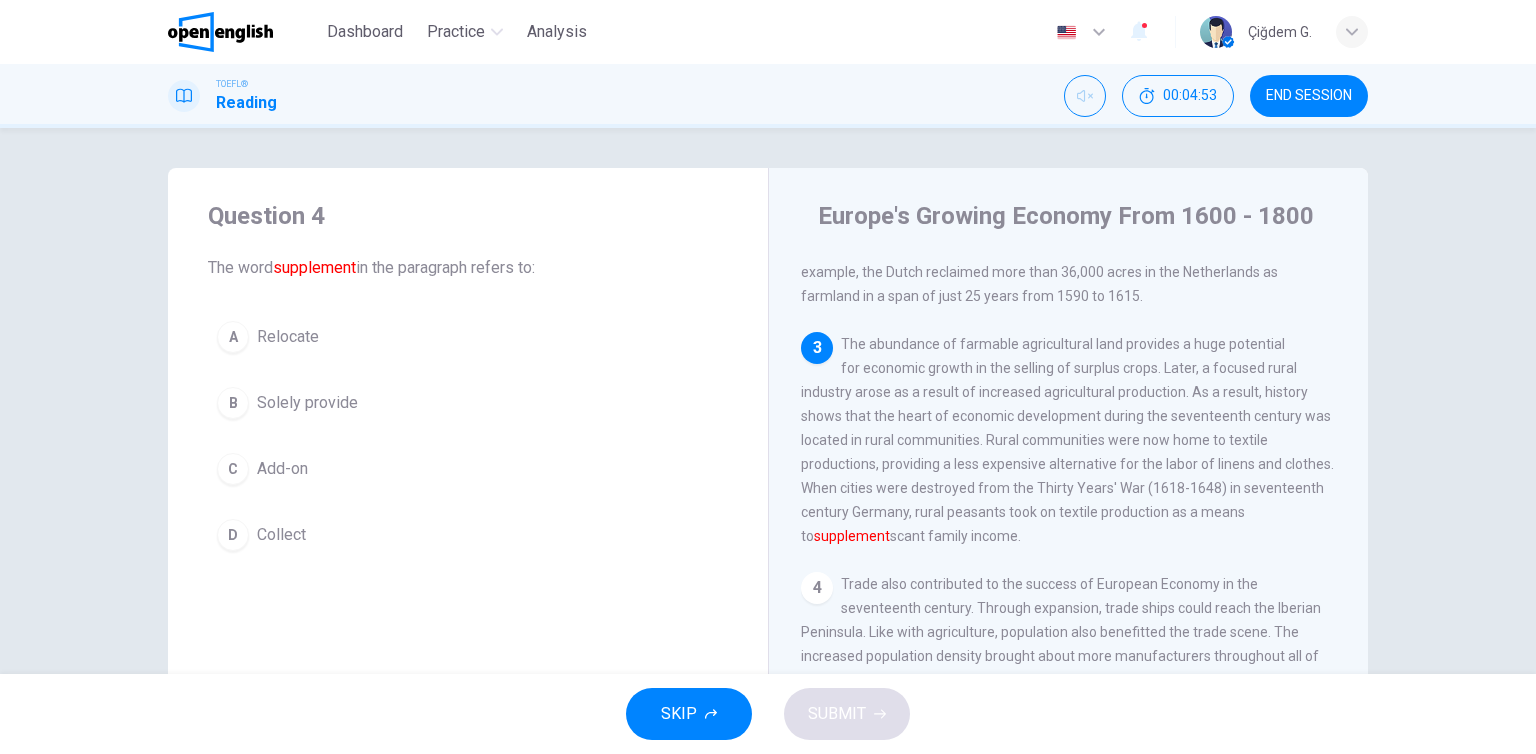 scroll, scrollTop: 343, scrollLeft: 0, axis: vertical 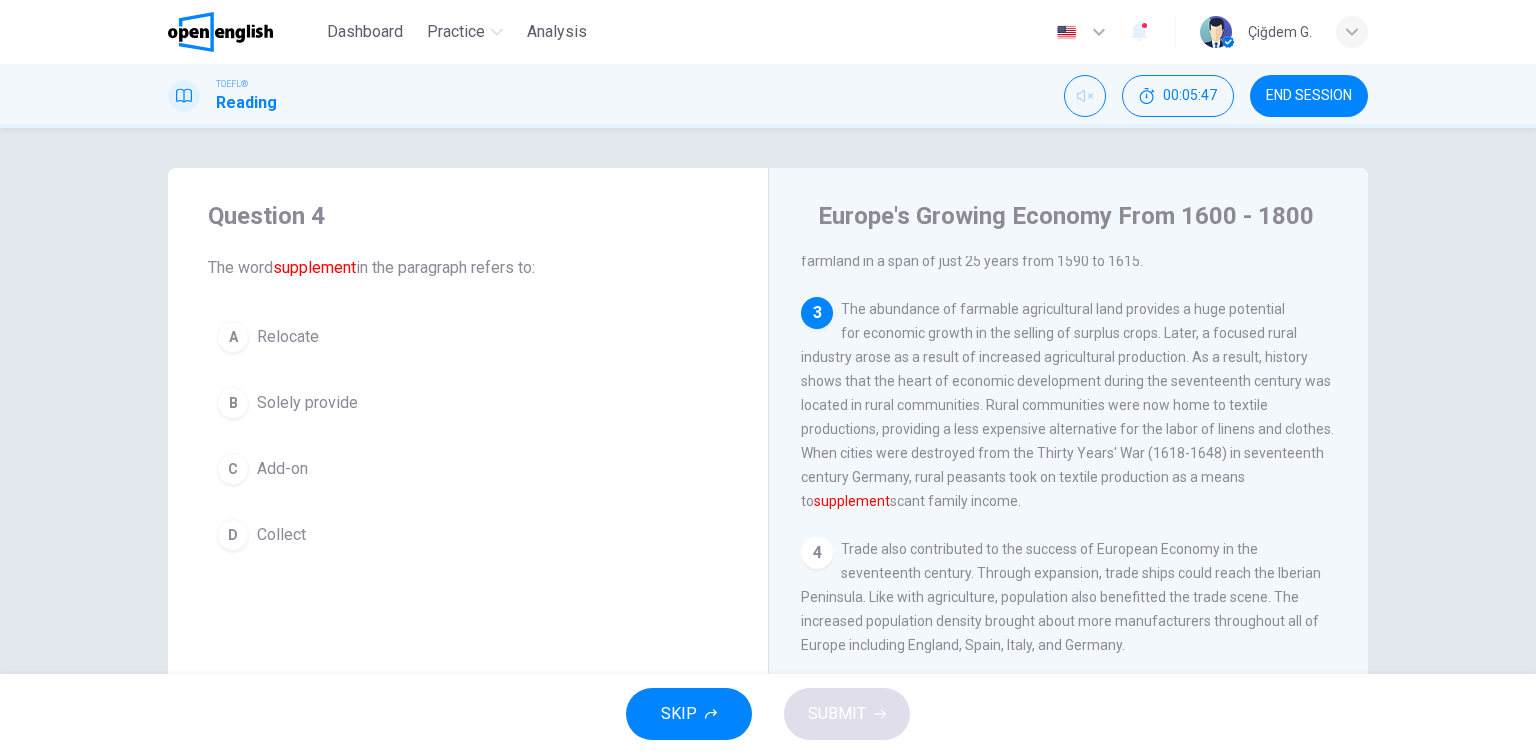 click on "Relocate" at bounding box center (288, 337) 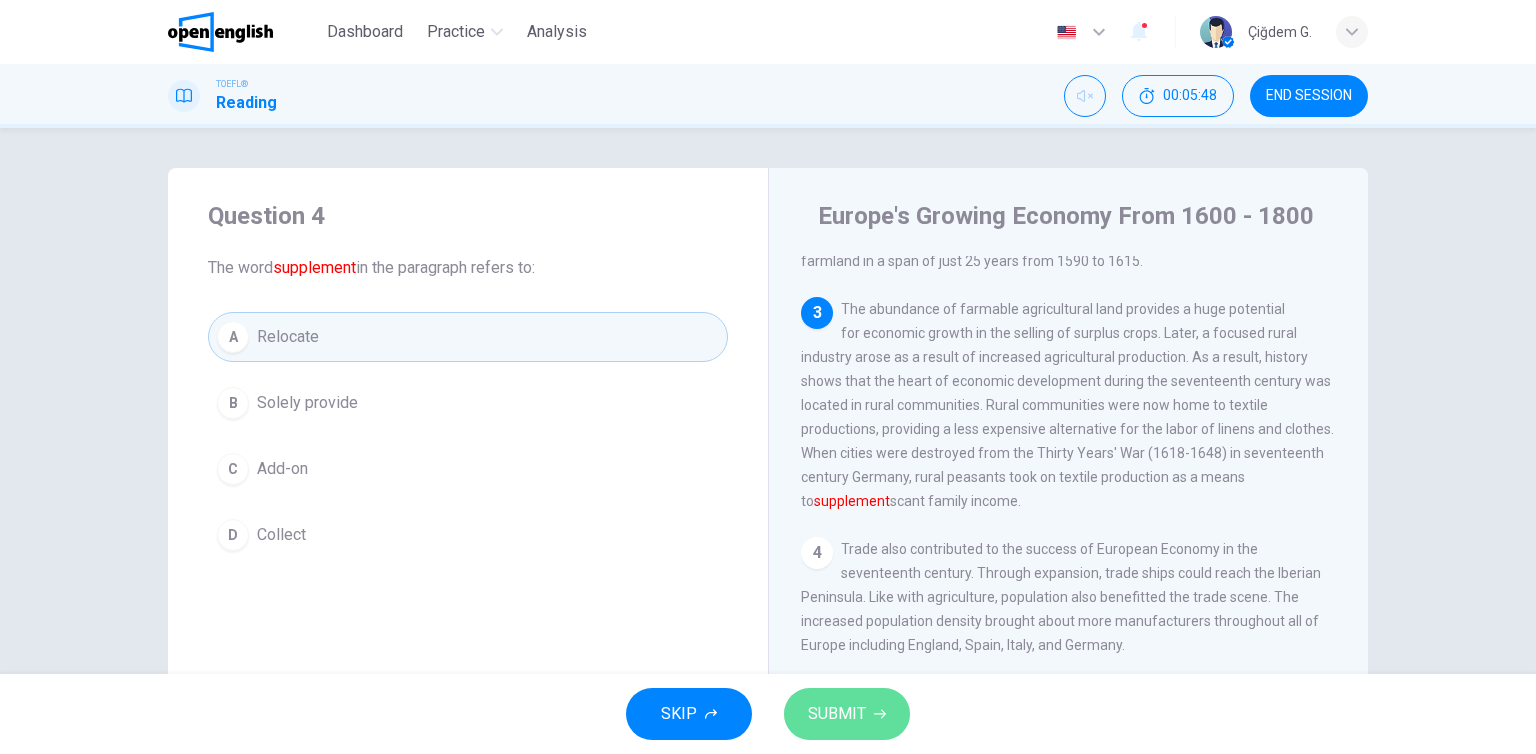 click on "SUBMIT" at bounding box center (837, 714) 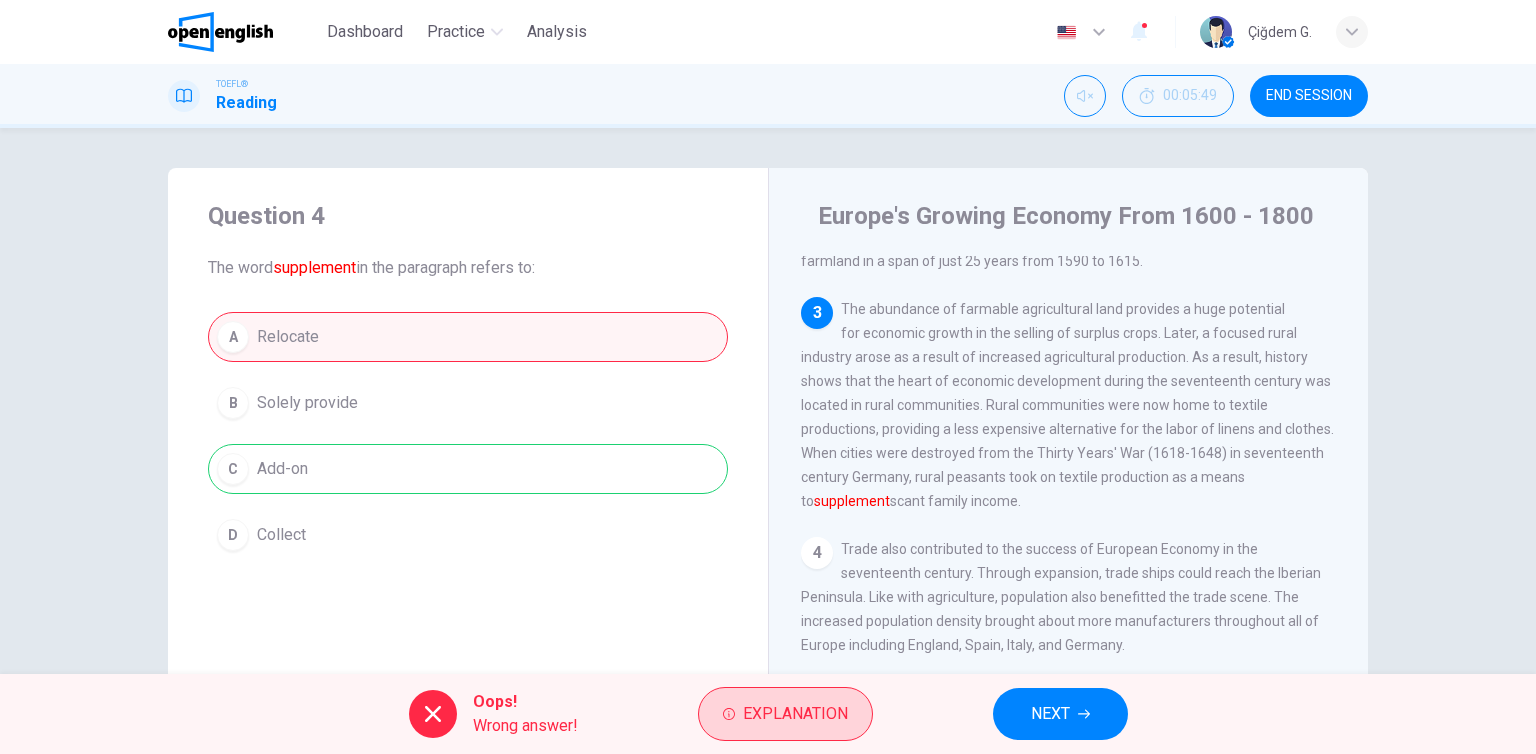 click on "Explanation" at bounding box center [795, 714] 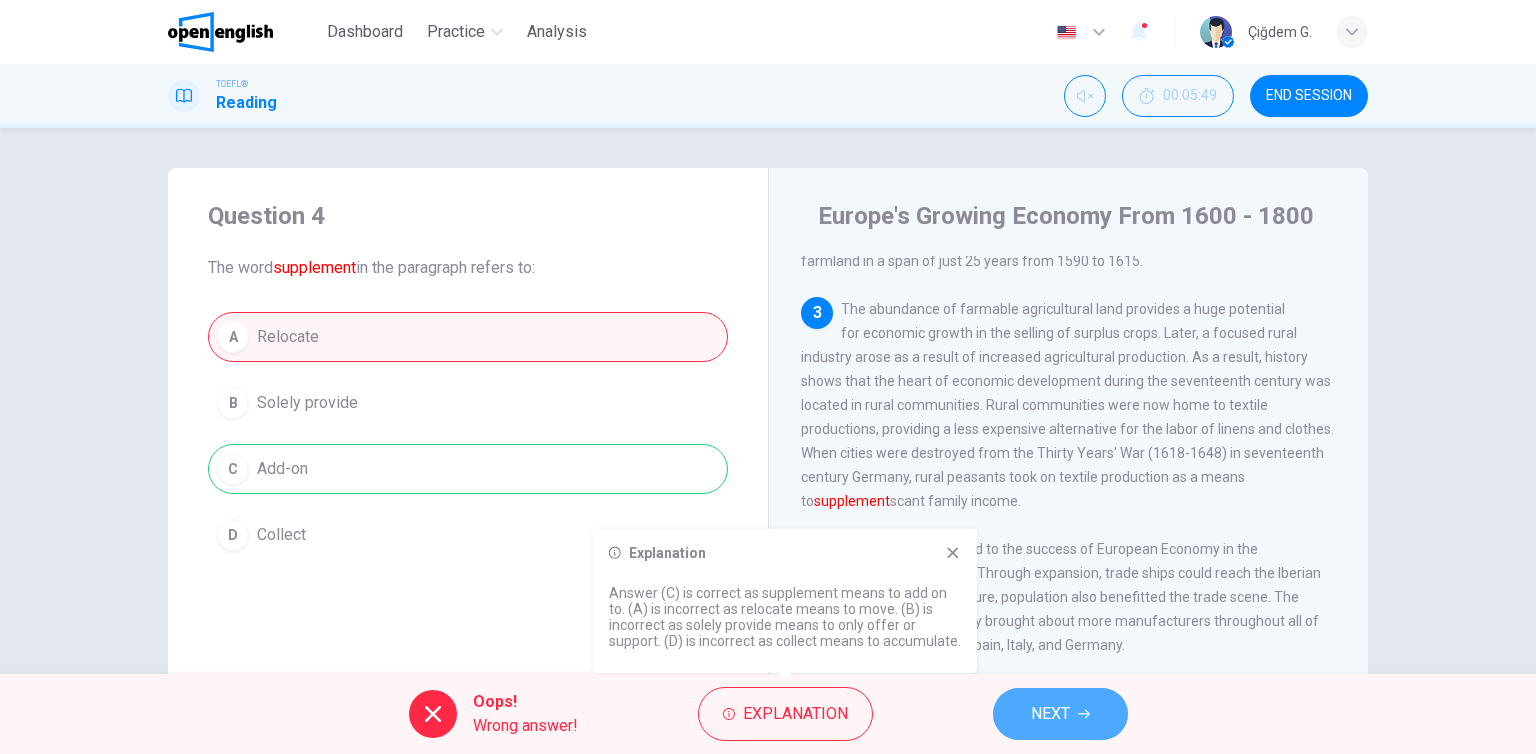 click on "NEXT" at bounding box center (1060, 714) 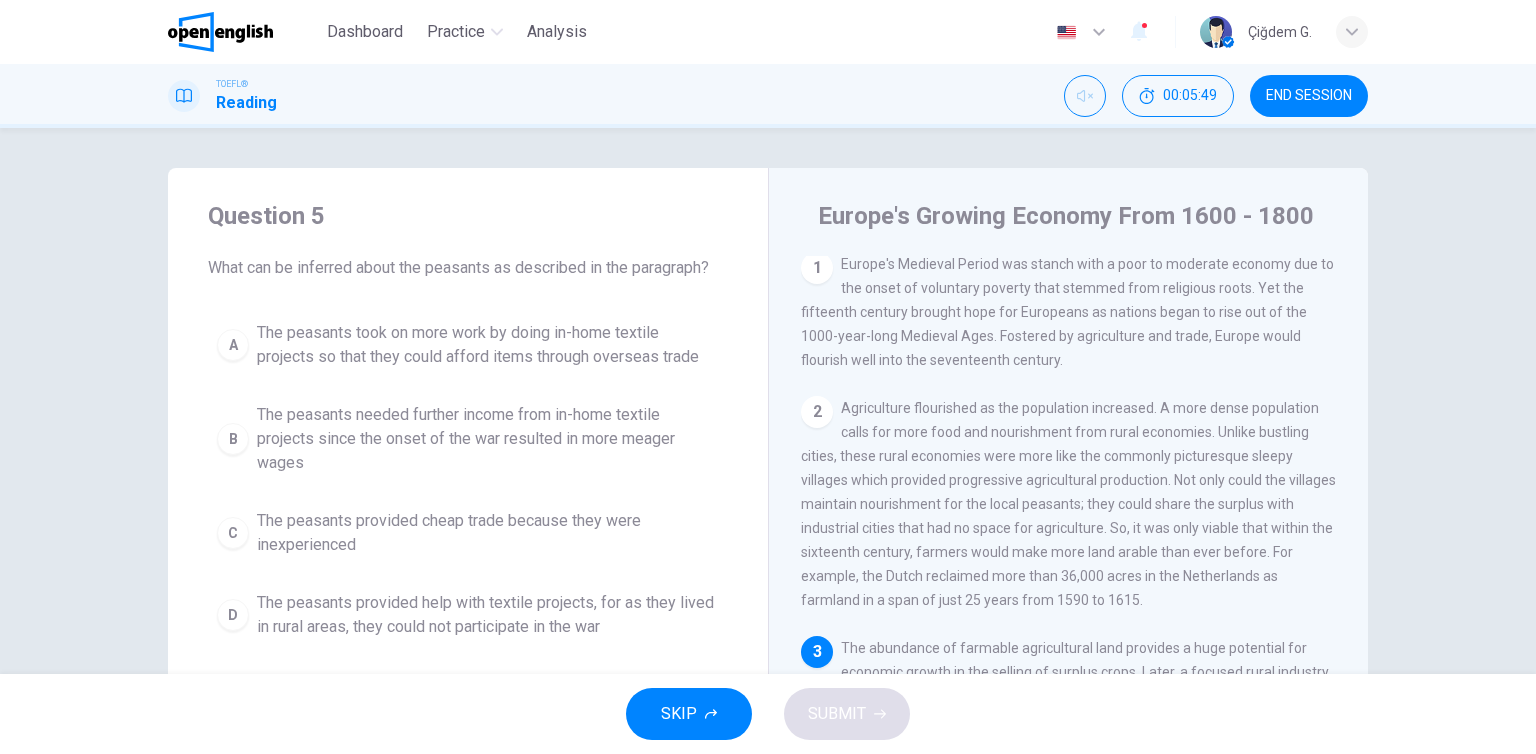 scroll, scrollTop: 0, scrollLeft: 0, axis: both 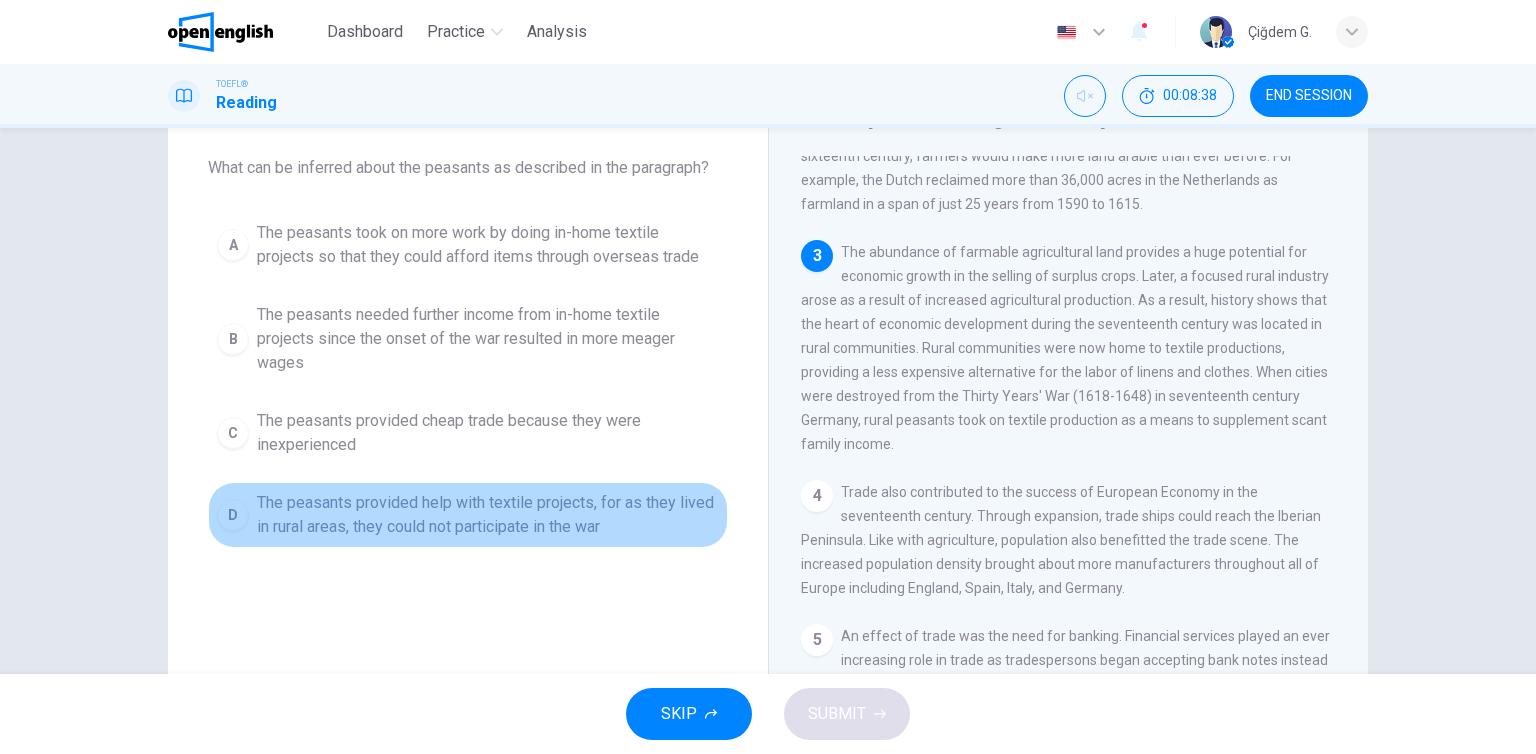 click on "The peasants provided help with textile projects, for as they lived in rural areas, they could not participate in the war" at bounding box center [488, 245] 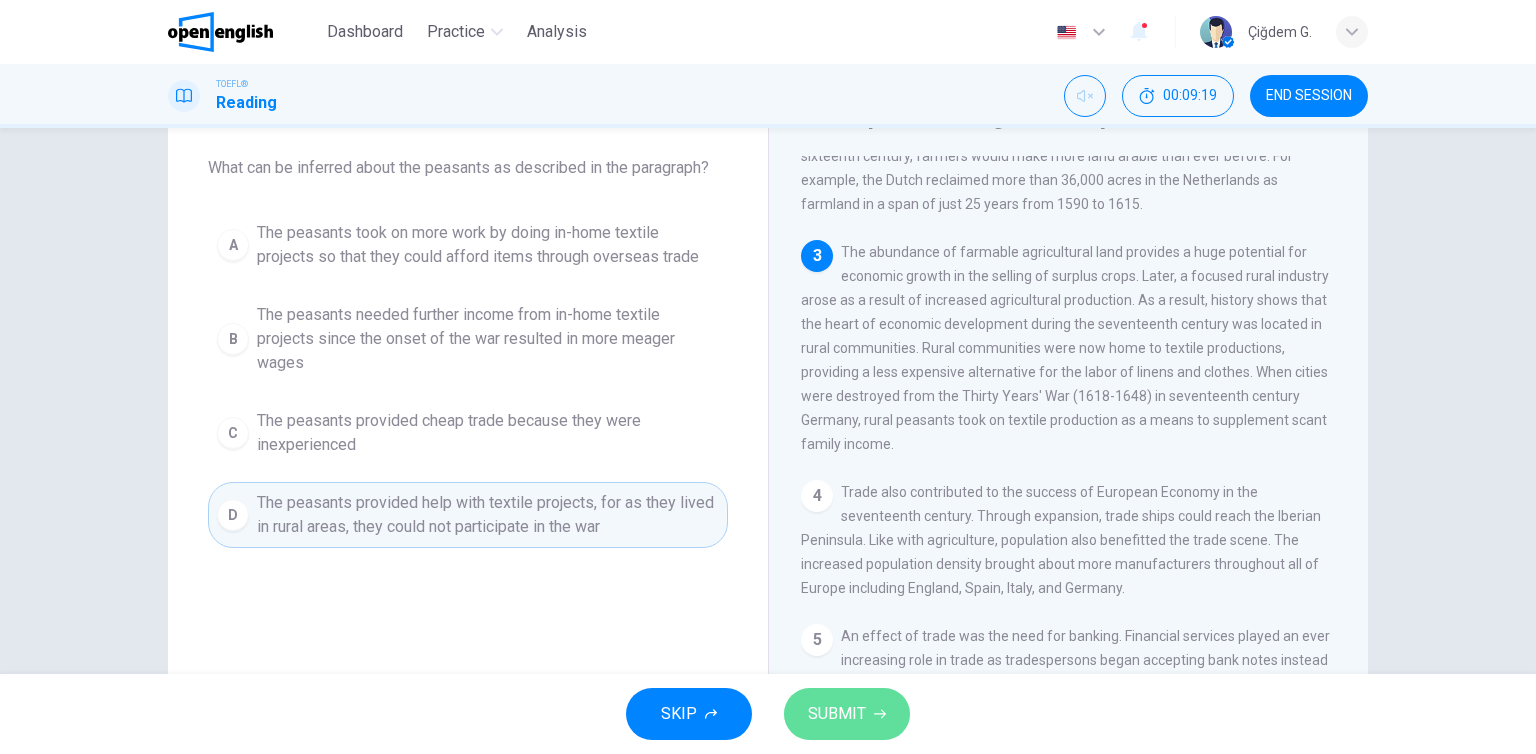 click on "SUBMIT" at bounding box center [847, 714] 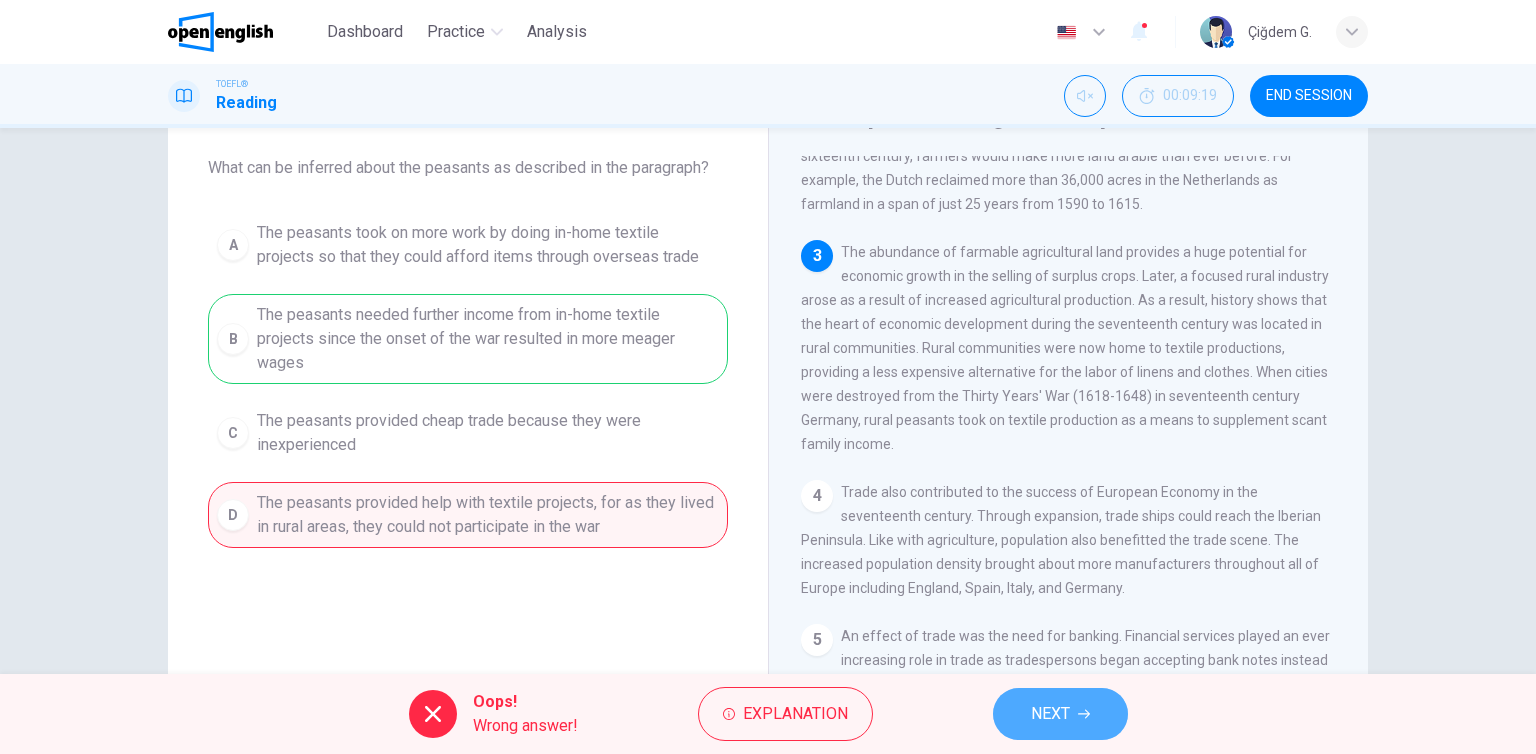 click on "NEXT" at bounding box center [1050, 714] 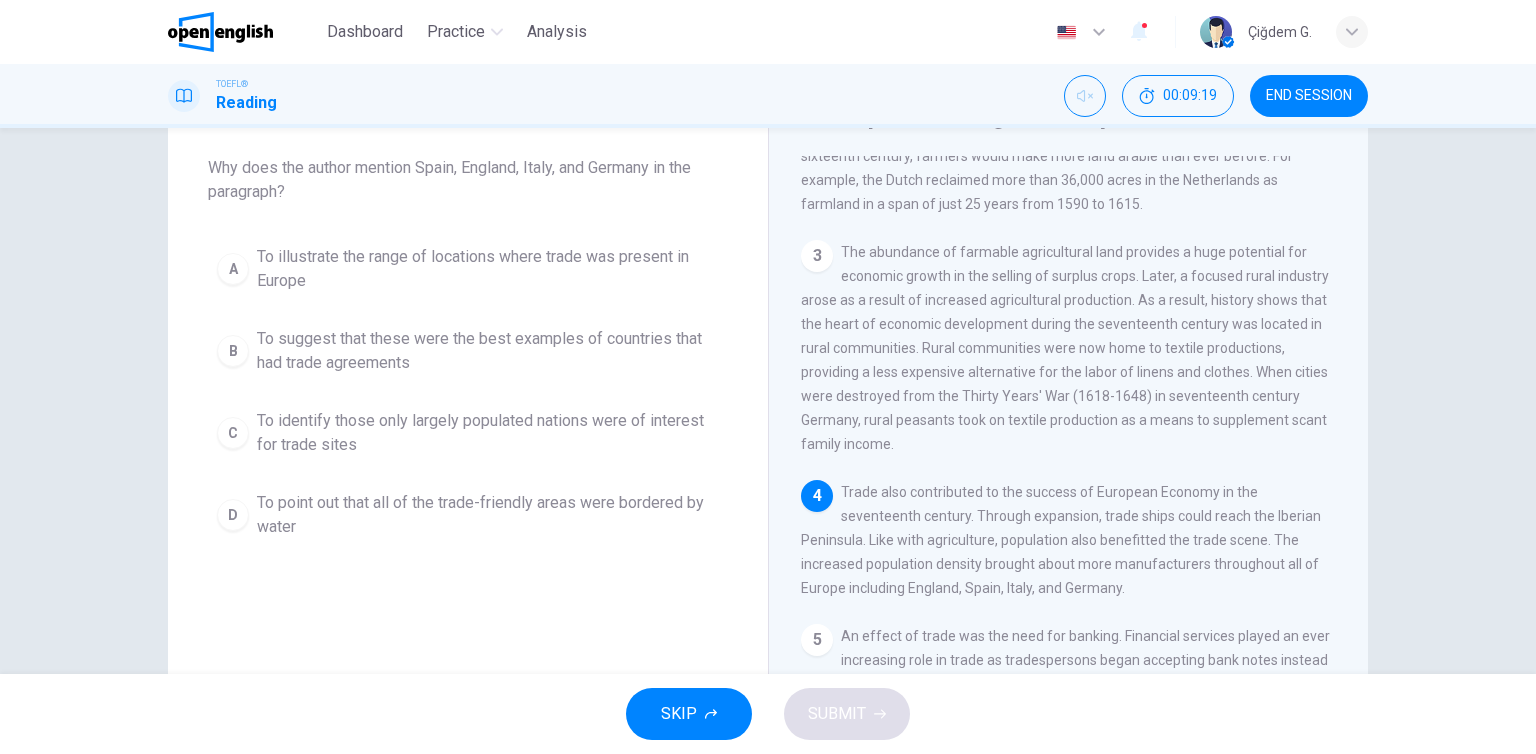 scroll, scrollTop: 391, scrollLeft: 0, axis: vertical 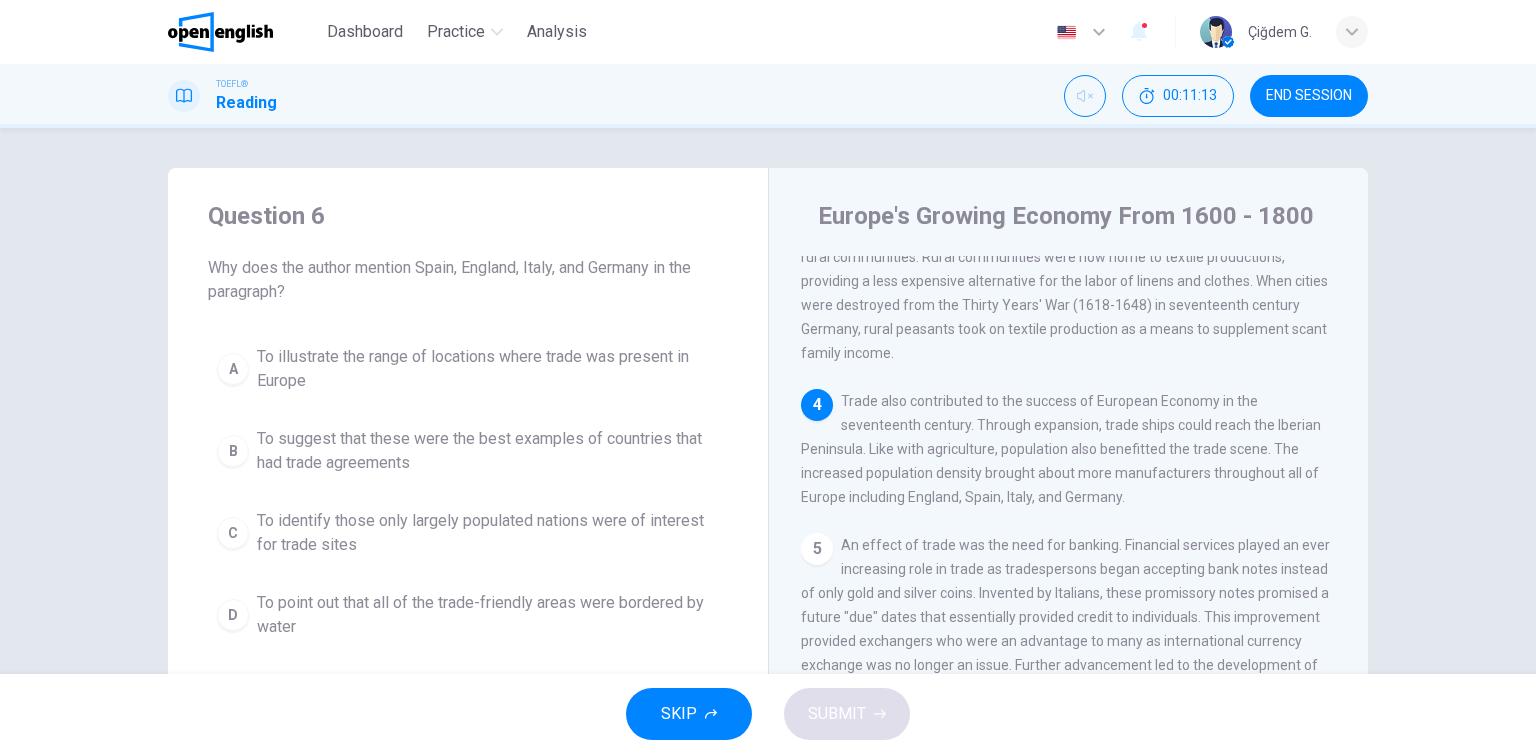 click on "To suggest that these were the best examples of countries that had trade agreements" at bounding box center (488, 369) 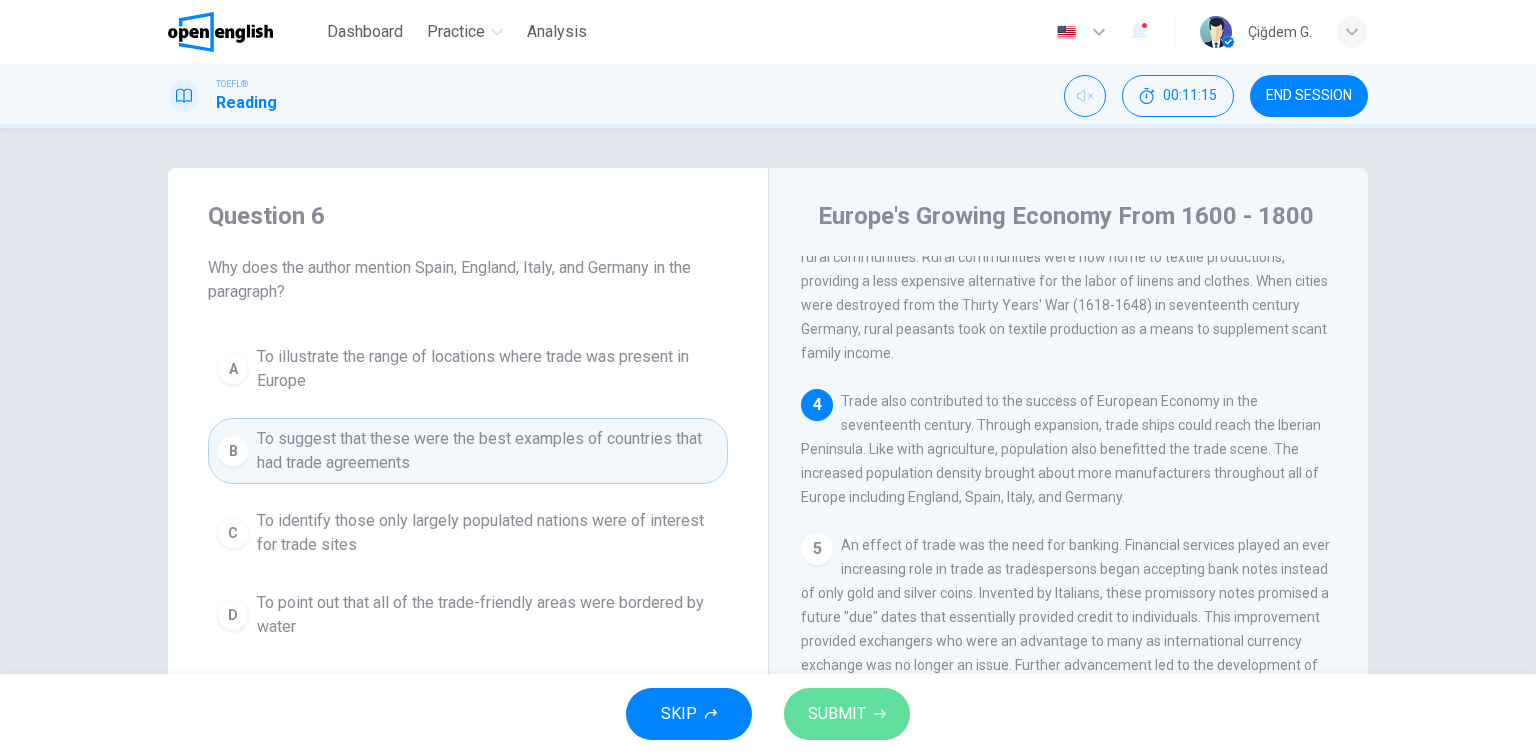 click on "SUBMIT" at bounding box center [837, 714] 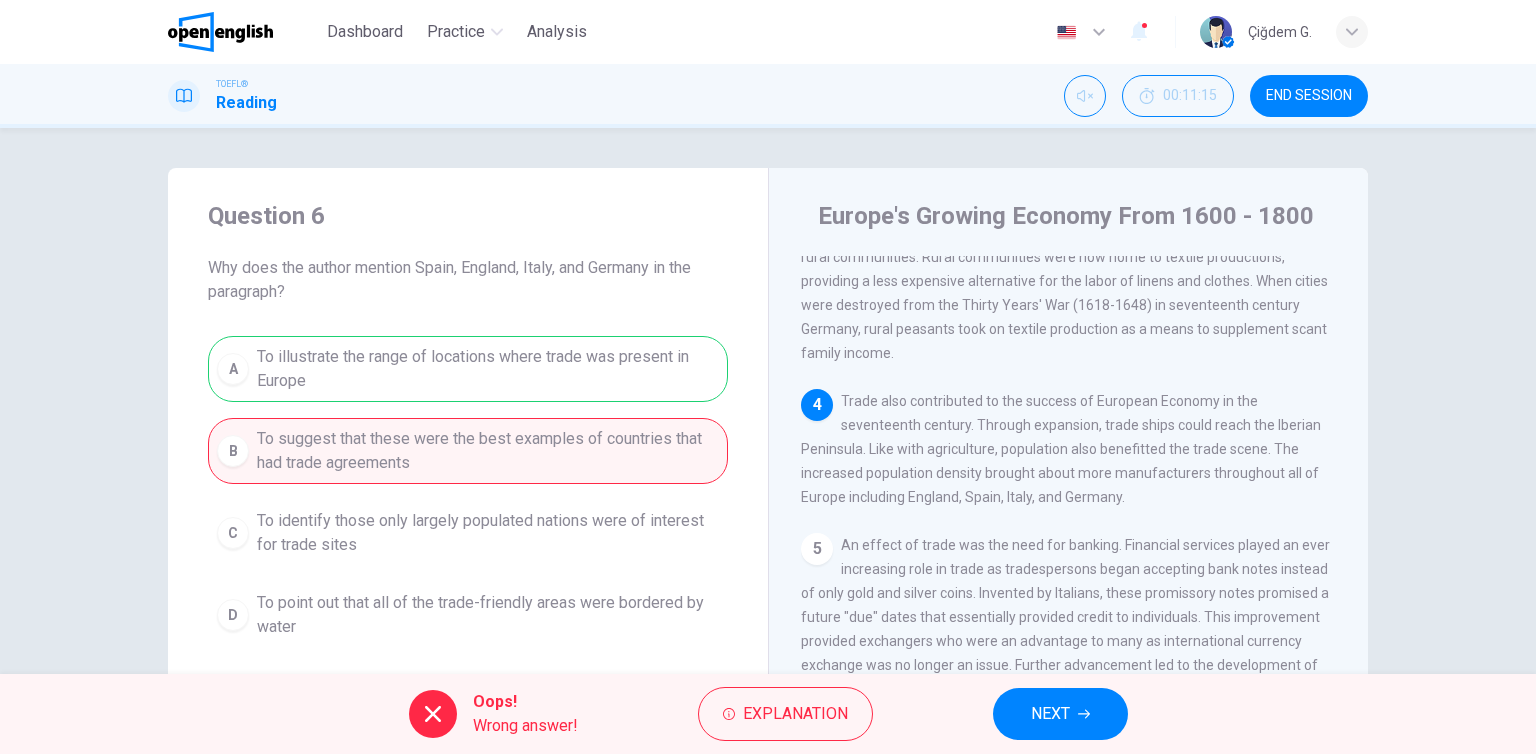 click on "NEXT" at bounding box center (1050, 714) 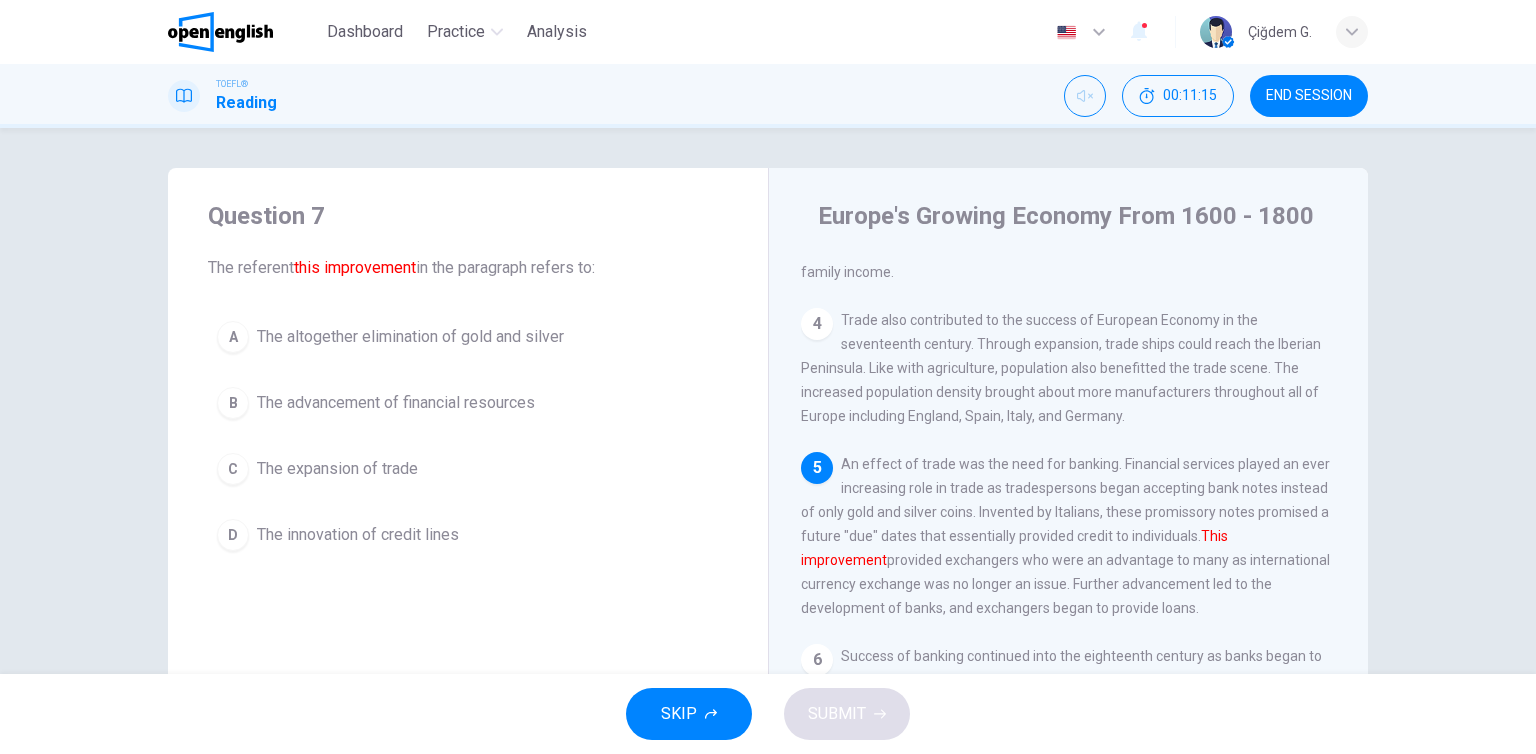 scroll, scrollTop: 588, scrollLeft: 0, axis: vertical 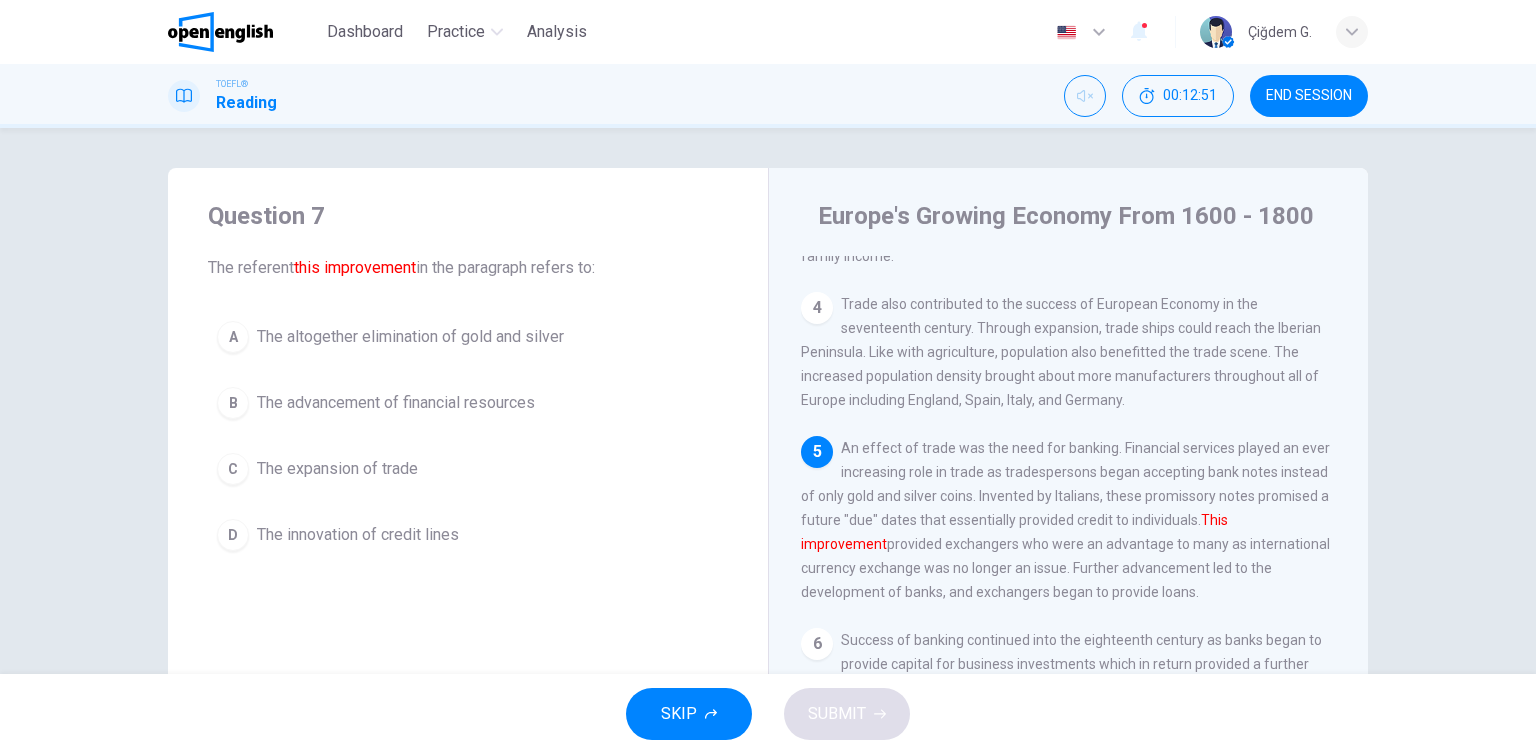 click on "B The advancement of financial resources" at bounding box center [468, 403] 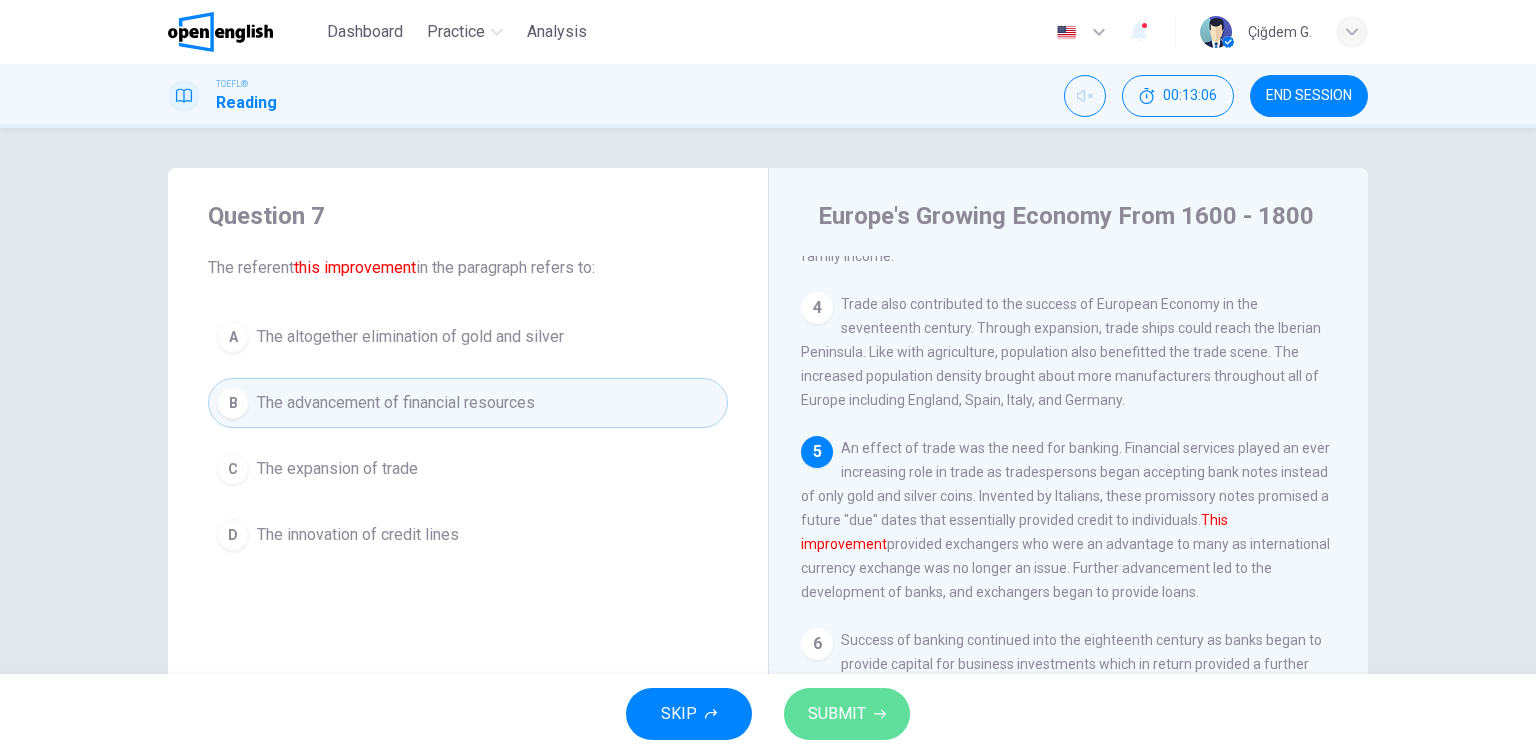click on "SUBMIT" at bounding box center [837, 714] 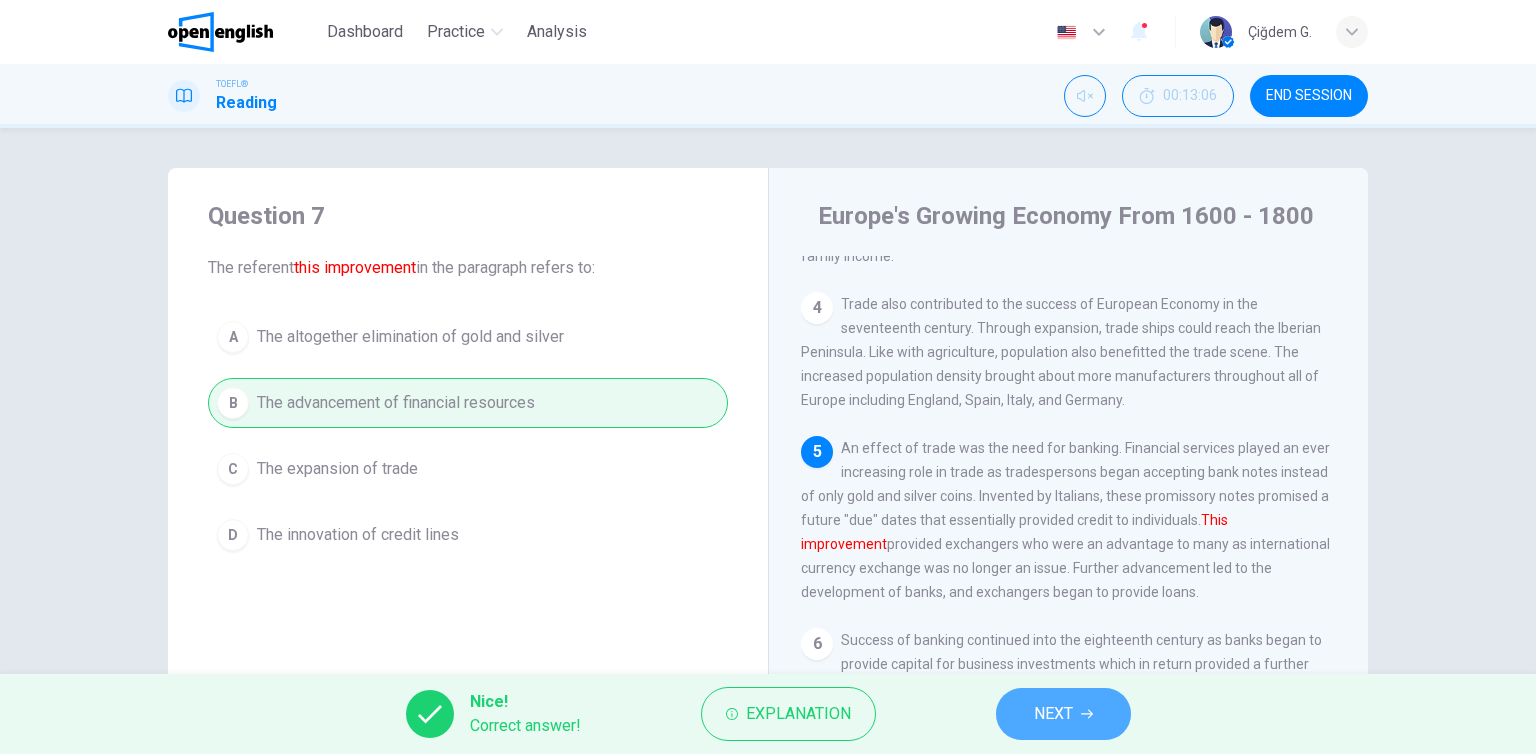 click on "NEXT" at bounding box center (1053, 714) 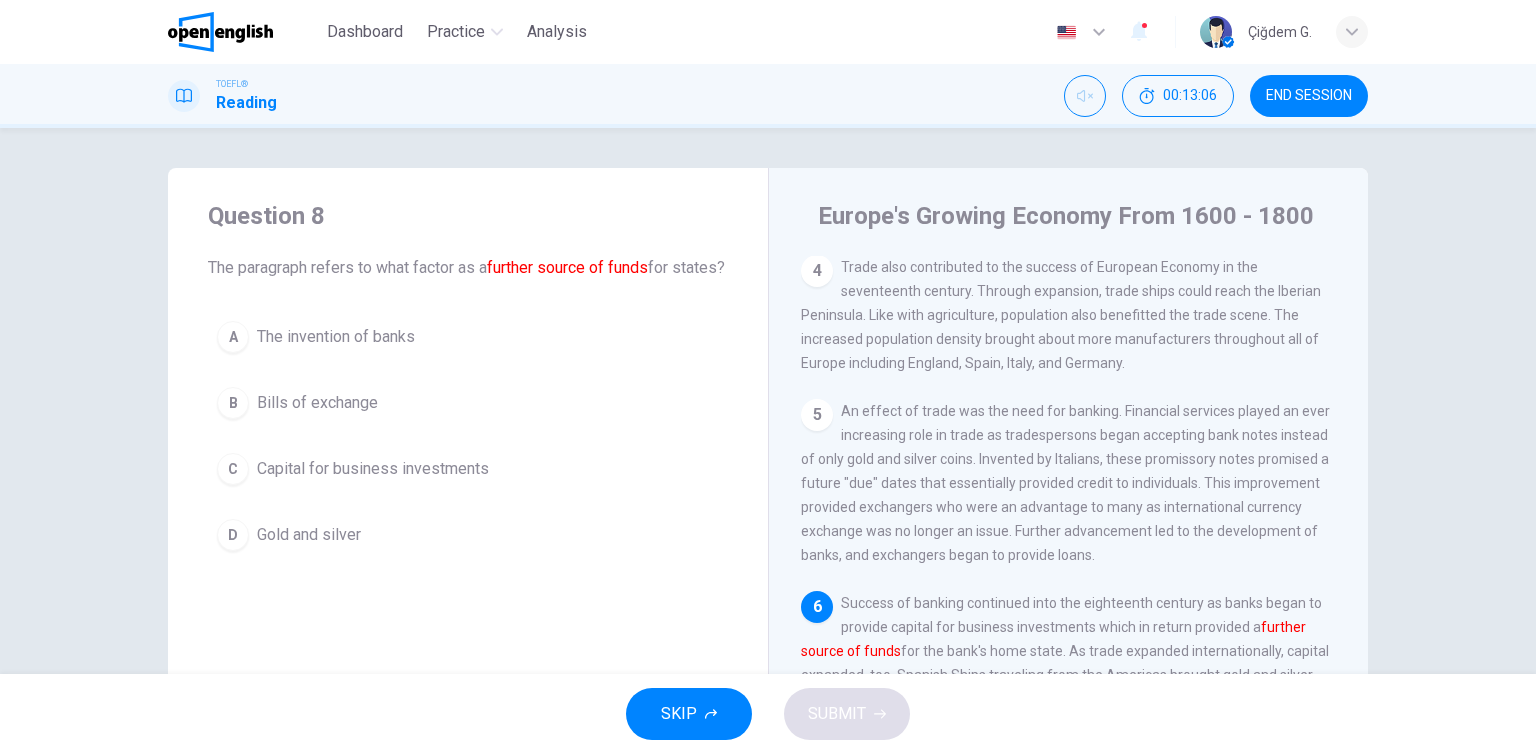 scroll, scrollTop: 660, scrollLeft: 0, axis: vertical 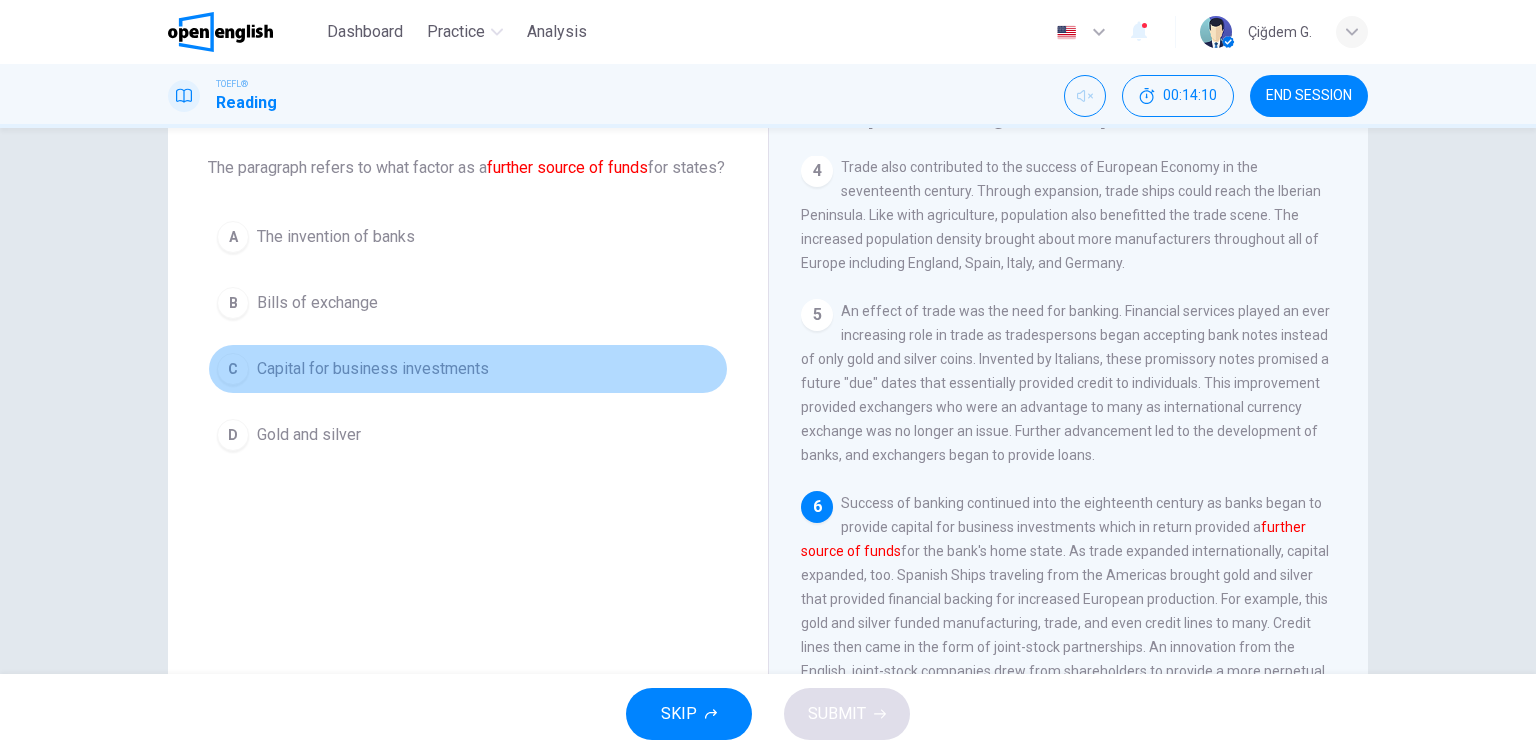 click on "C Capital for business investments" at bounding box center [468, 369] 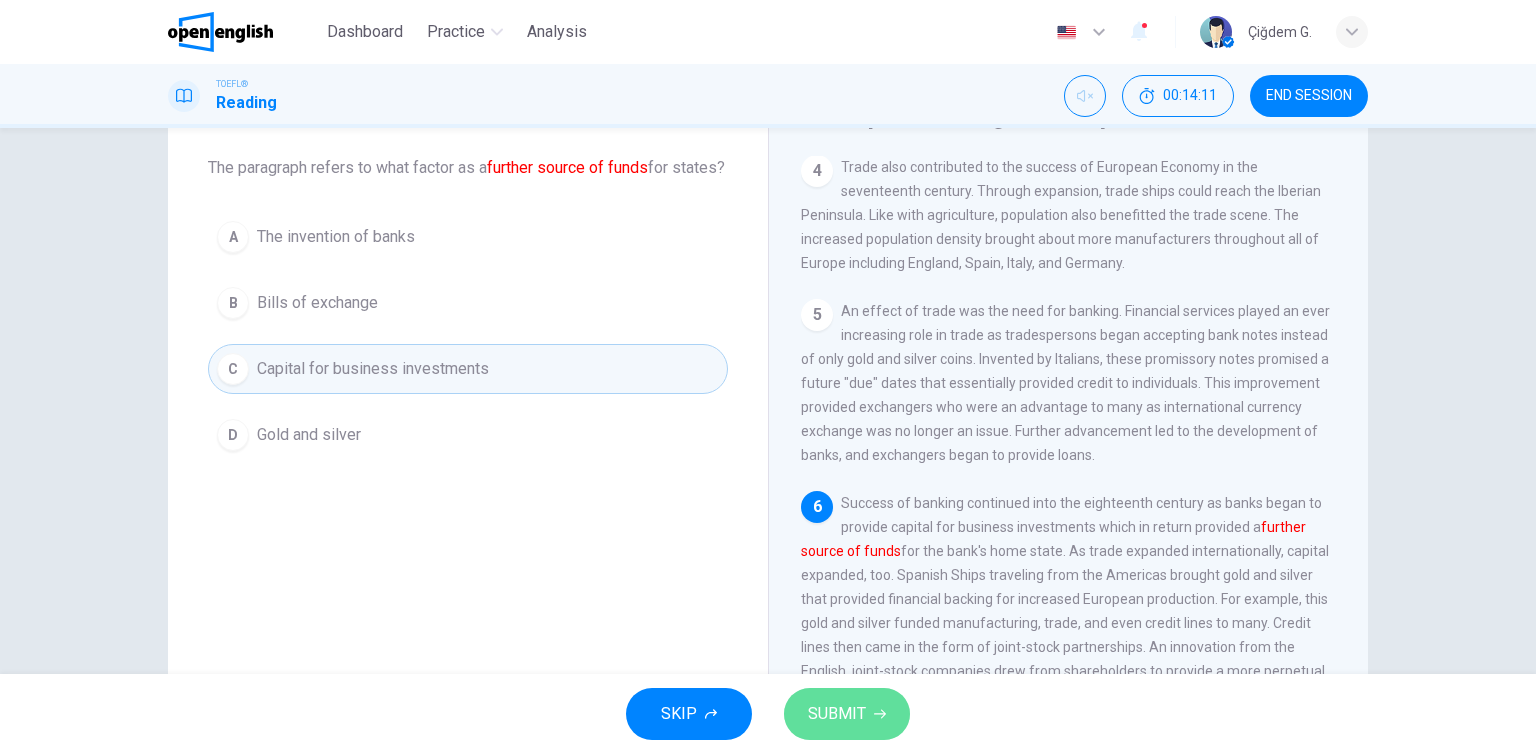 click on "SUBMIT" at bounding box center (847, 714) 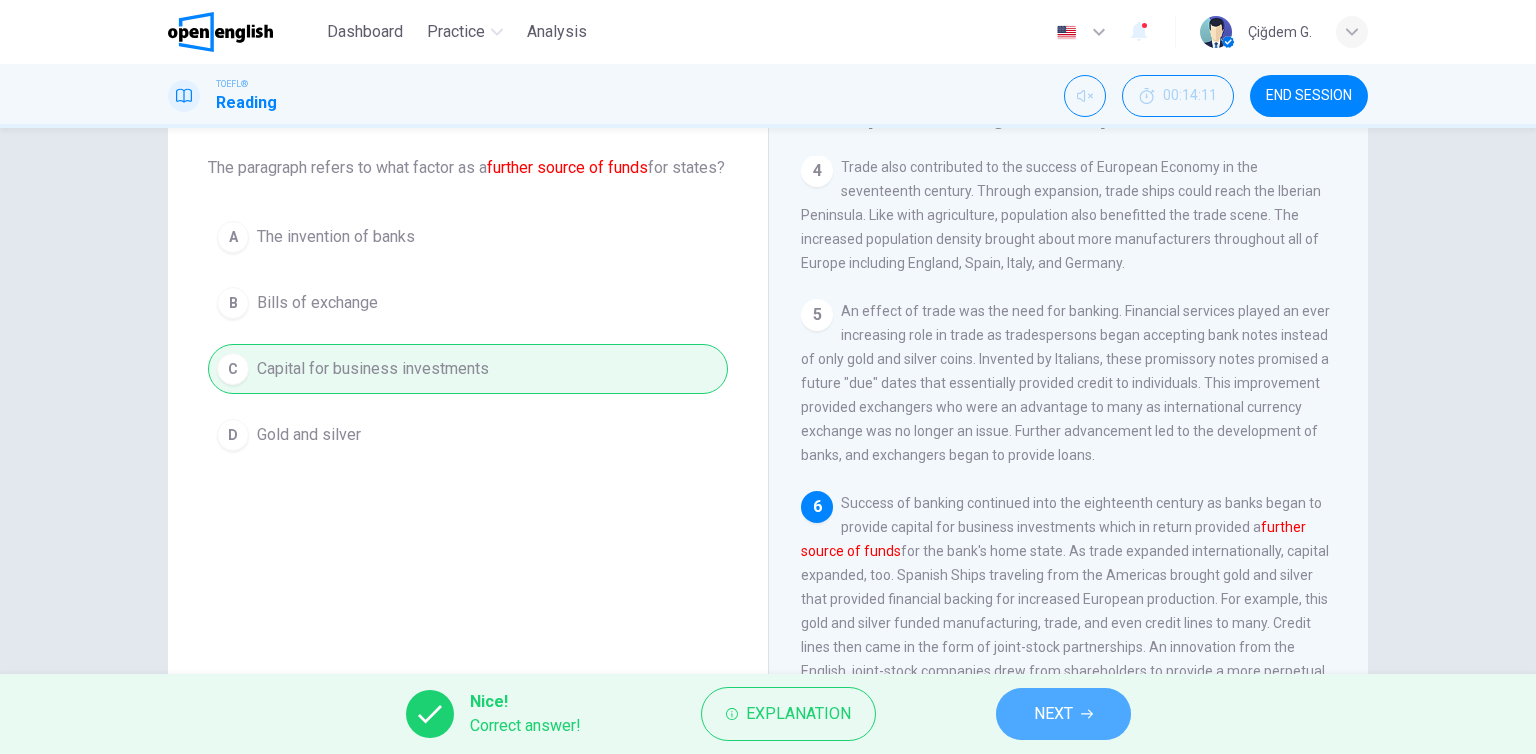 click at bounding box center [1087, 714] 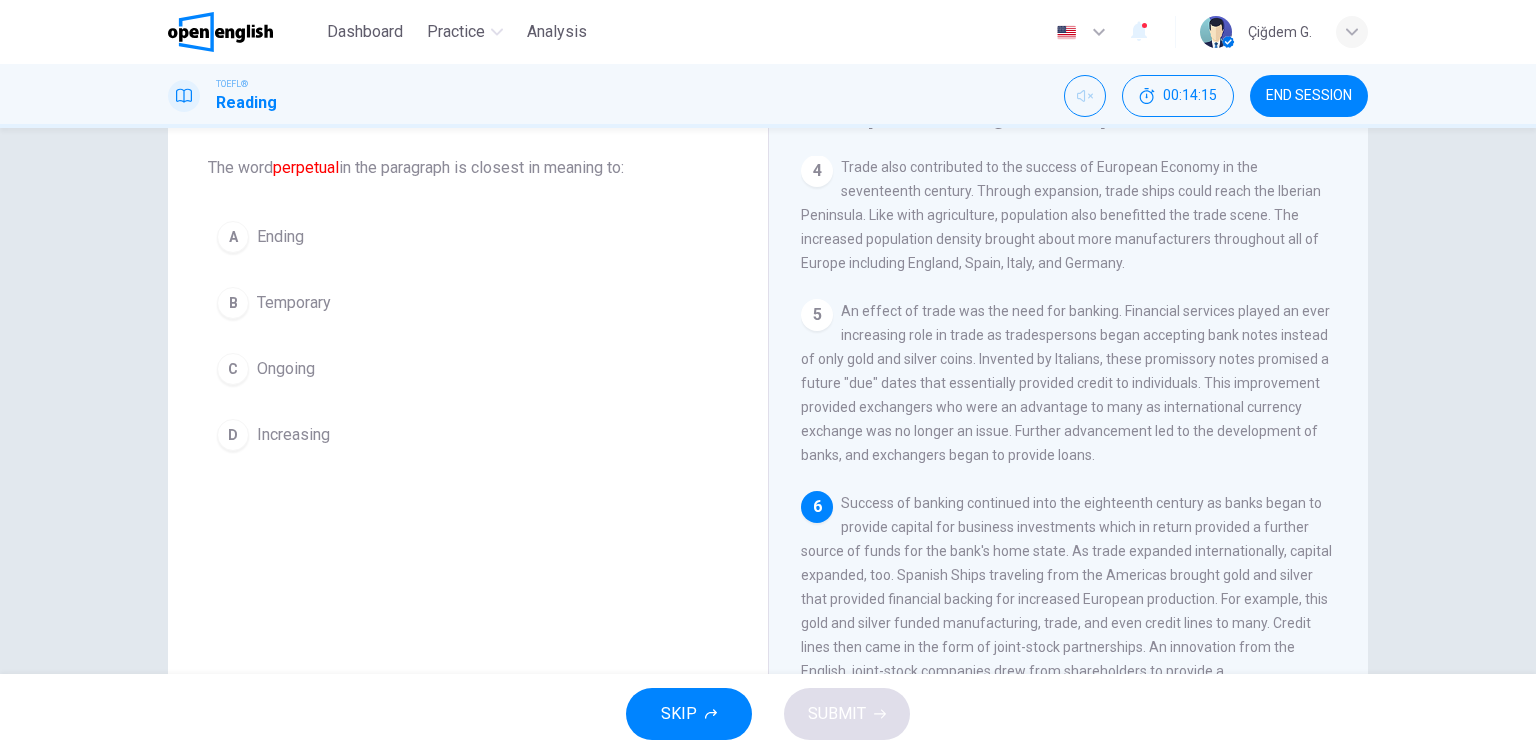 scroll, scrollTop: 200, scrollLeft: 0, axis: vertical 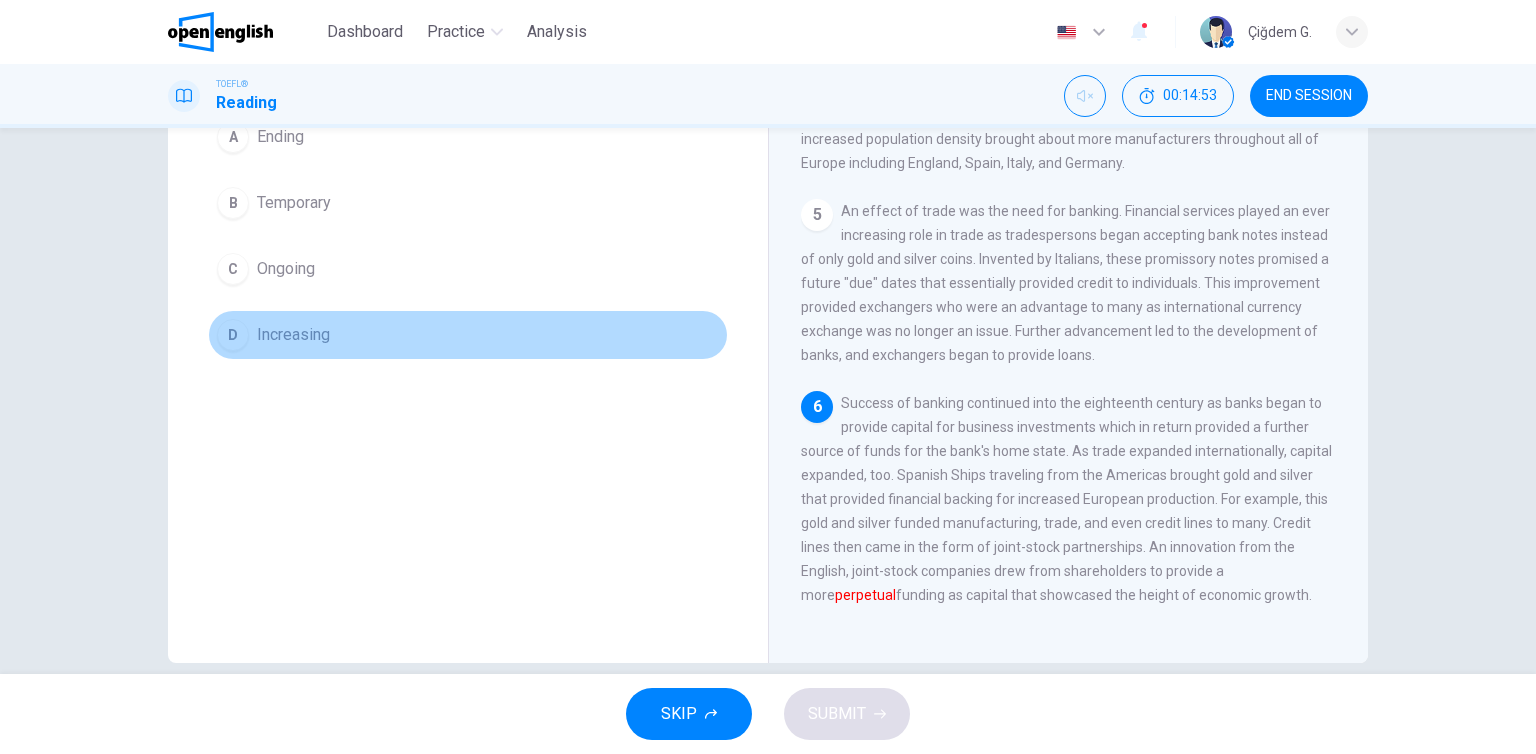 click on "Increasing" at bounding box center [280, 137] 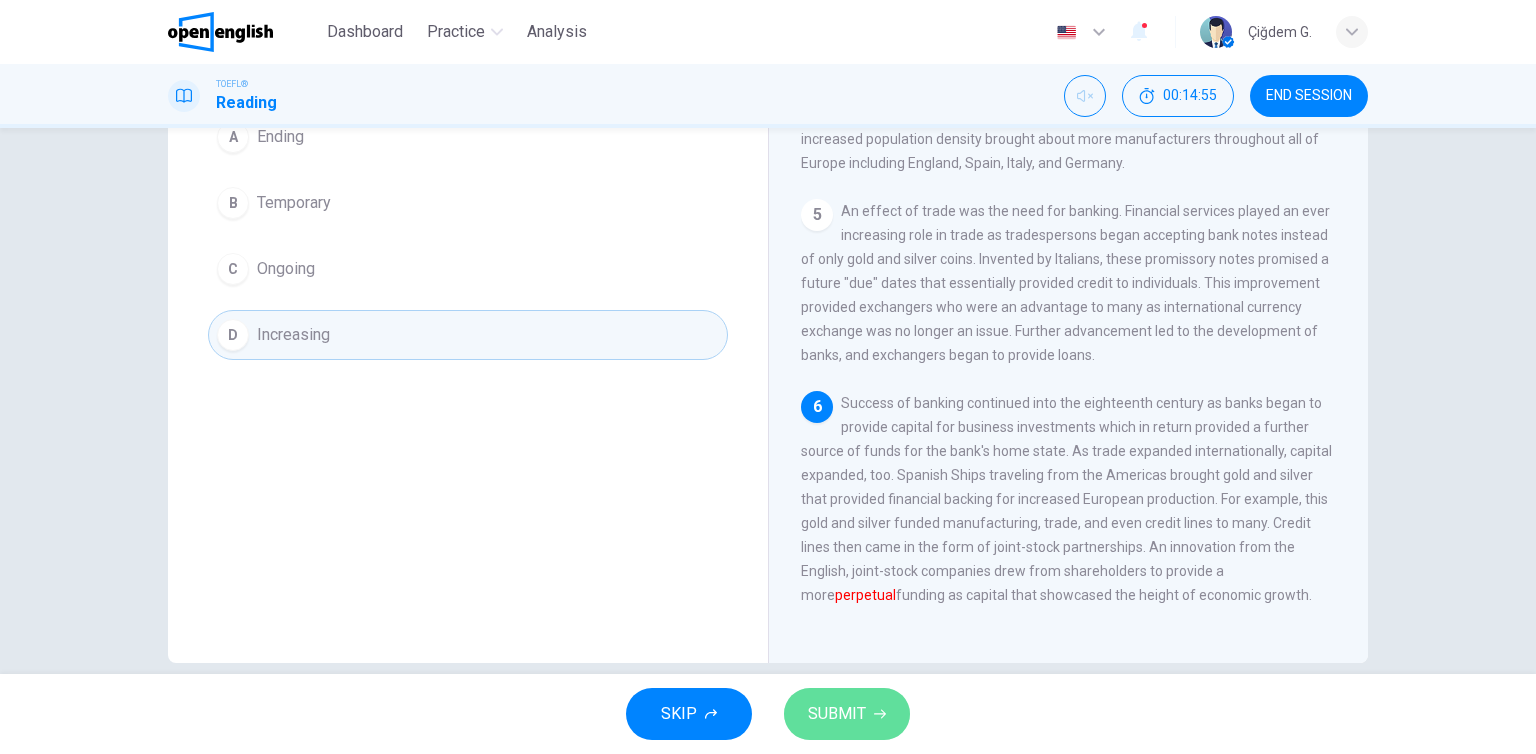 click on "SUBMIT" at bounding box center (837, 714) 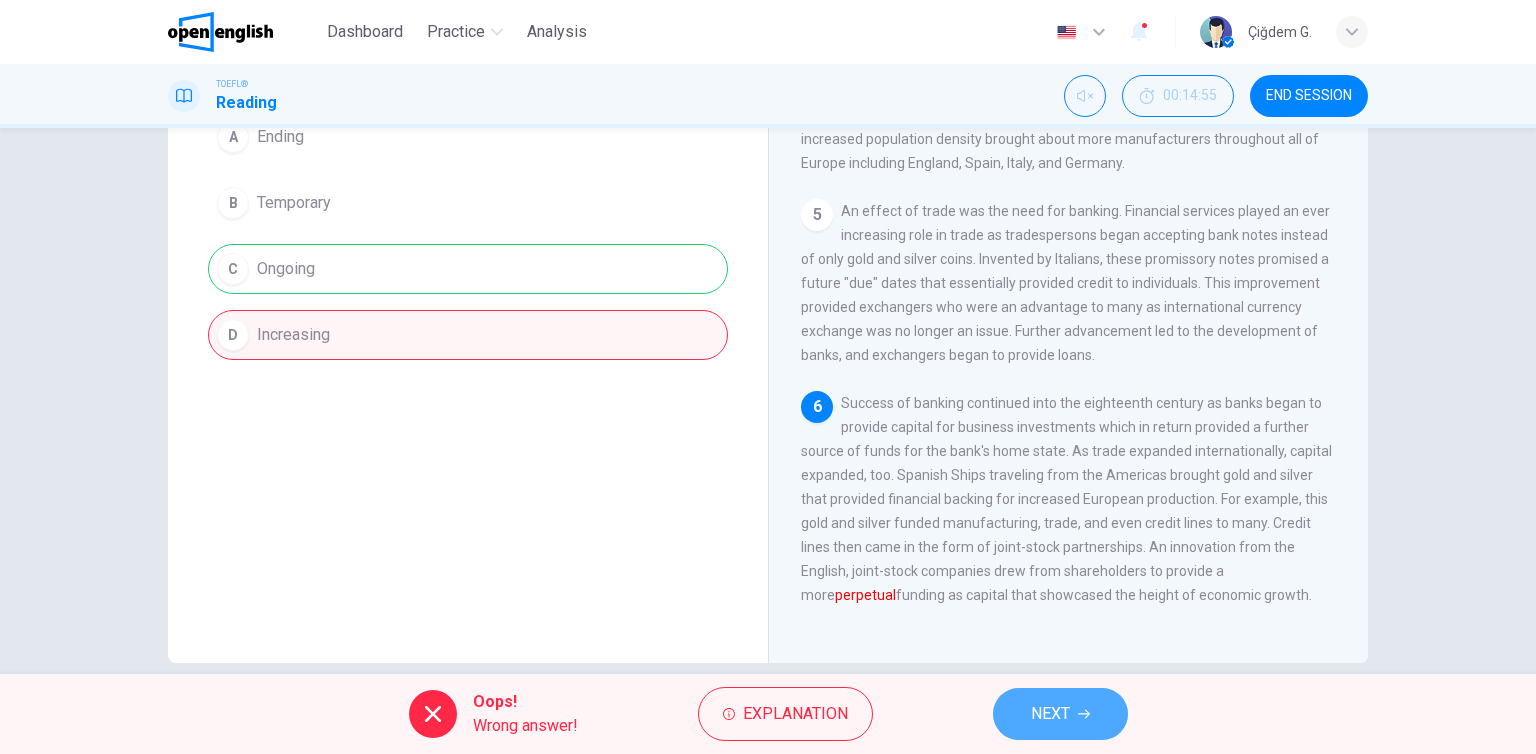 click on "NEXT" at bounding box center (1060, 714) 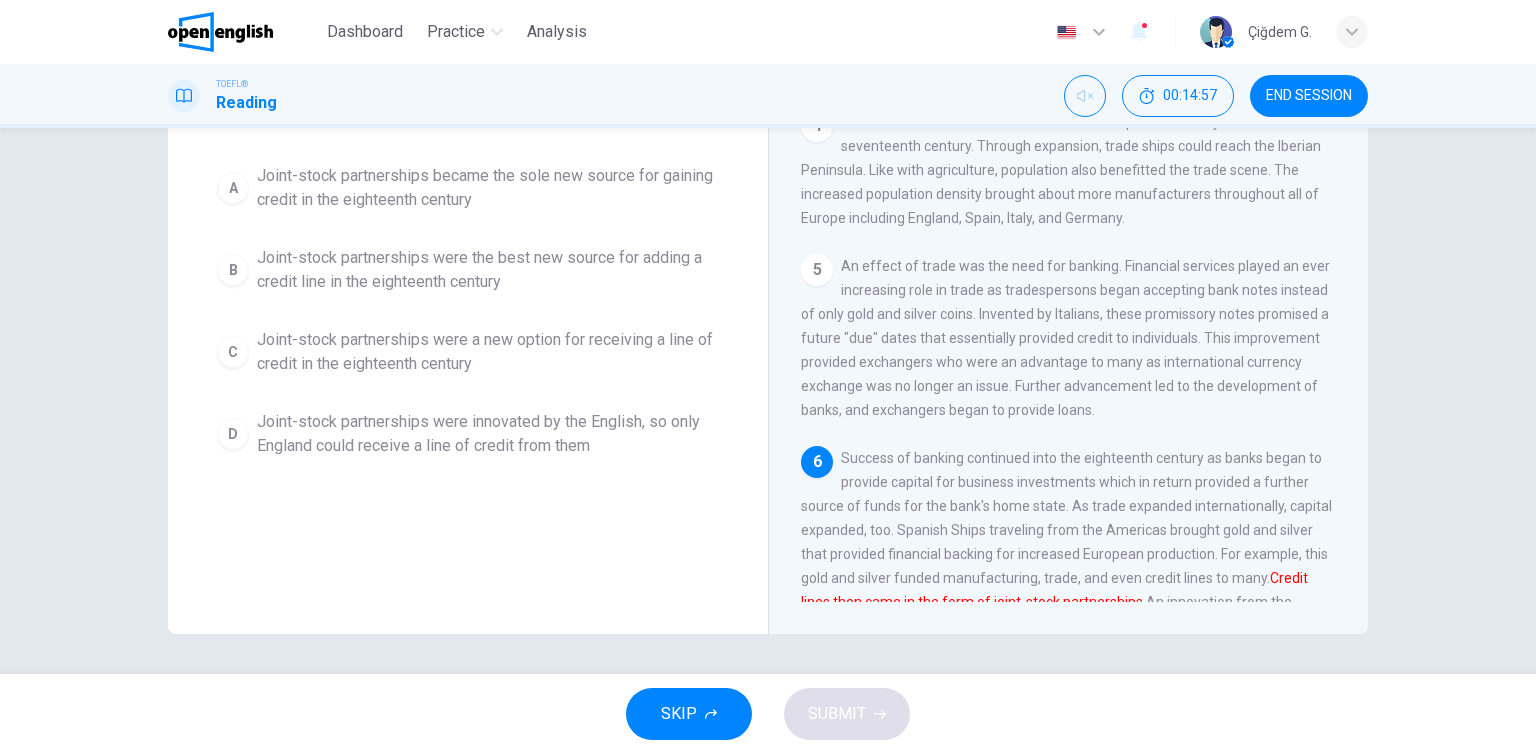 scroll, scrollTop: 360, scrollLeft: 0, axis: vertical 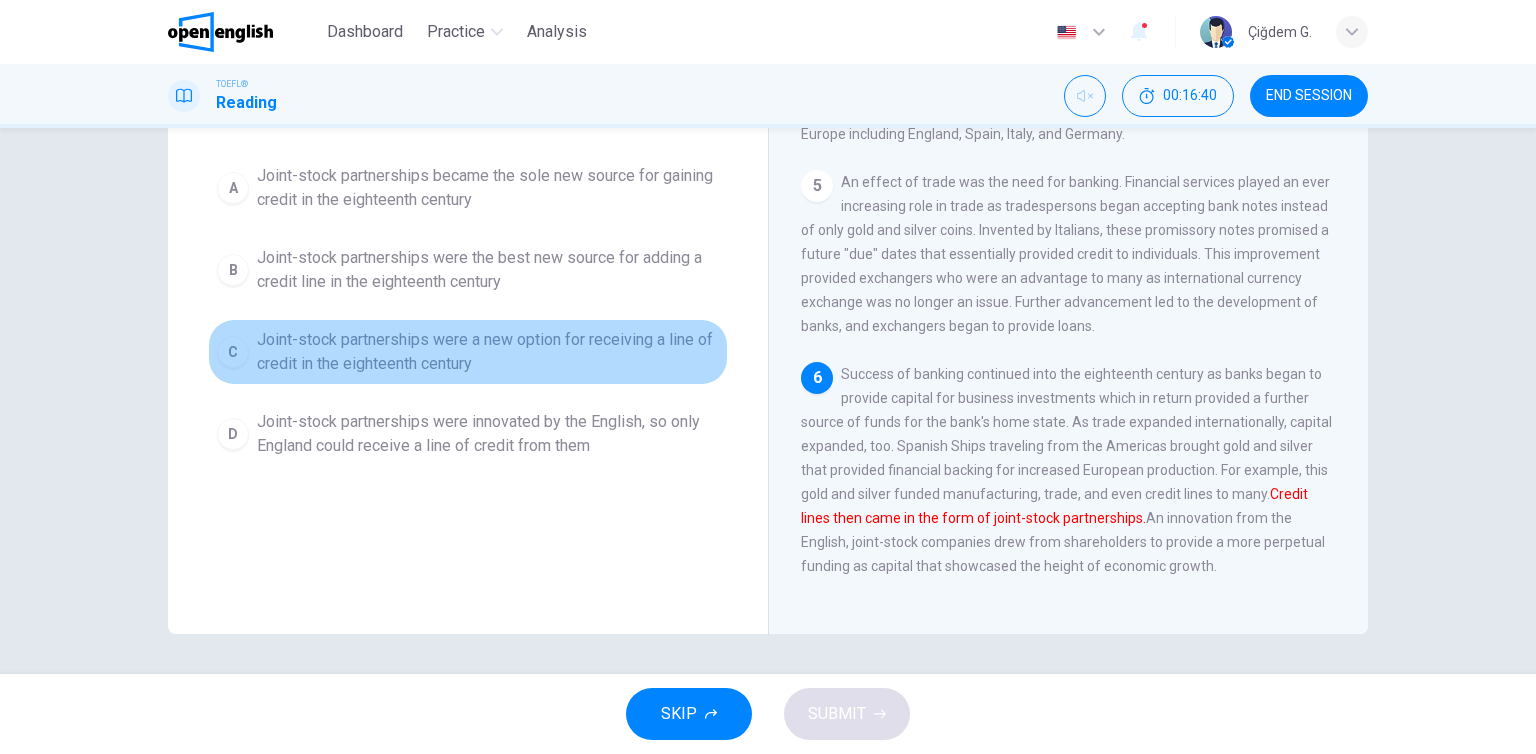 click on "Joint-stock partnerships were a new option for receiving a line of credit in the eighteenth century" at bounding box center (488, 188) 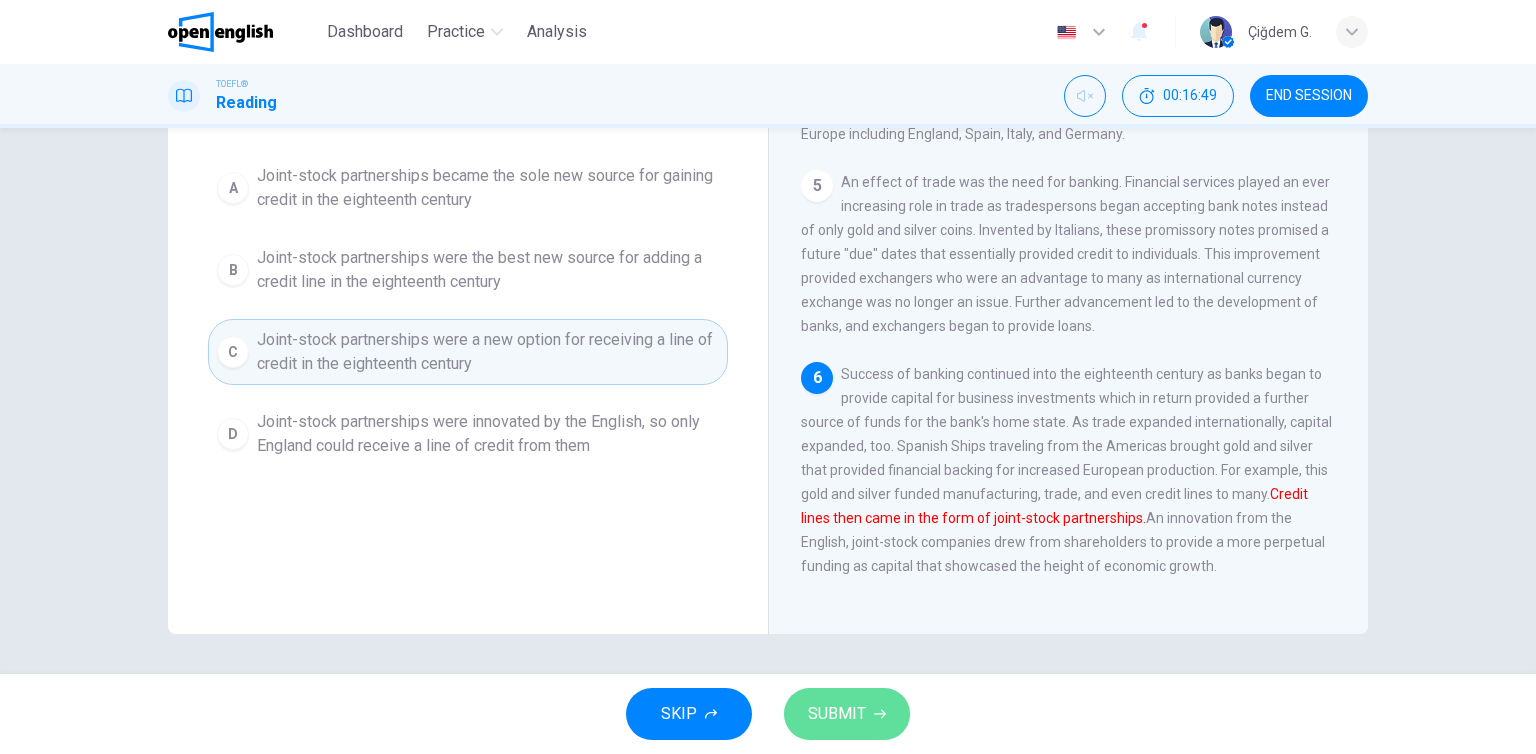 click on "SUBMIT" at bounding box center (847, 714) 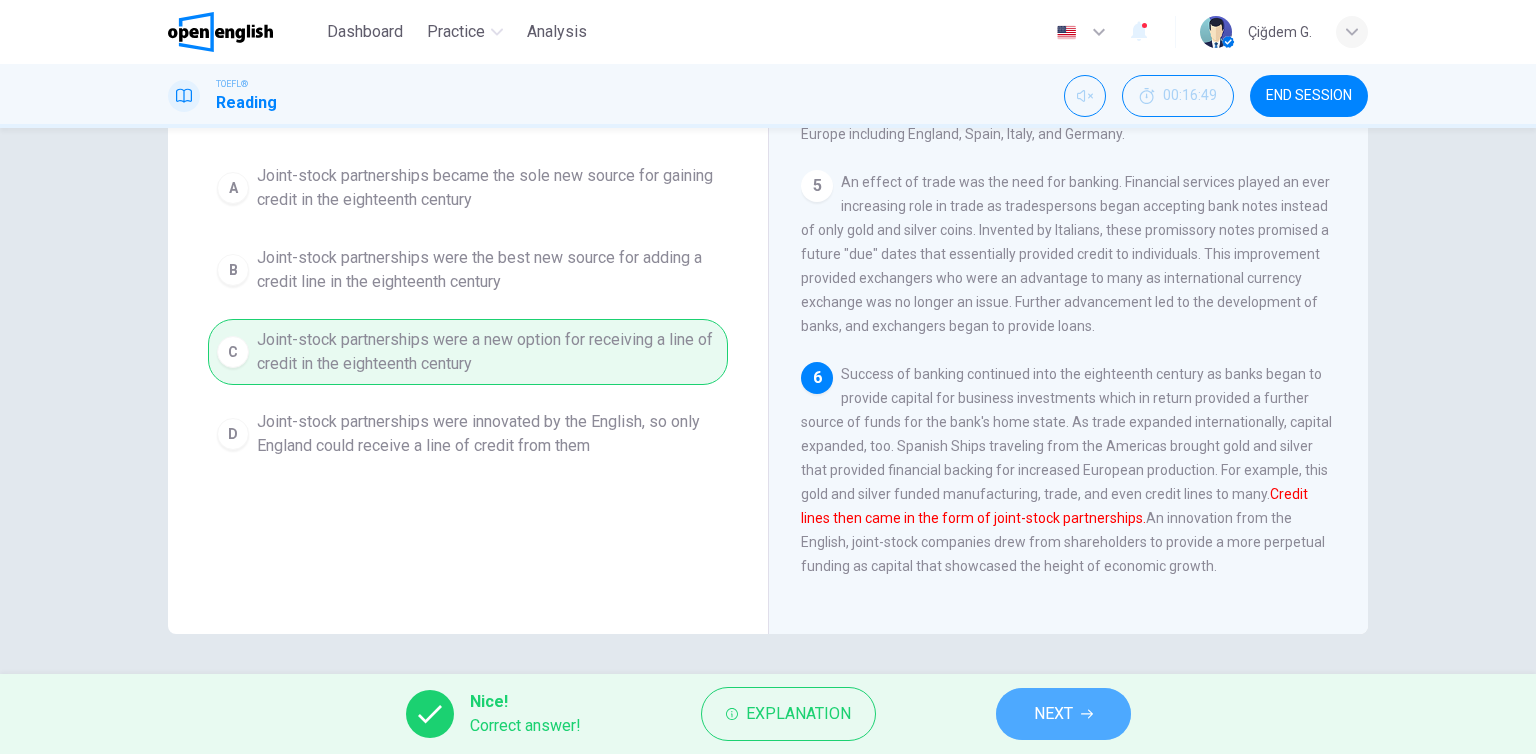 click on "NEXT" at bounding box center [1053, 714] 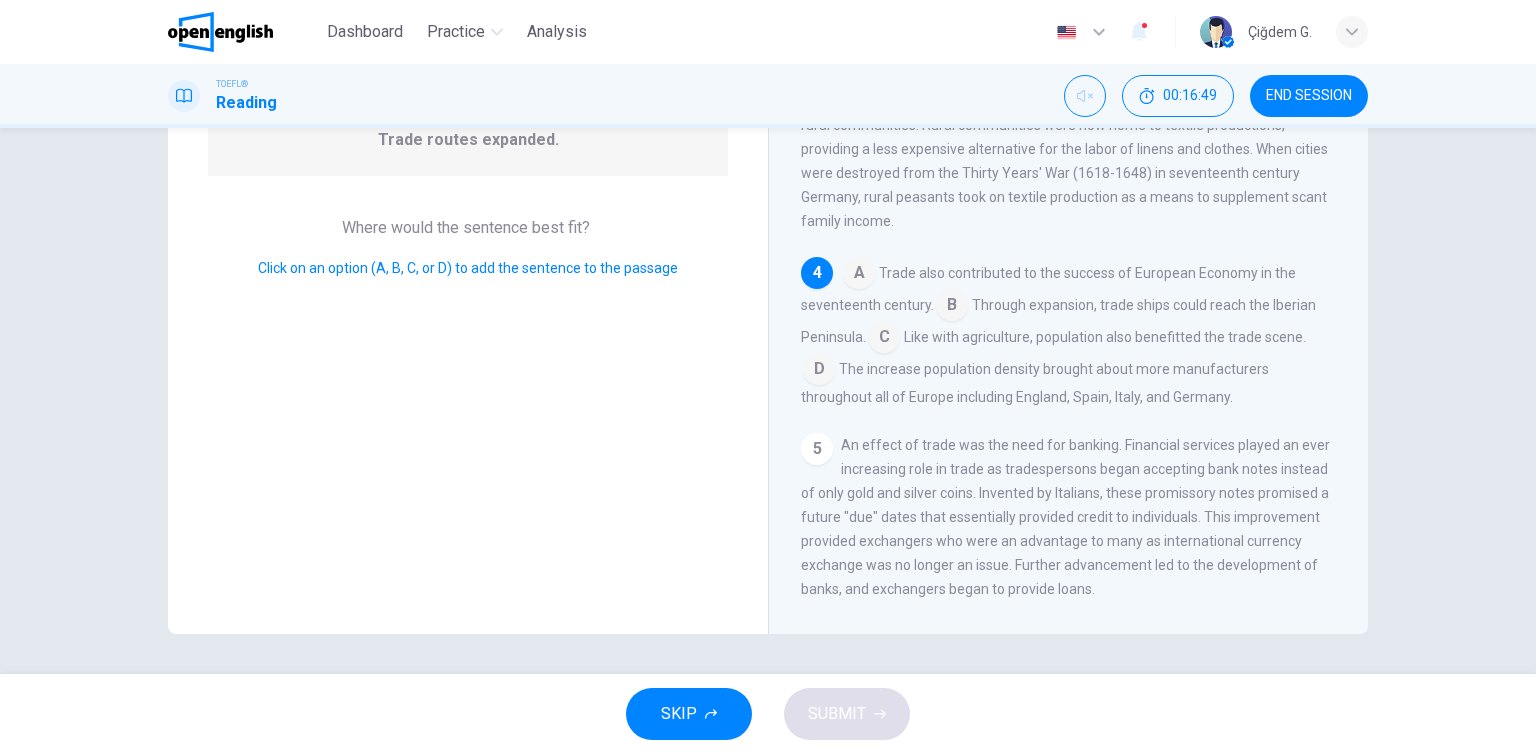 scroll, scrollTop: 419, scrollLeft: 0, axis: vertical 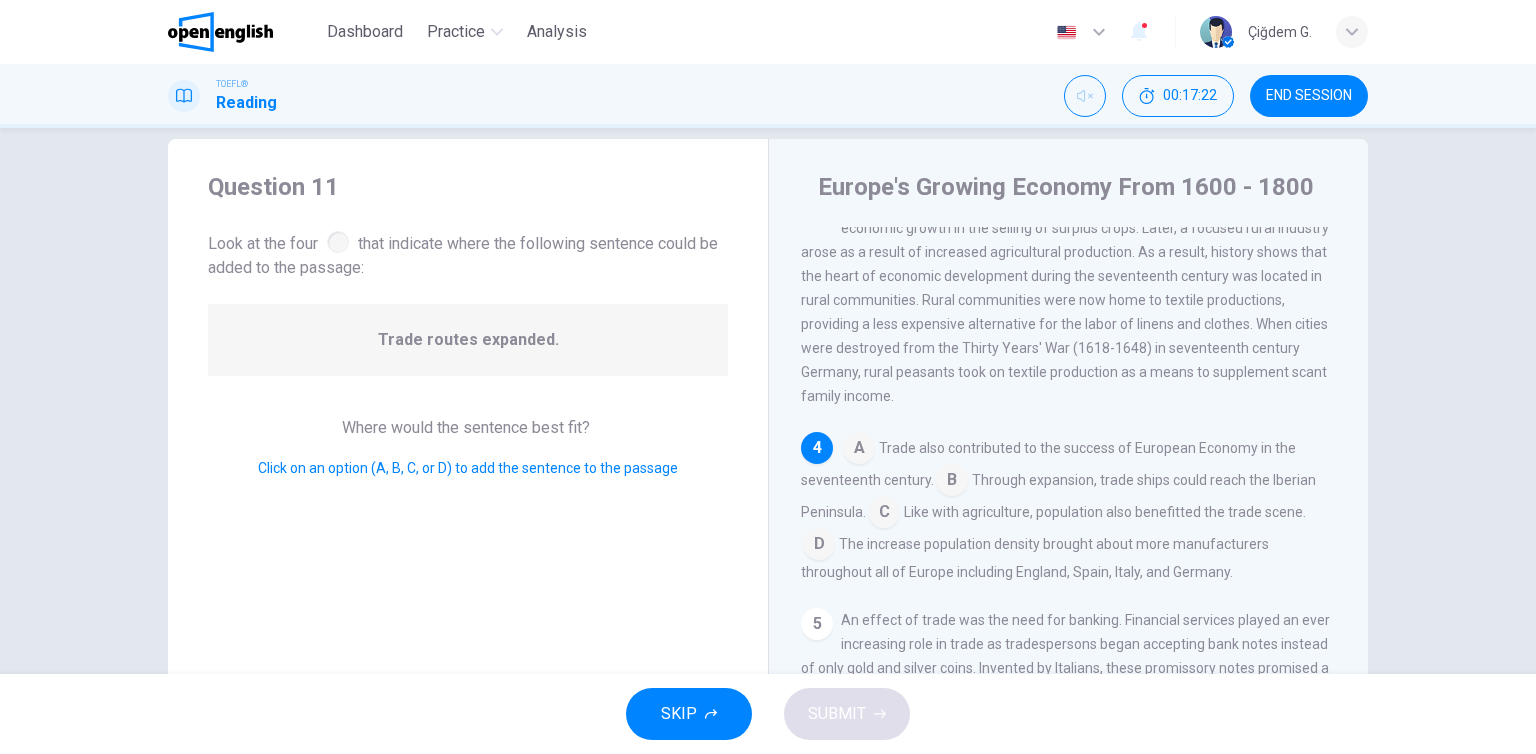click at bounding box center (859, 450) 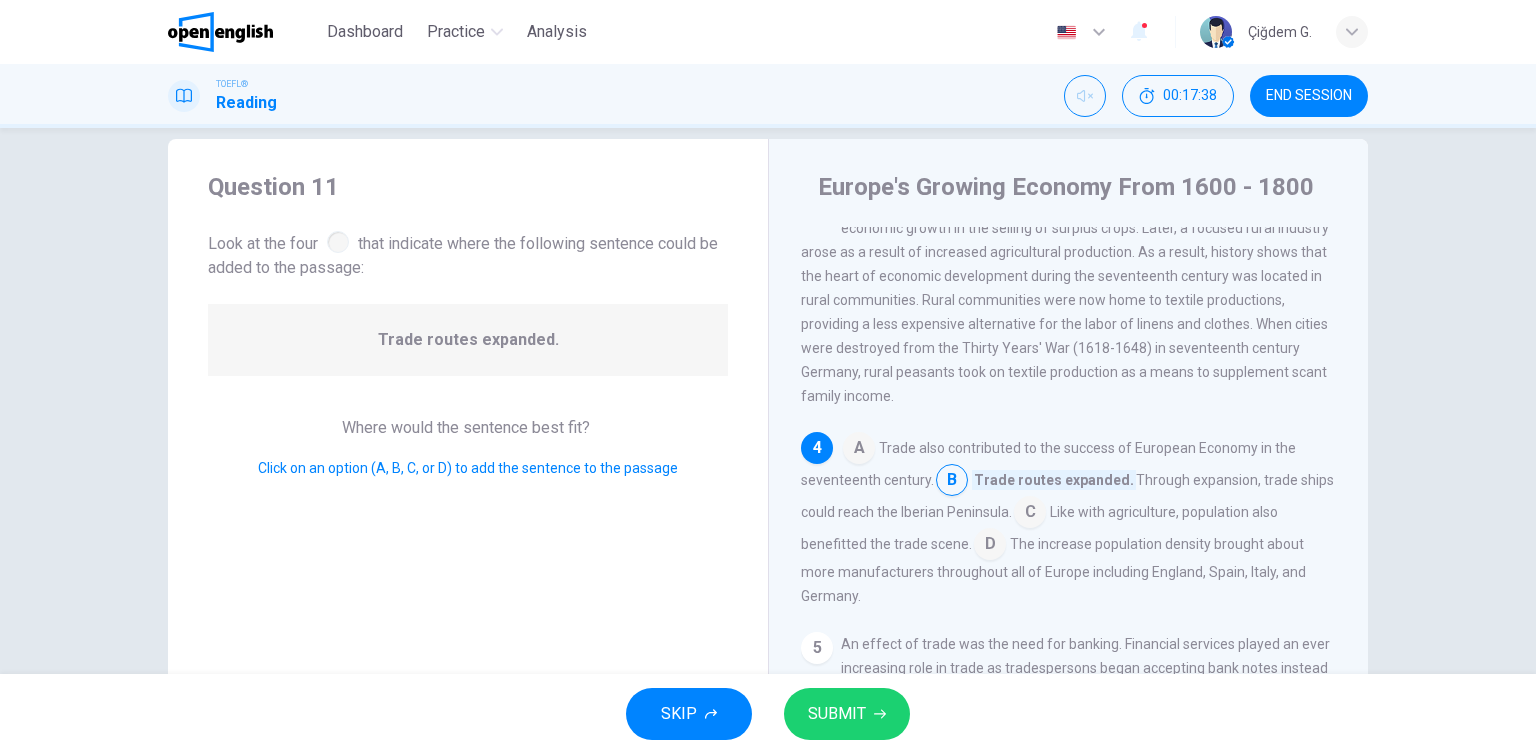 click at bounding box center (859, 450) 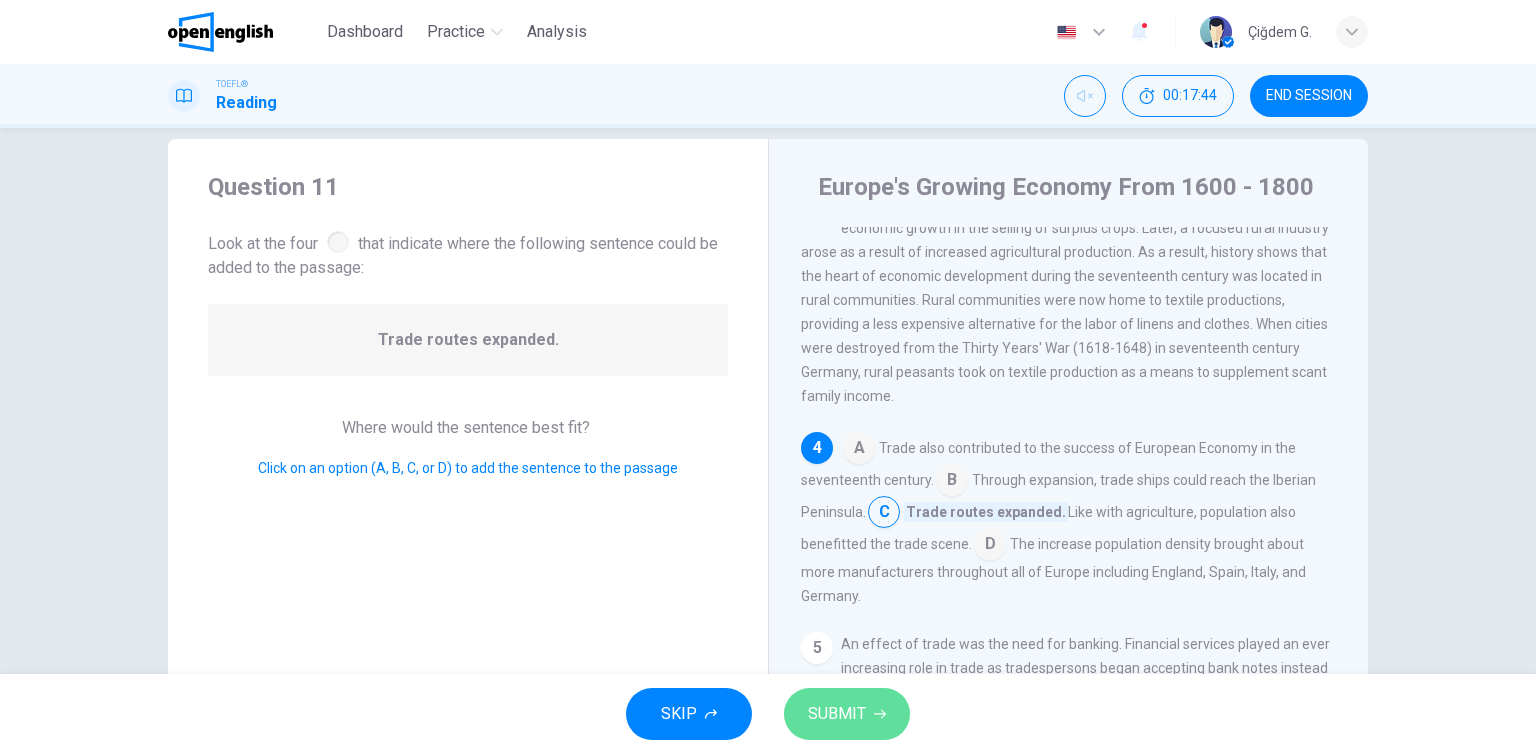 click on "SUBMIT" at bounding box center [847, 714] 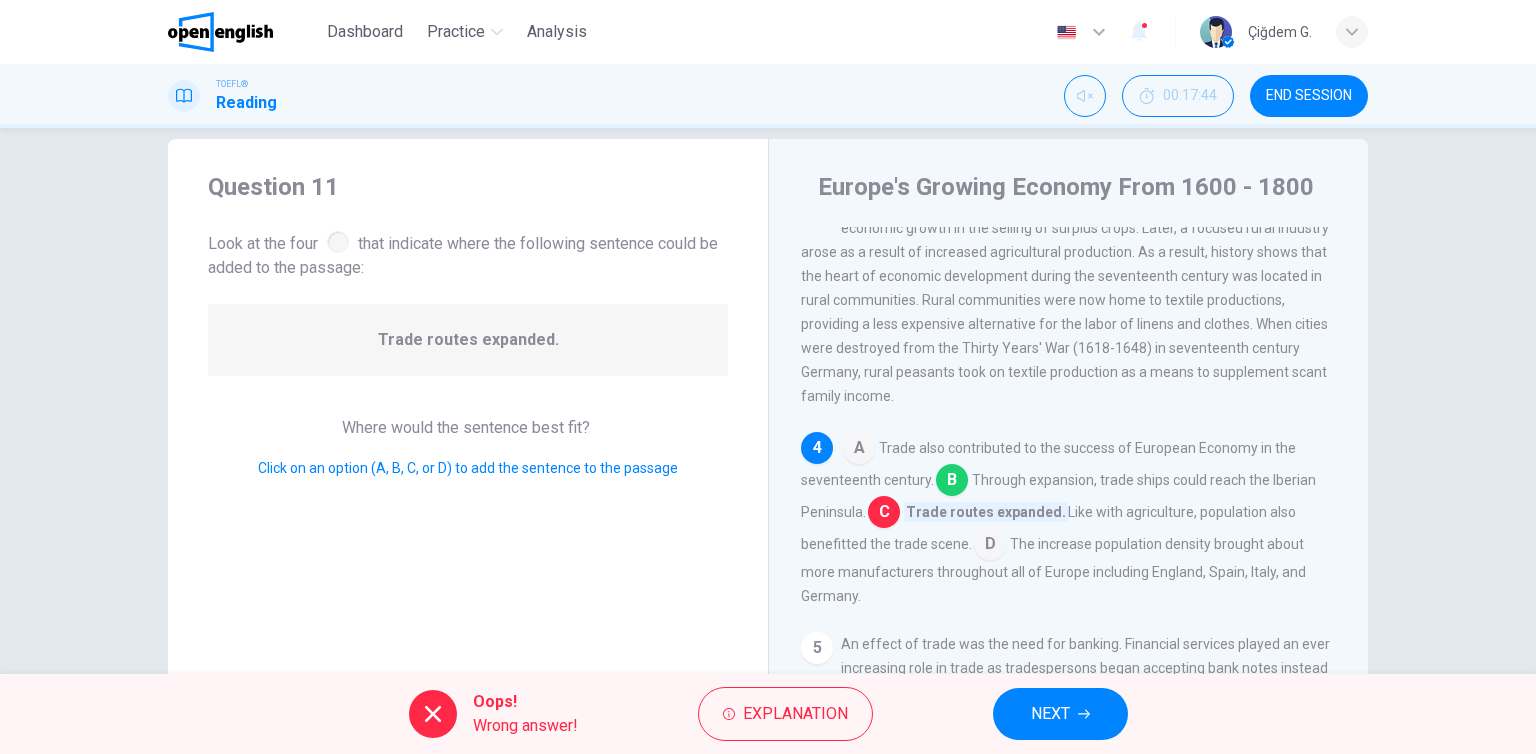 click on "Oops! Wrong answer! Explanation NEXT" at bounding box center [768, 714] 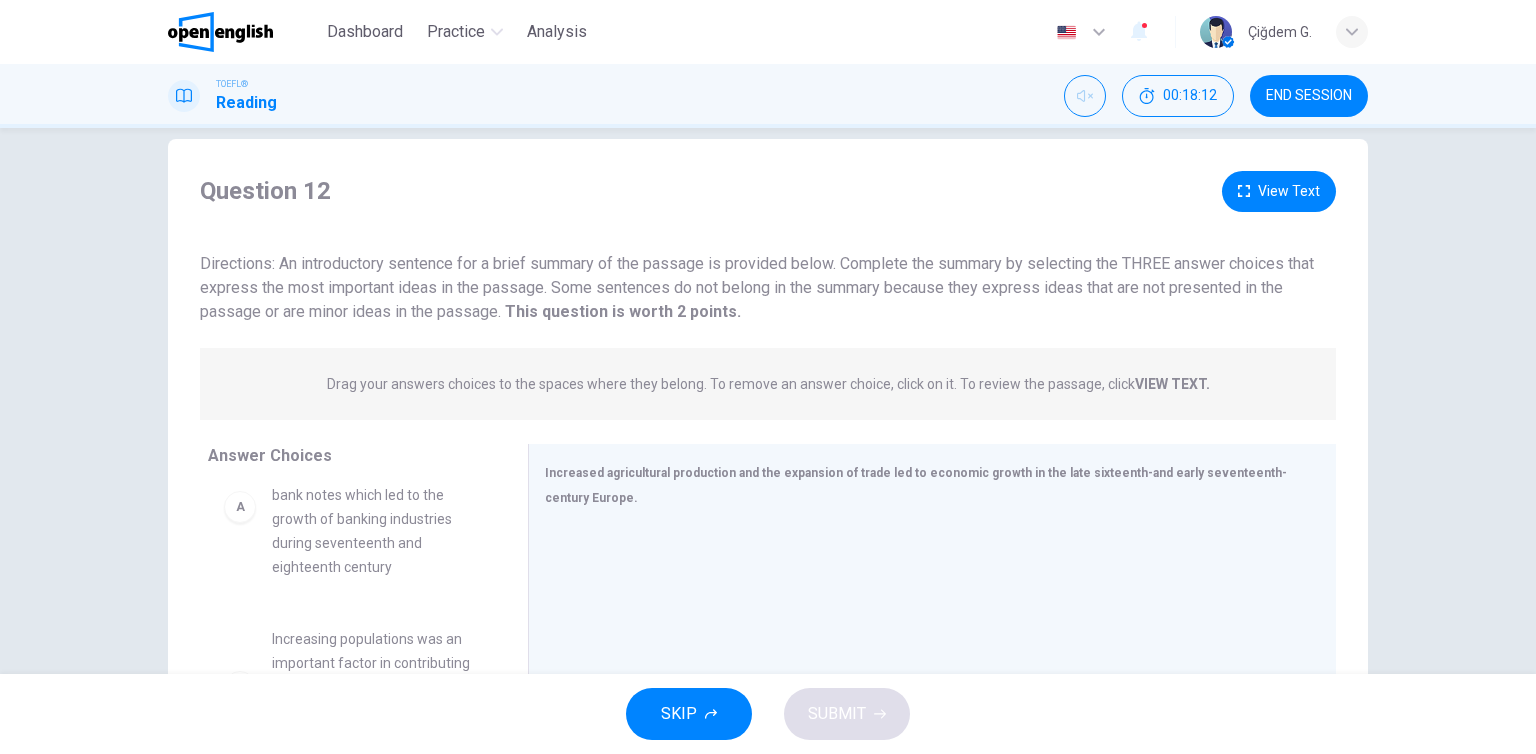 scroll, scrollTop: 100, scrollLeft: 0, axis: vertical 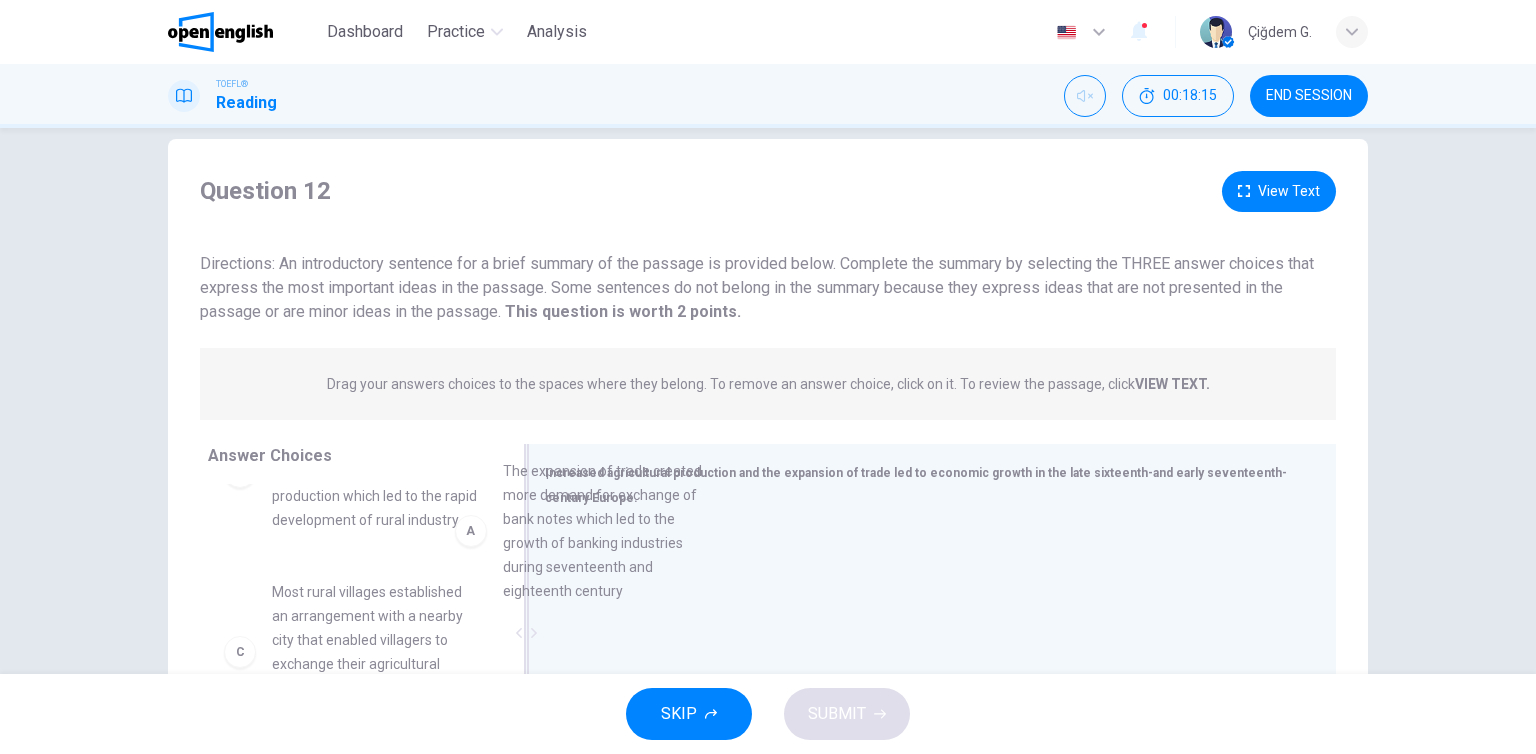 drag, startPoint x: 338, startPoint y: 511, endPoint x: 579, endPoint y: 572, distance: 248.60008 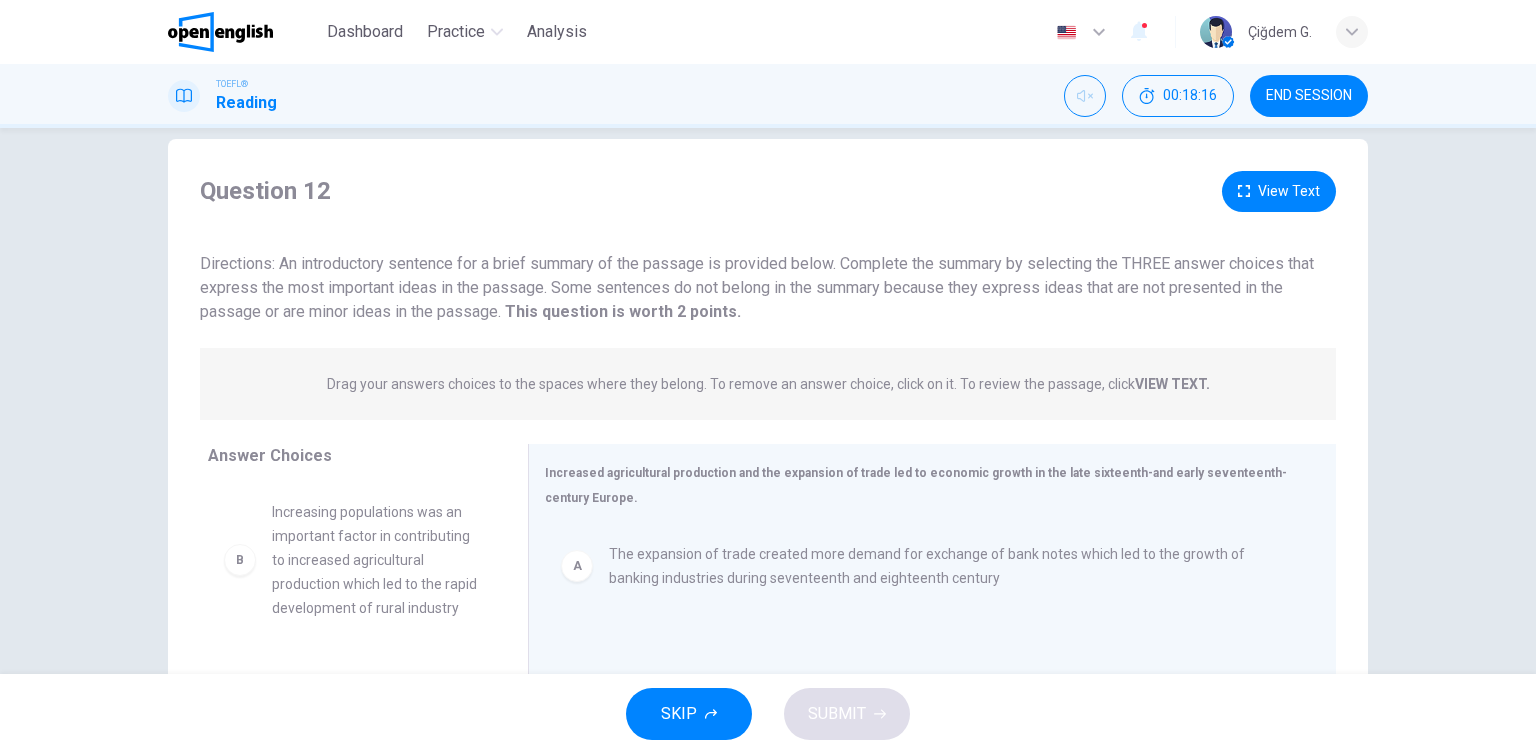 scroll, scrollTop: 0, scrollLeft: 0, axis: both 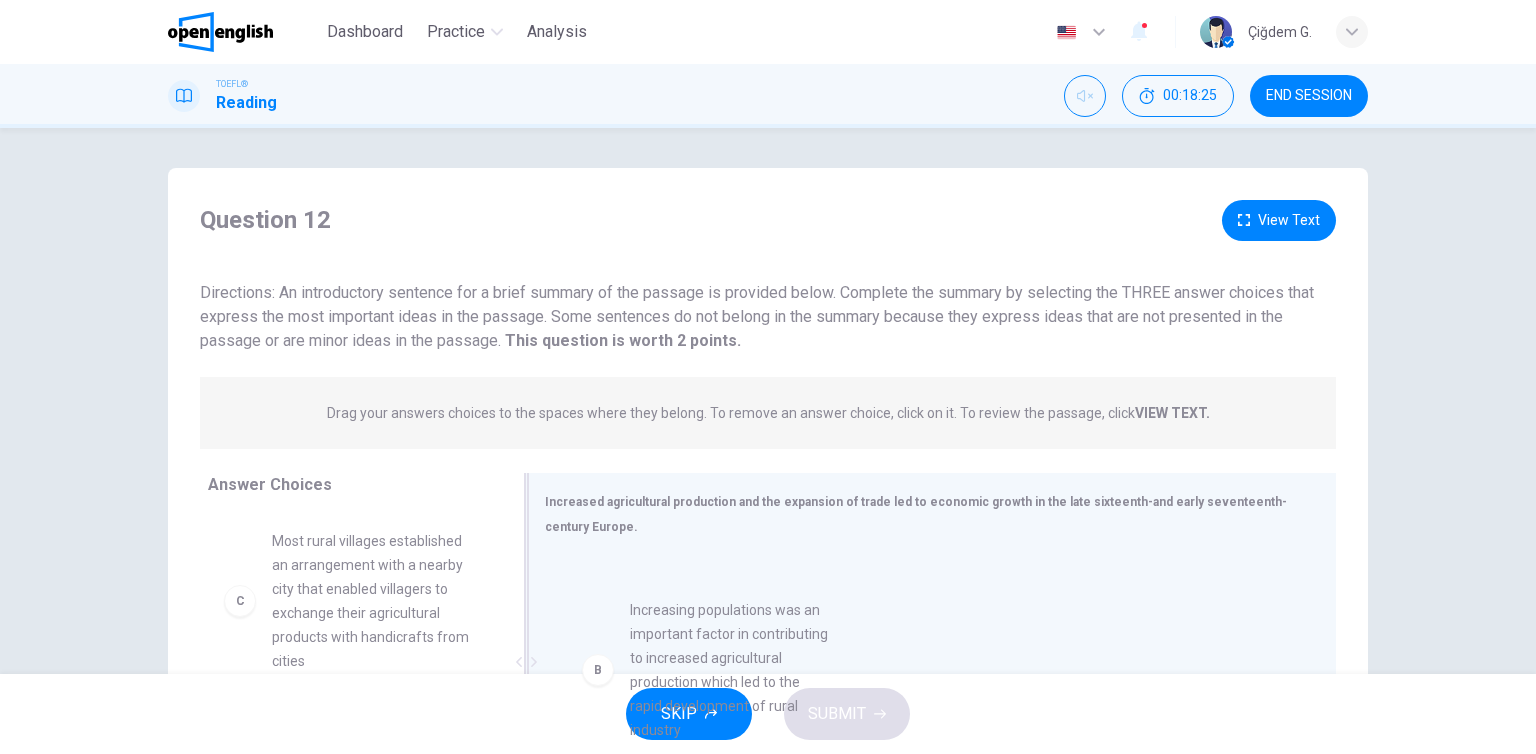 drag, startPoint x: 355, startPoint y: 589, endPoint x: 701, endPoint y: 652, distance: 351.68878 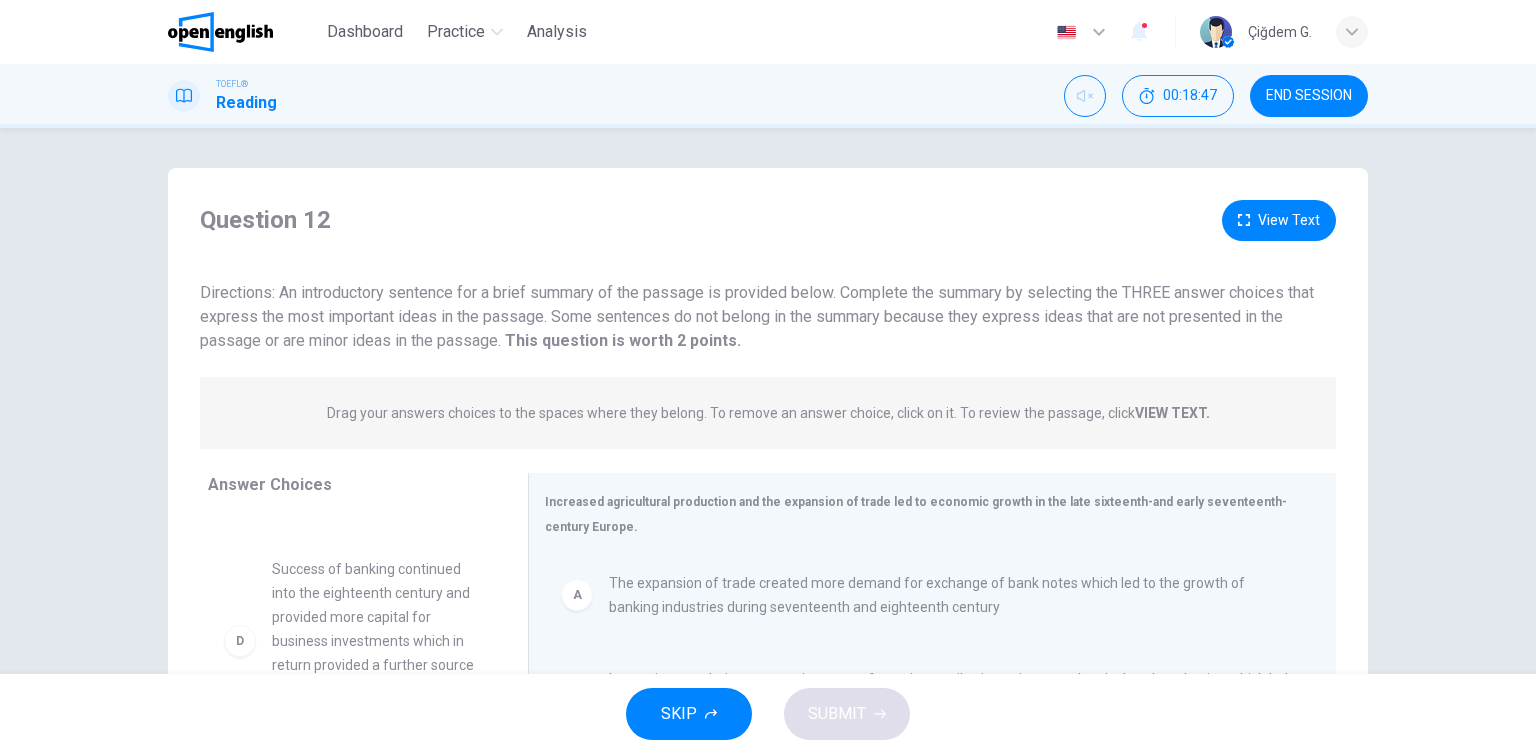 scroll, scrollTop: 200, scrollLeft: 0, axis: vertical 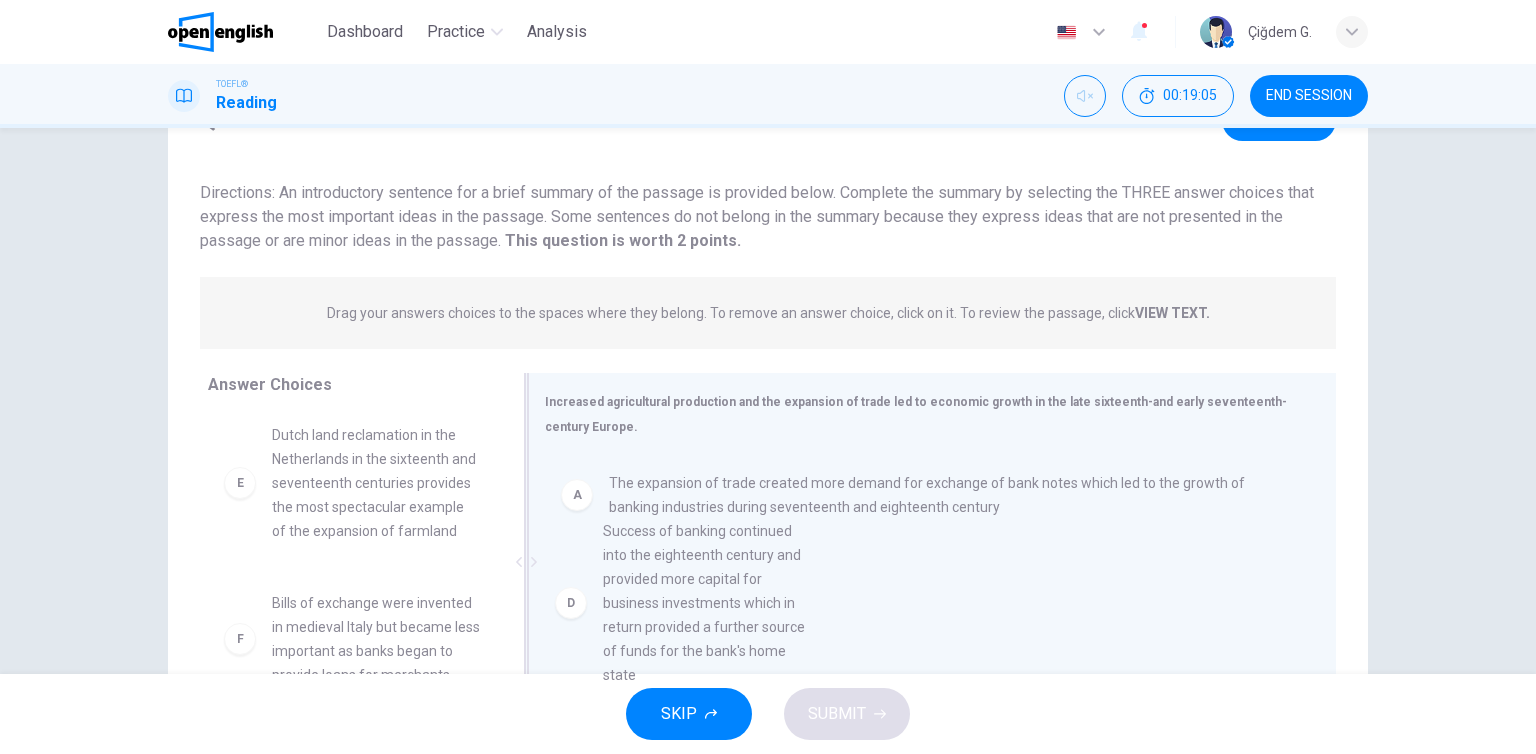 drag, startPoint x: 305, startPoint y: 481, endPoint x: 647, endPoint y: 585, distance: 357.4633 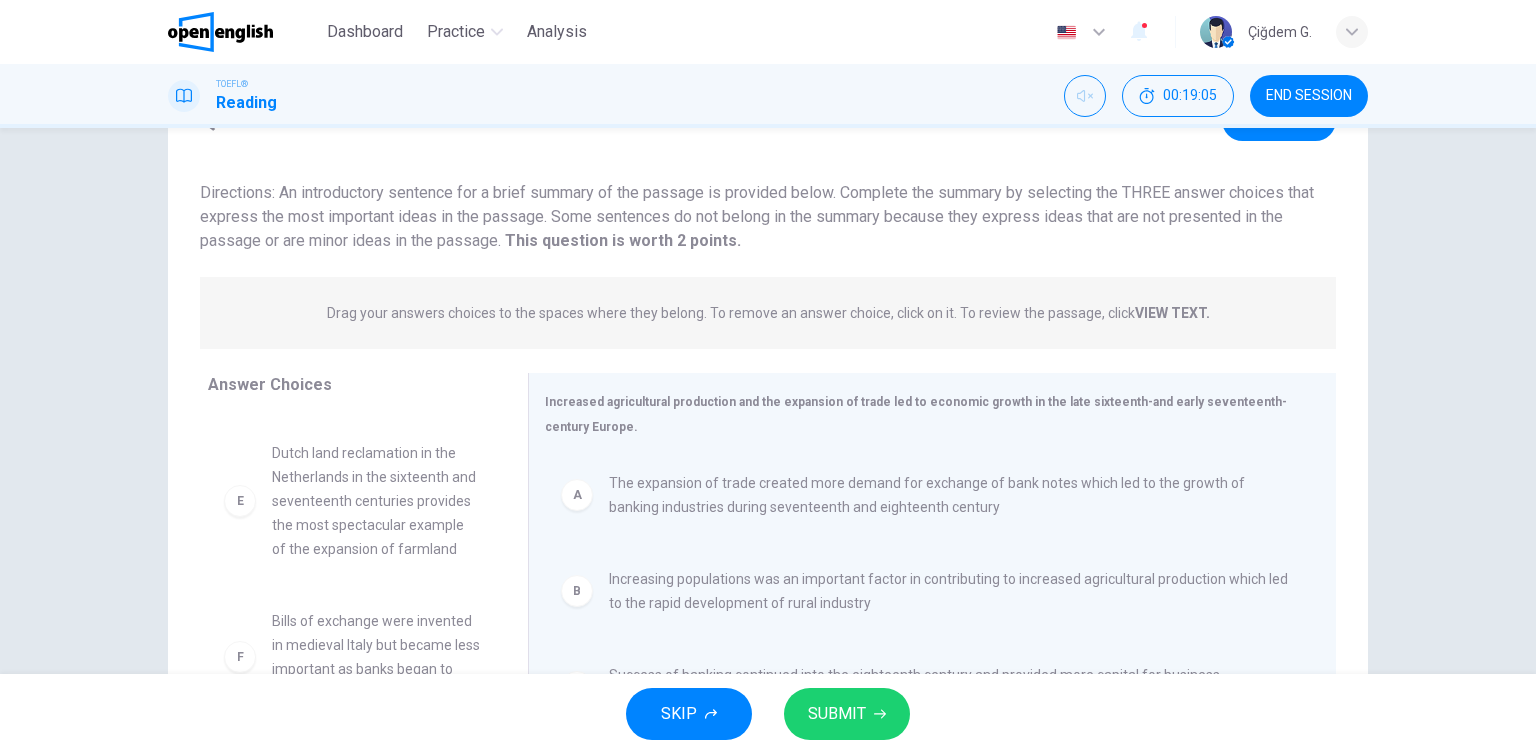 scroll, scrollTop: 180, scrollLeft: 0, axis: vertical 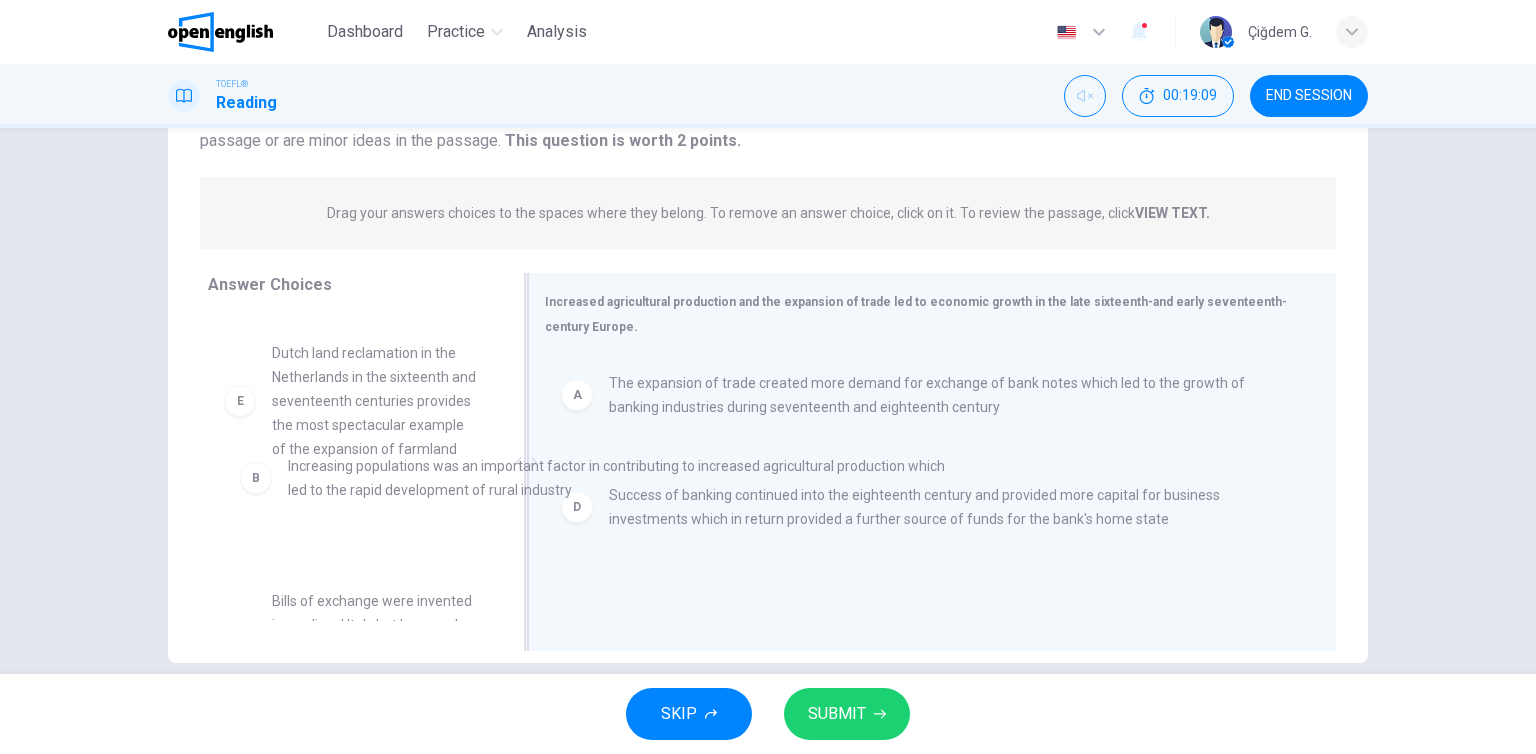 drag, startPoint x: 660, startPoint y: 498, endPoint x: 334, endPoint y: 484, distance: 326.30048 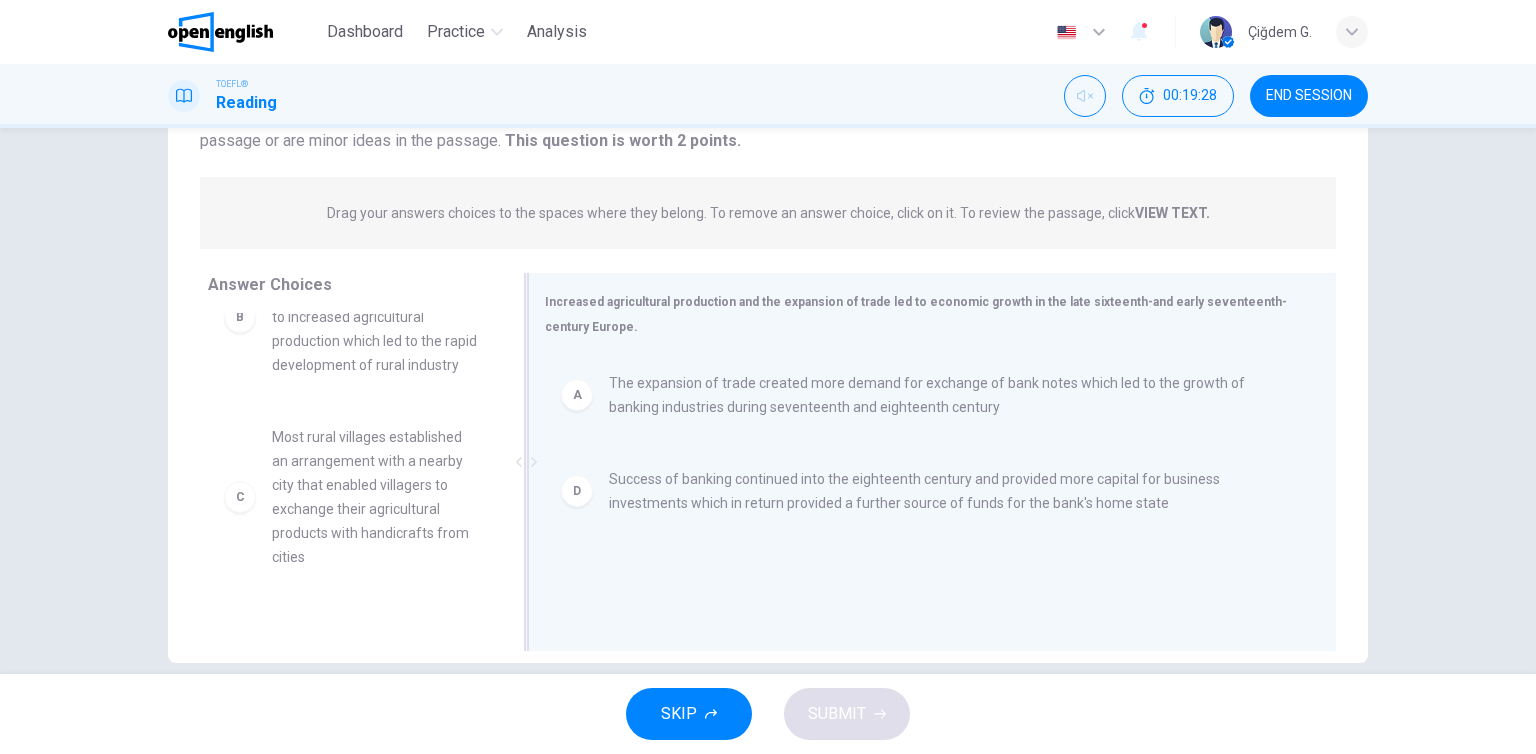 scroll, scrollTop: 0, scrollLeft: 0, axis: both 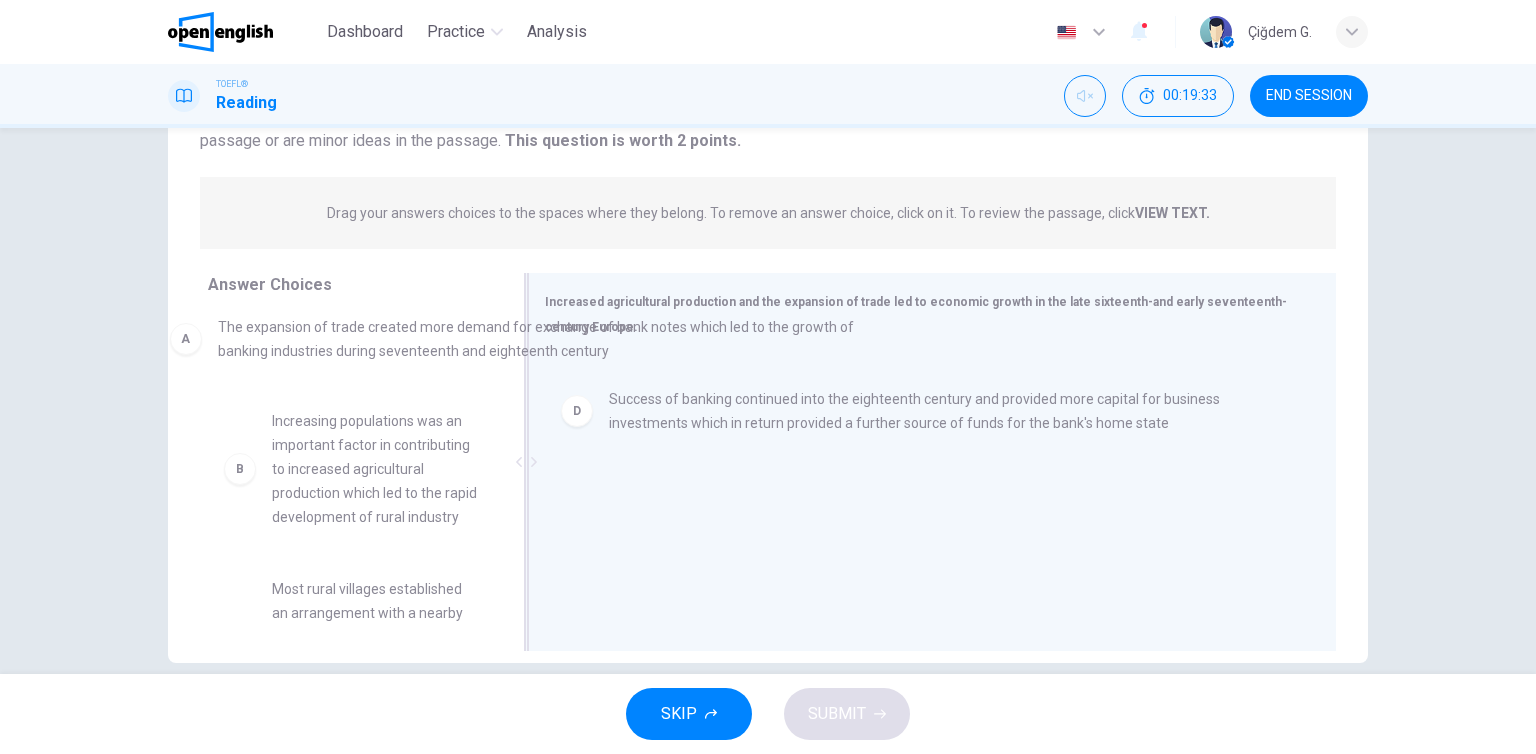 drag, startPoint x: 704, startPoint y: 393, endPoint x: 291, endPoint y: 341, distance: 416.26074 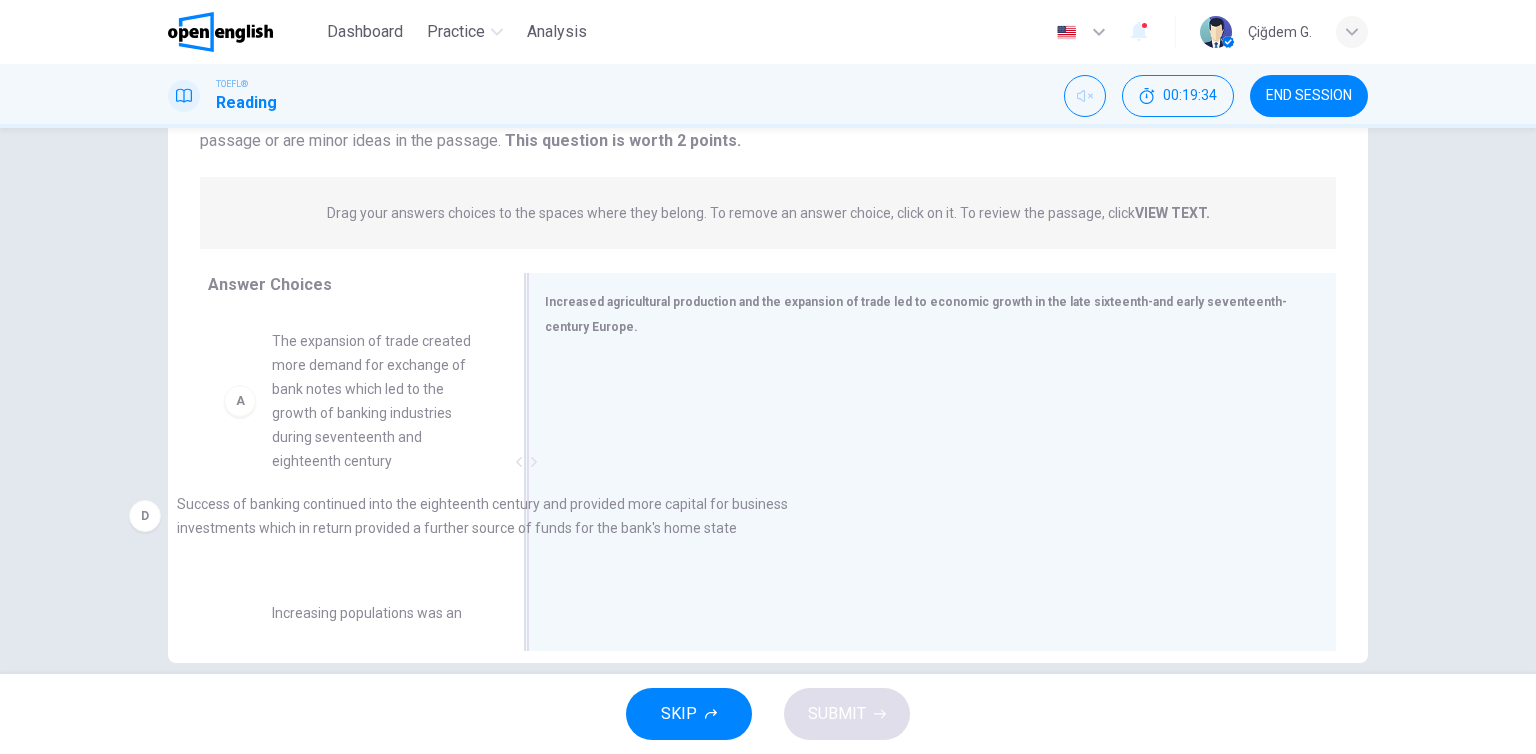 drag, startPoint x: 662, startPoint y: 401, endPoint x: 226, endPoint y: 521, distance: 452.21234 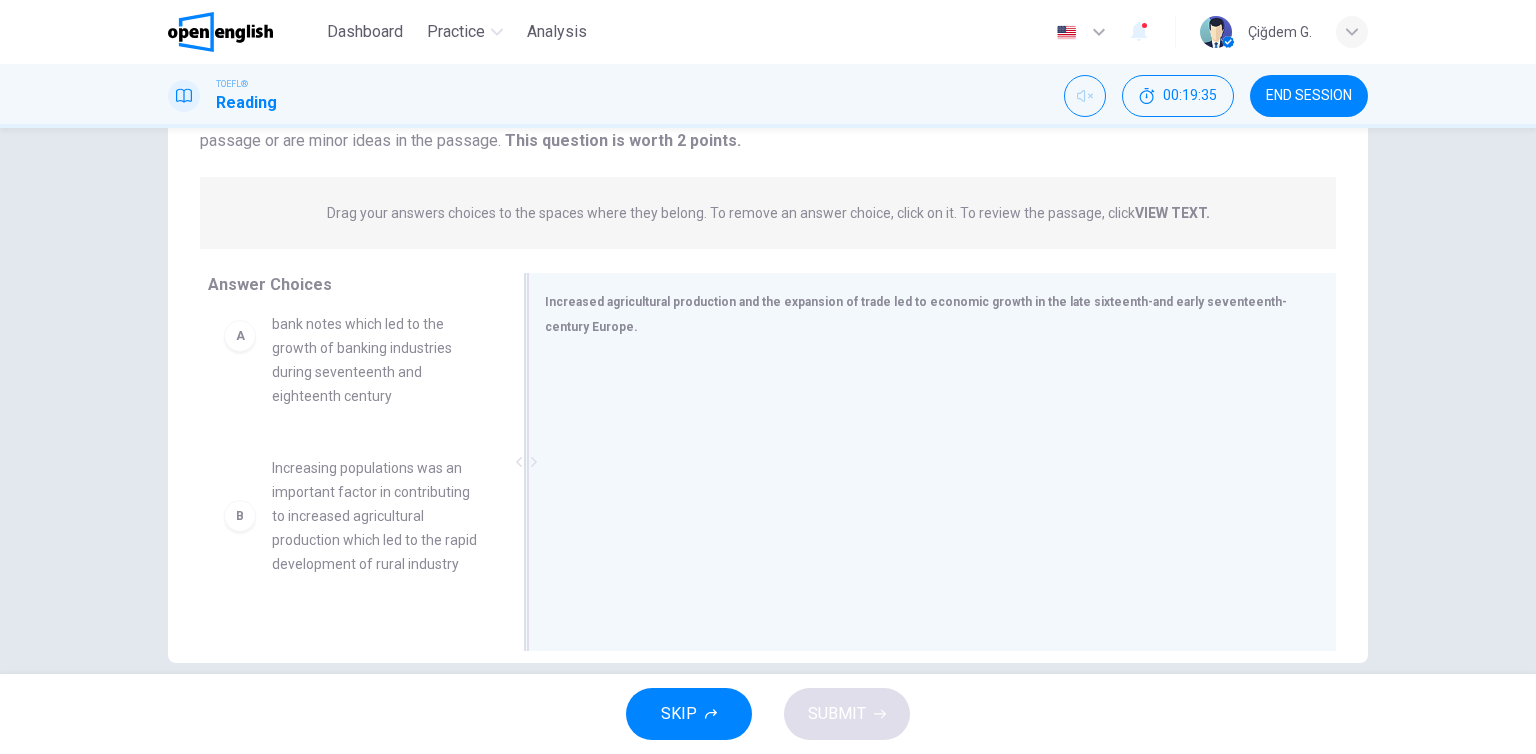 scroll, scrollTop: 200, scrollLeft: 0, axis: vertical 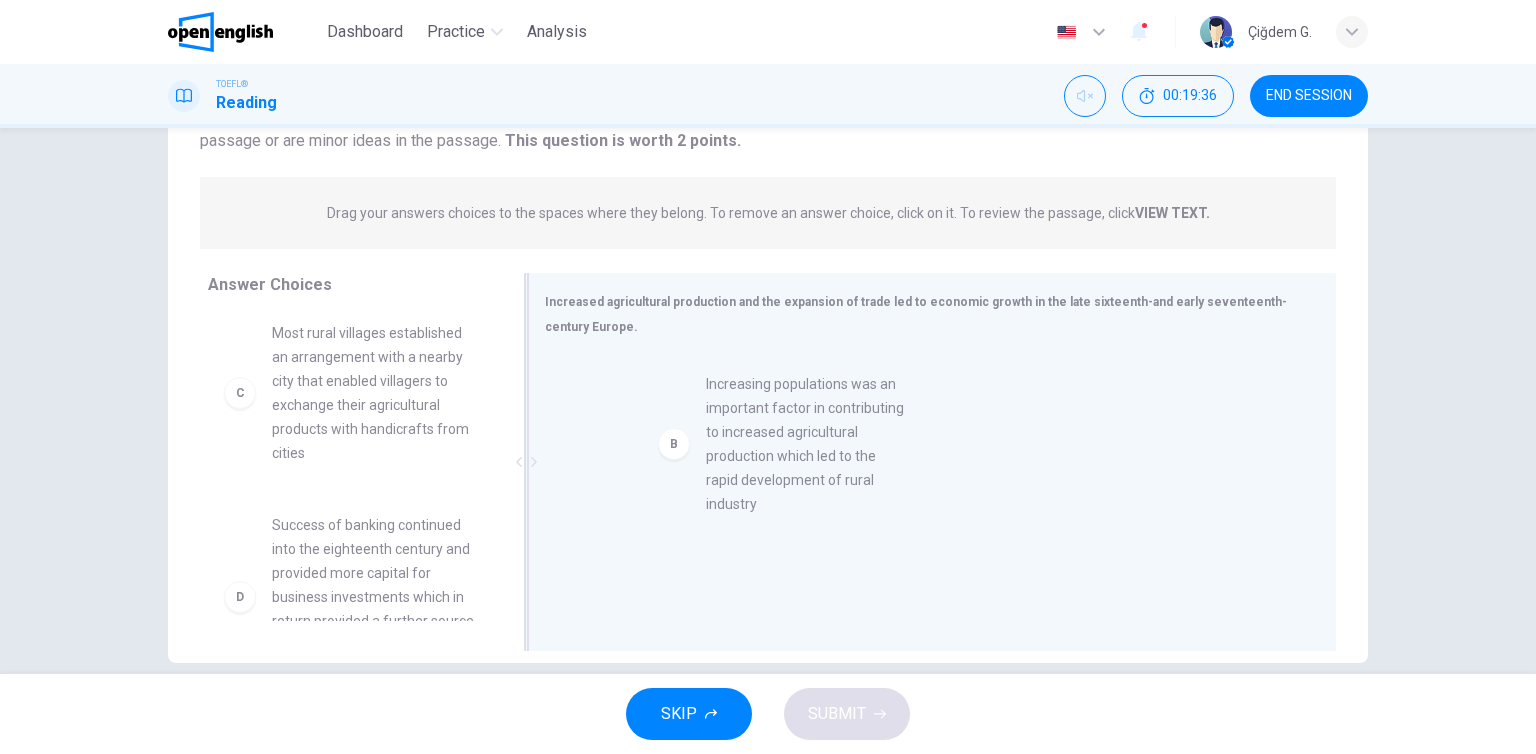 drag, startPoint x: 288, startPoint y: 397, endPoint x: 731, endPoint y: 450, distance: 446.15915 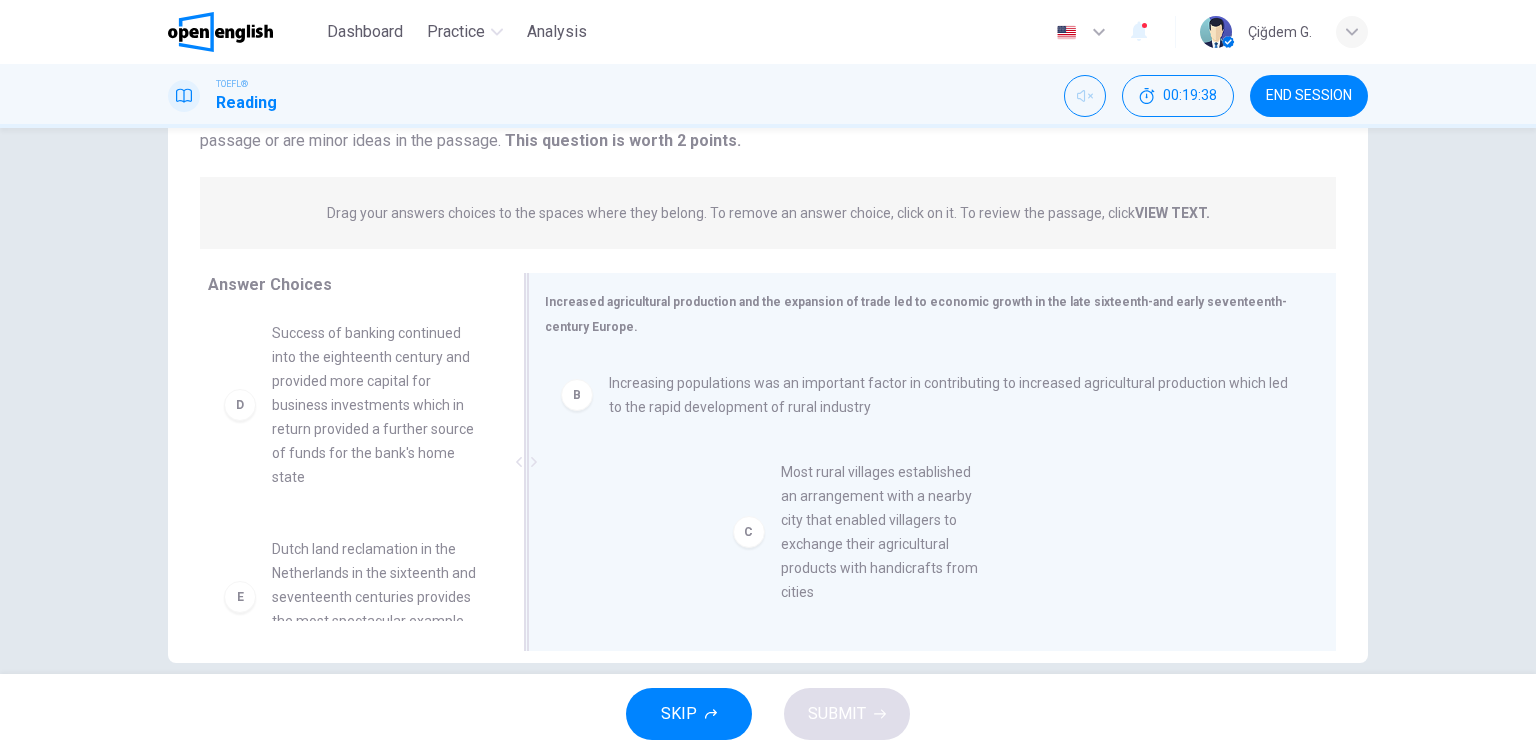 drag, startPoint x: 296, startPoint y: 390, endPoint x: 817, endPoint y: 540, distance: 542.16327 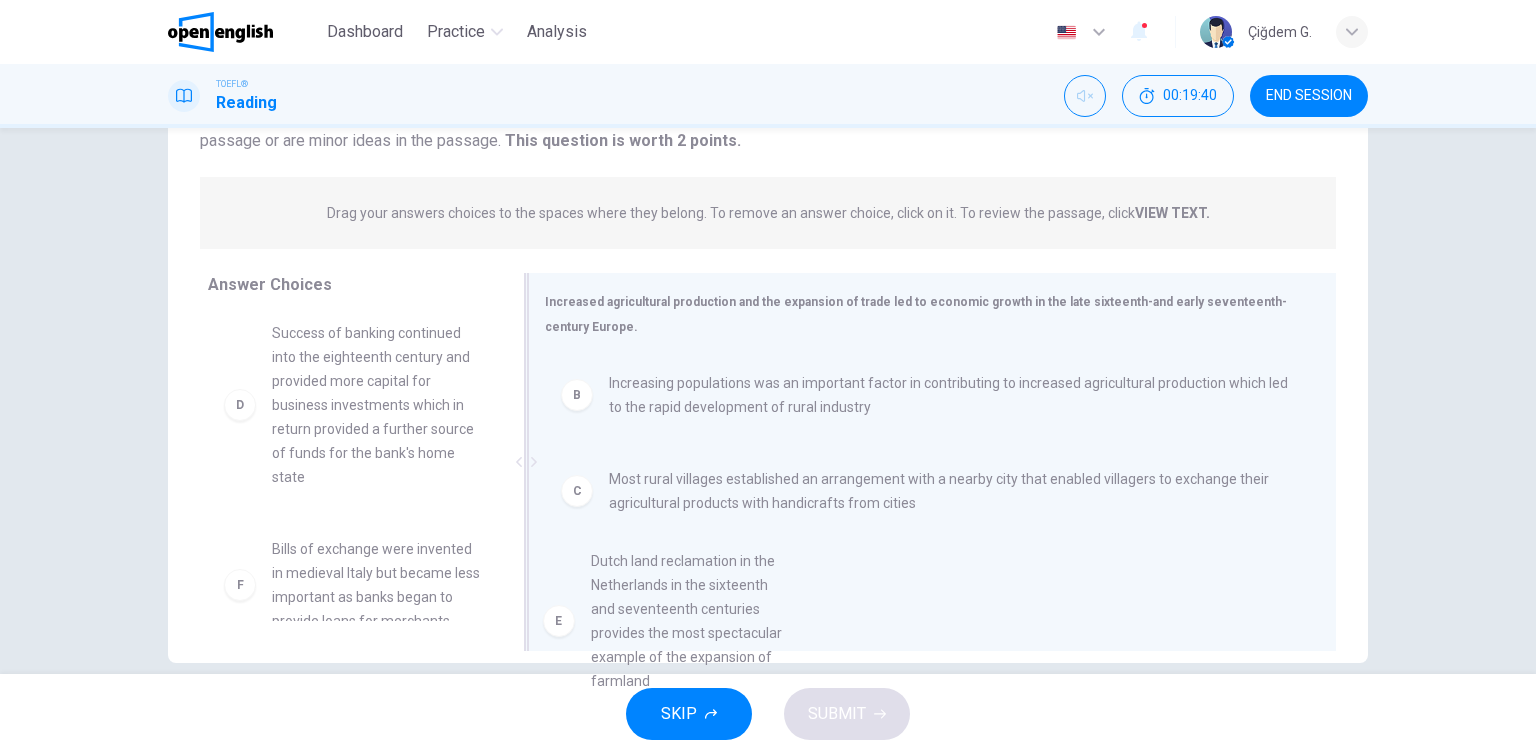 scroll, scrollTop: 203, scrollLeft: 0, axis: vertical 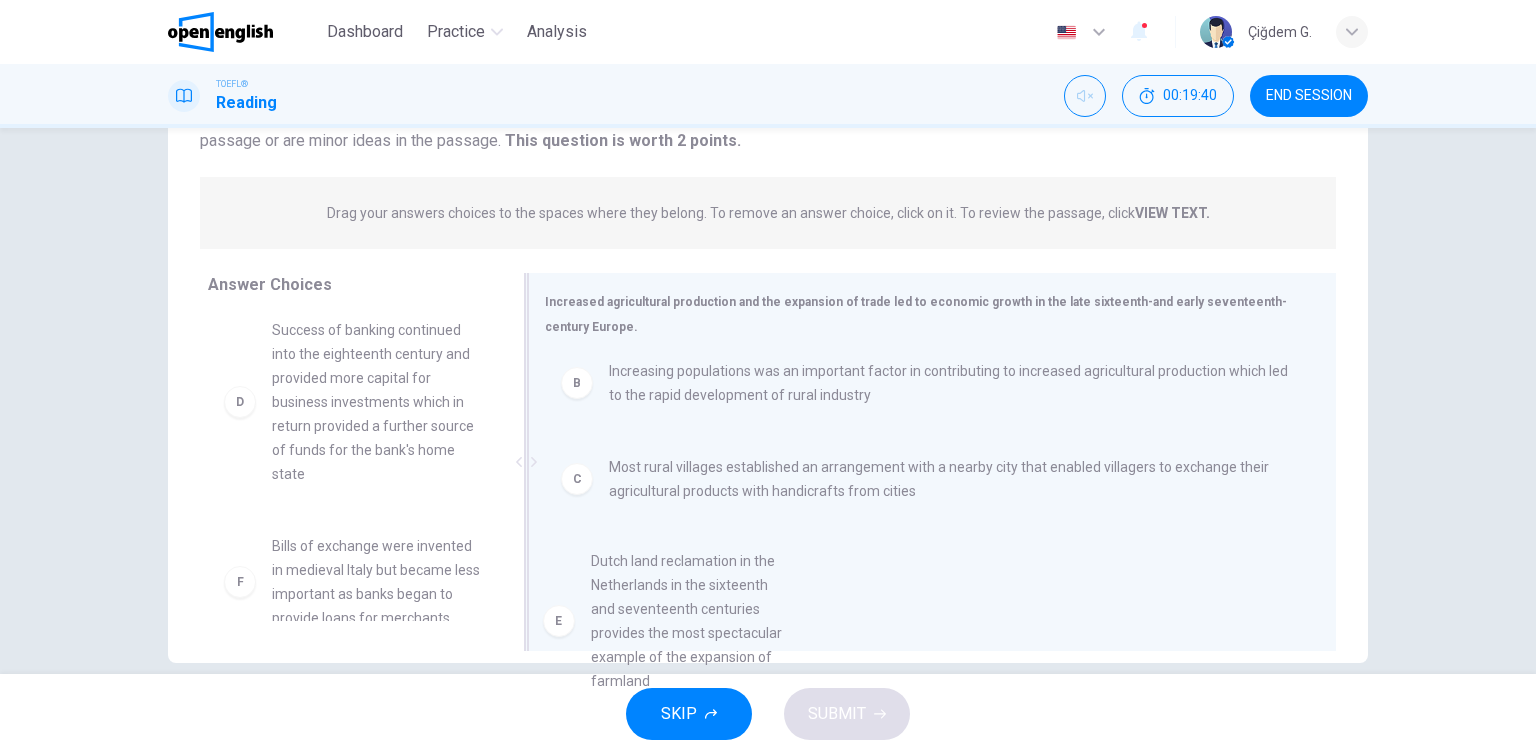 drag, startPoint x: 349, startPoint y: 569, endPoint x: 768, endPoint y: 580, distance: 419.14438 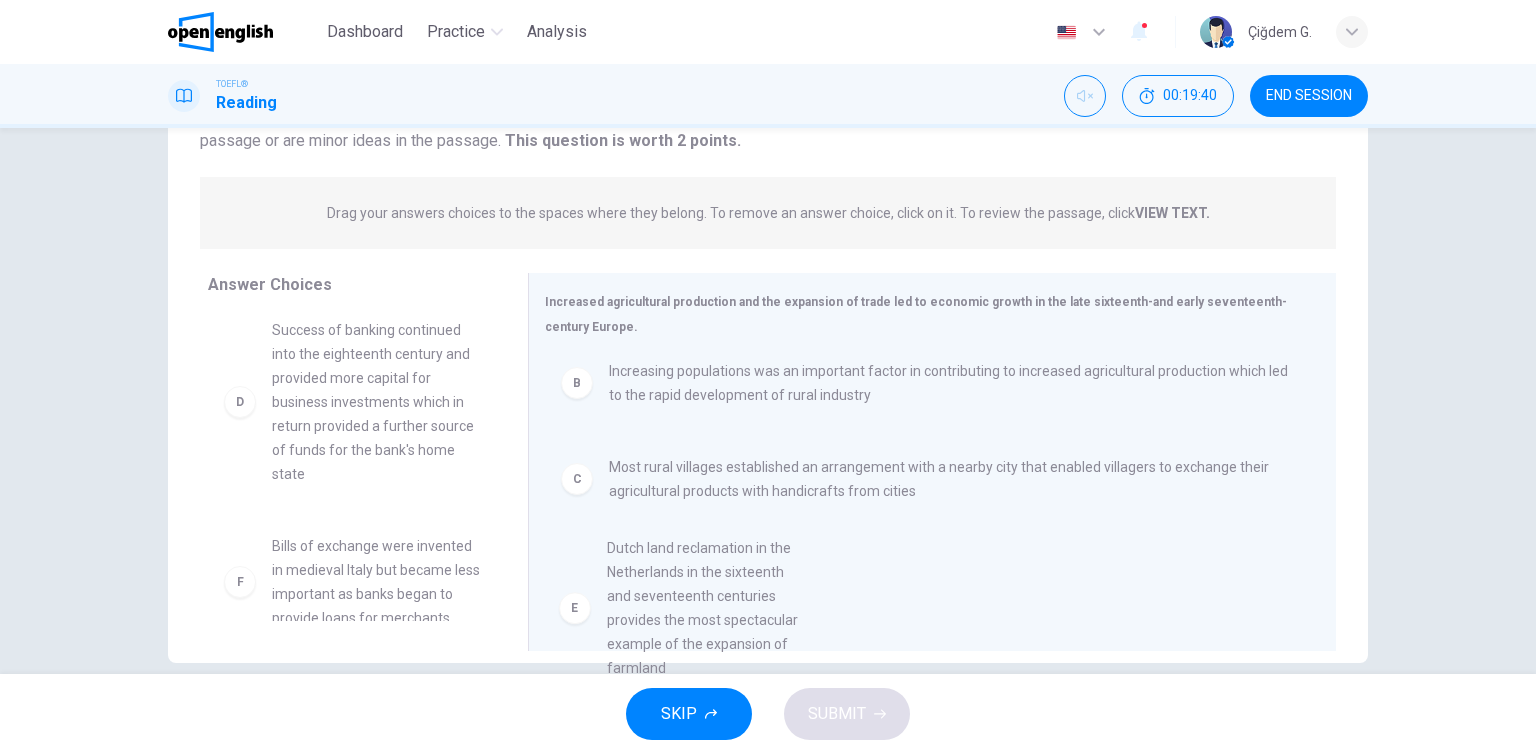 scroll, scrollTop: 4, scrollLeft: 0, axis: vertical 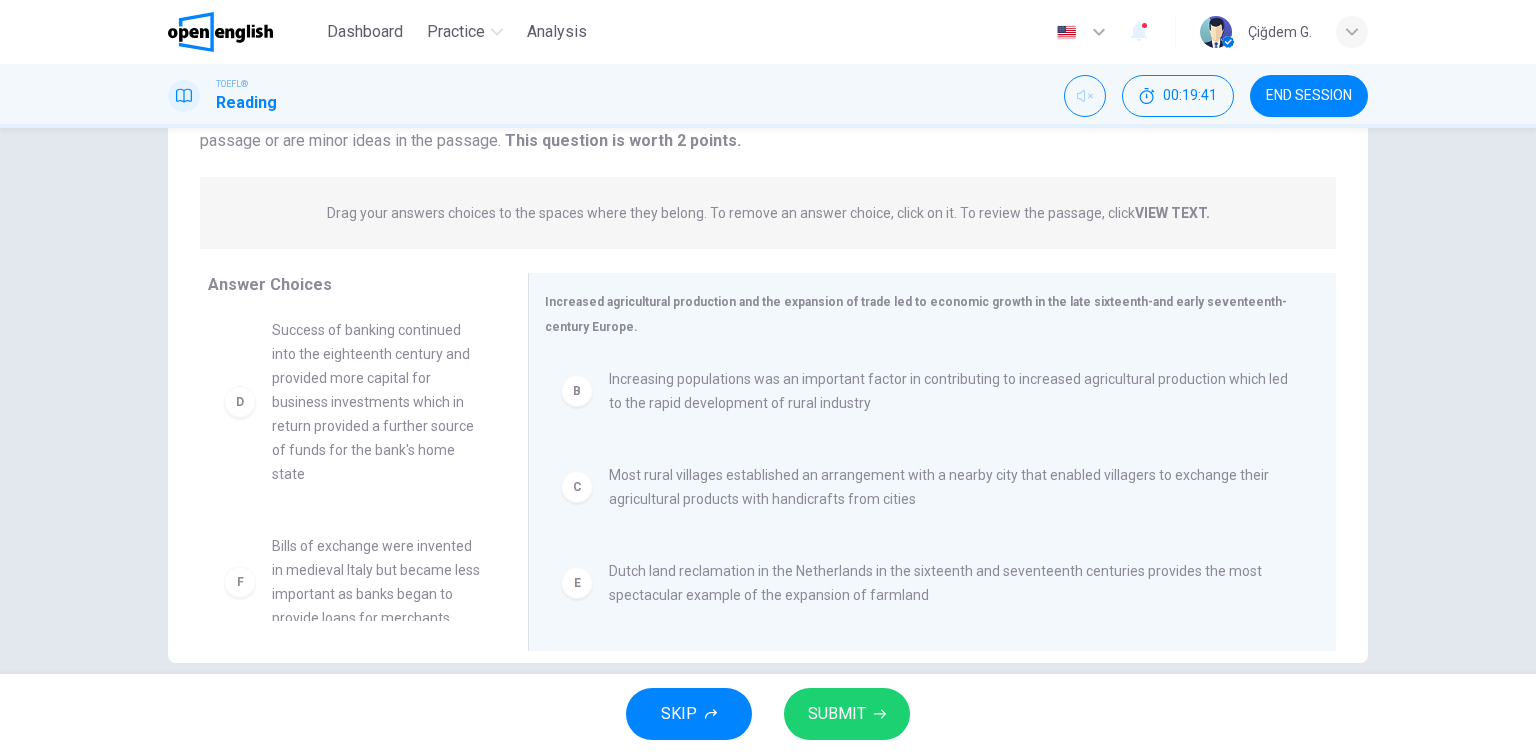 click on "SUBMIT" at bounding box center (837, 714) 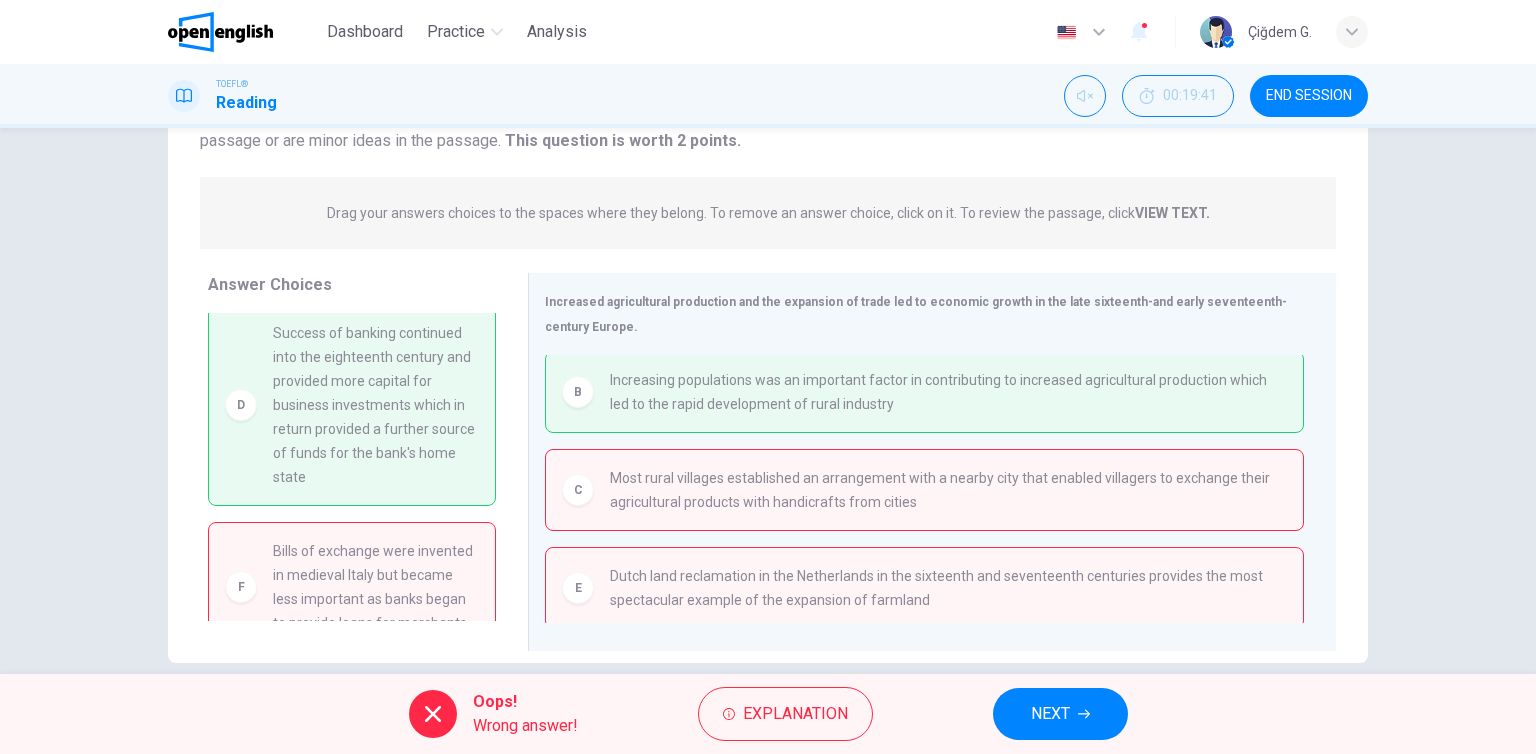 scroll, scrollTop: 100, scrollLeft: 0, axis: vertical 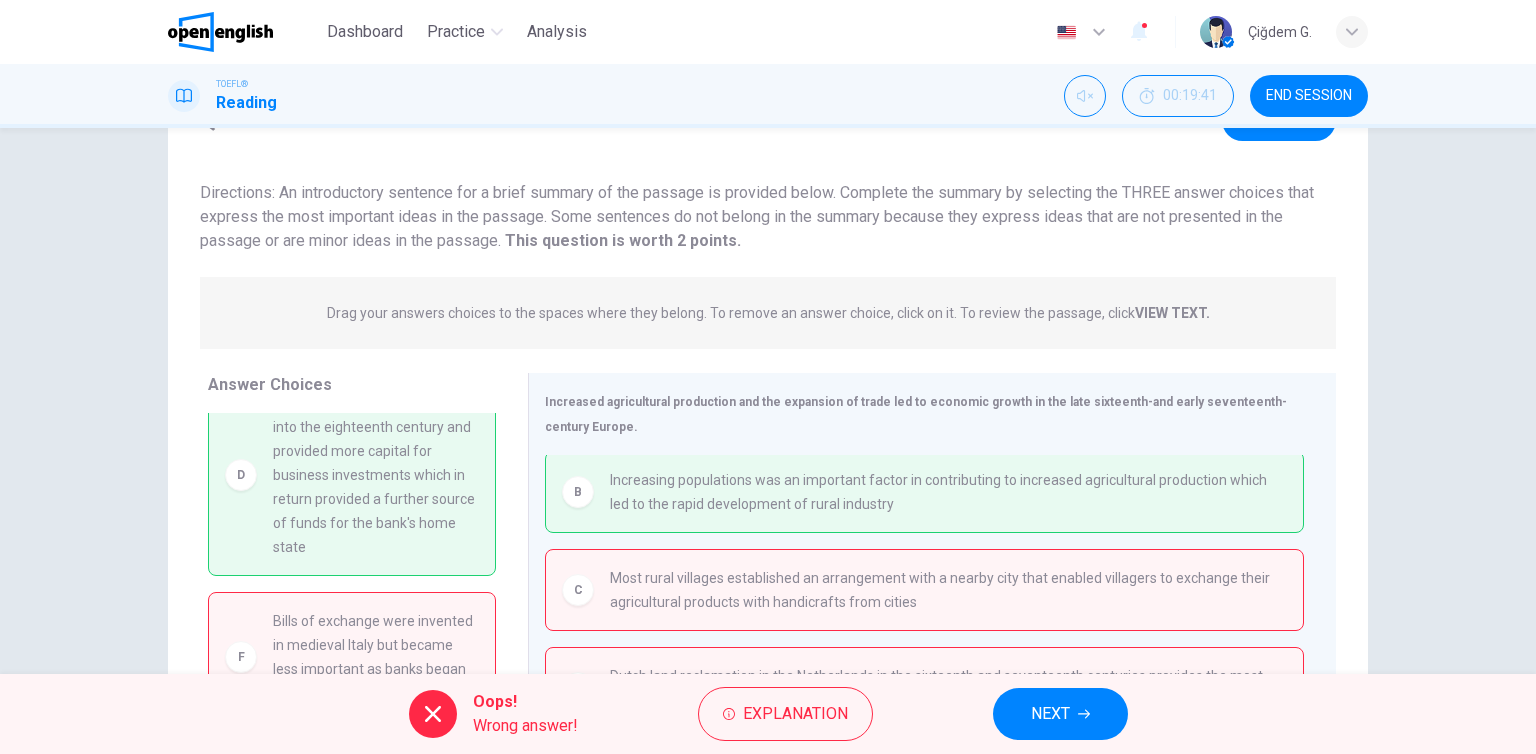 click on "NEXT" at bounding box center [1060, 714] 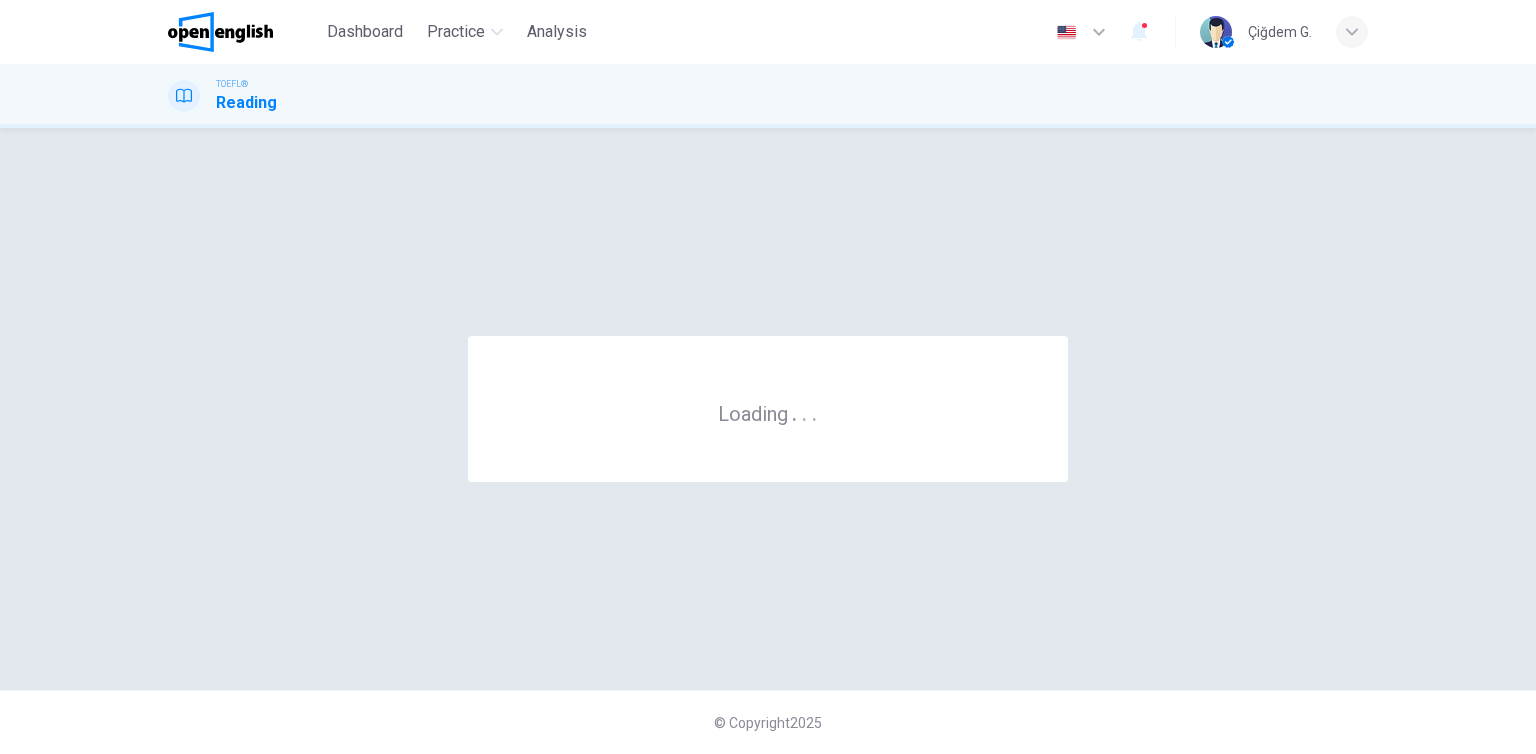 scroll, scrollTop: 0, scrollLeft: 0, axis: both 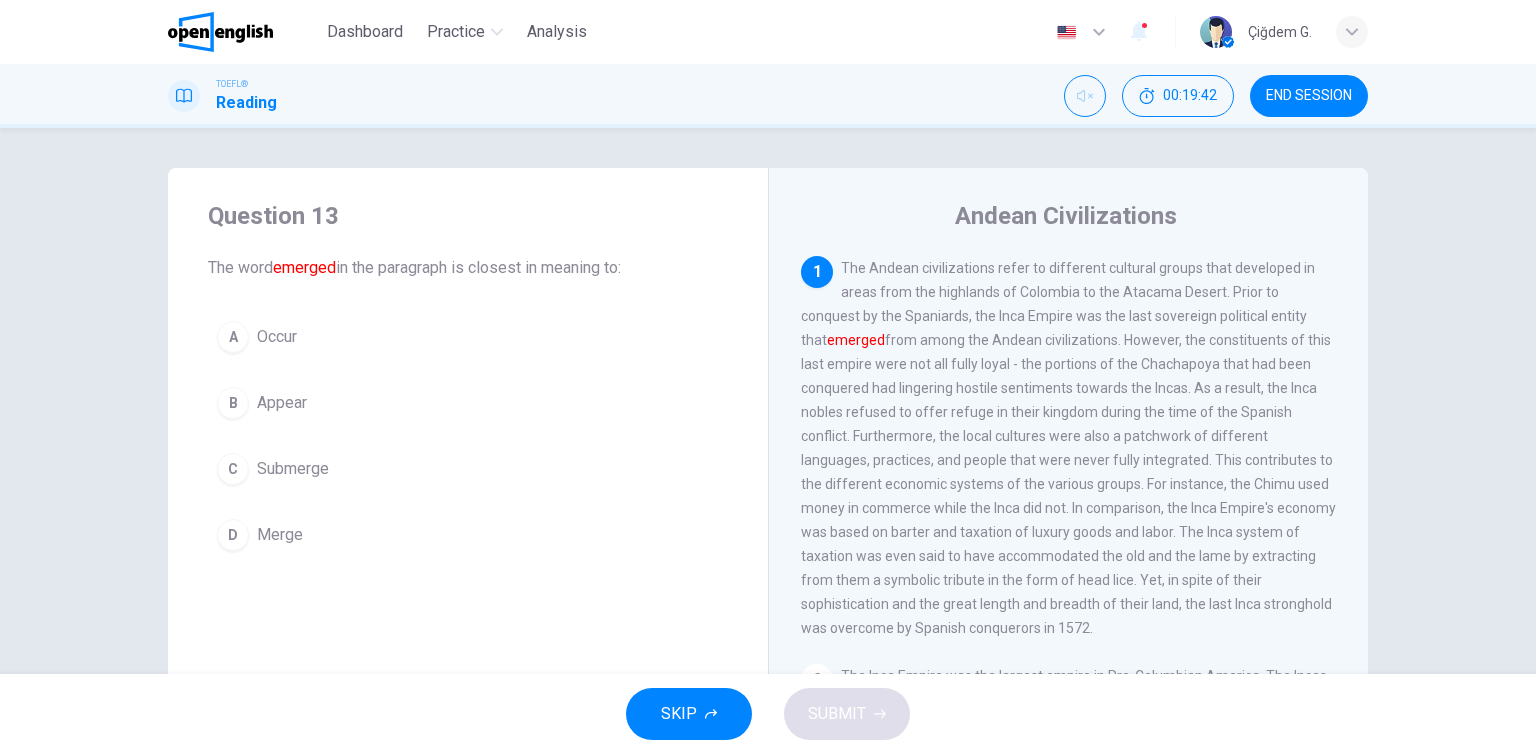 click on "END SESSION" at bounding box center (1309, 96) 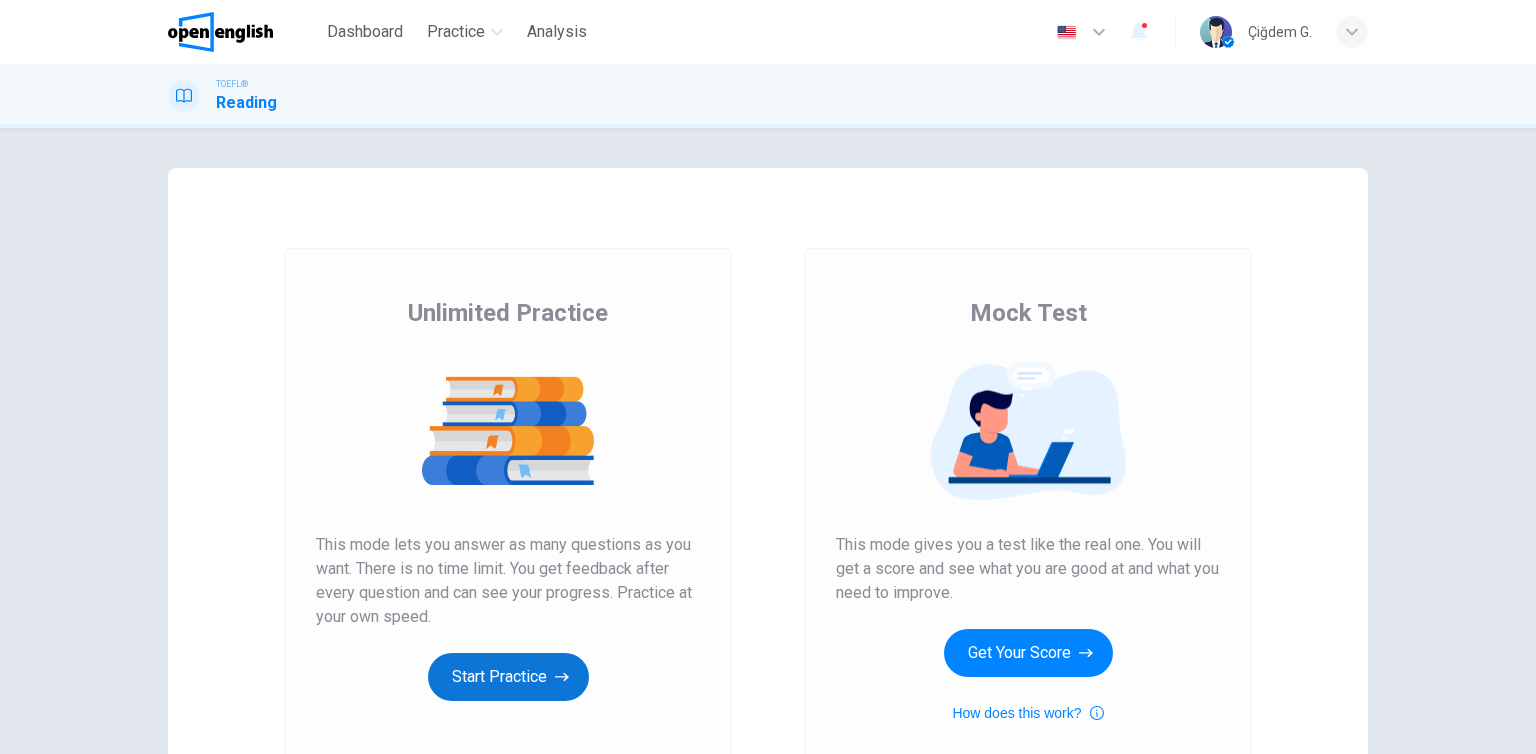 scroll, scrollTop: 0, scrollLeft: 0, axis: both 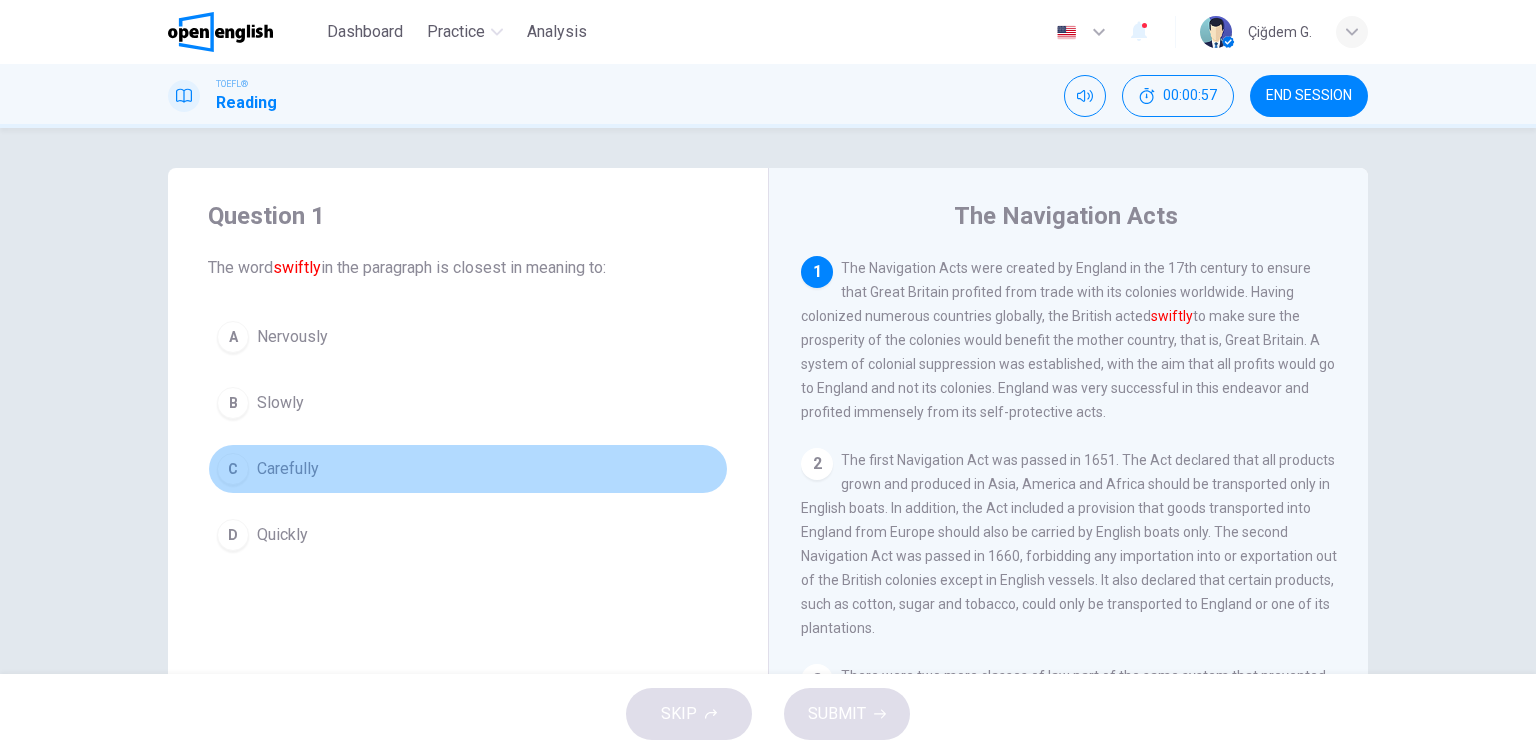 click on "Carefully" at bounding box center [292, 337] 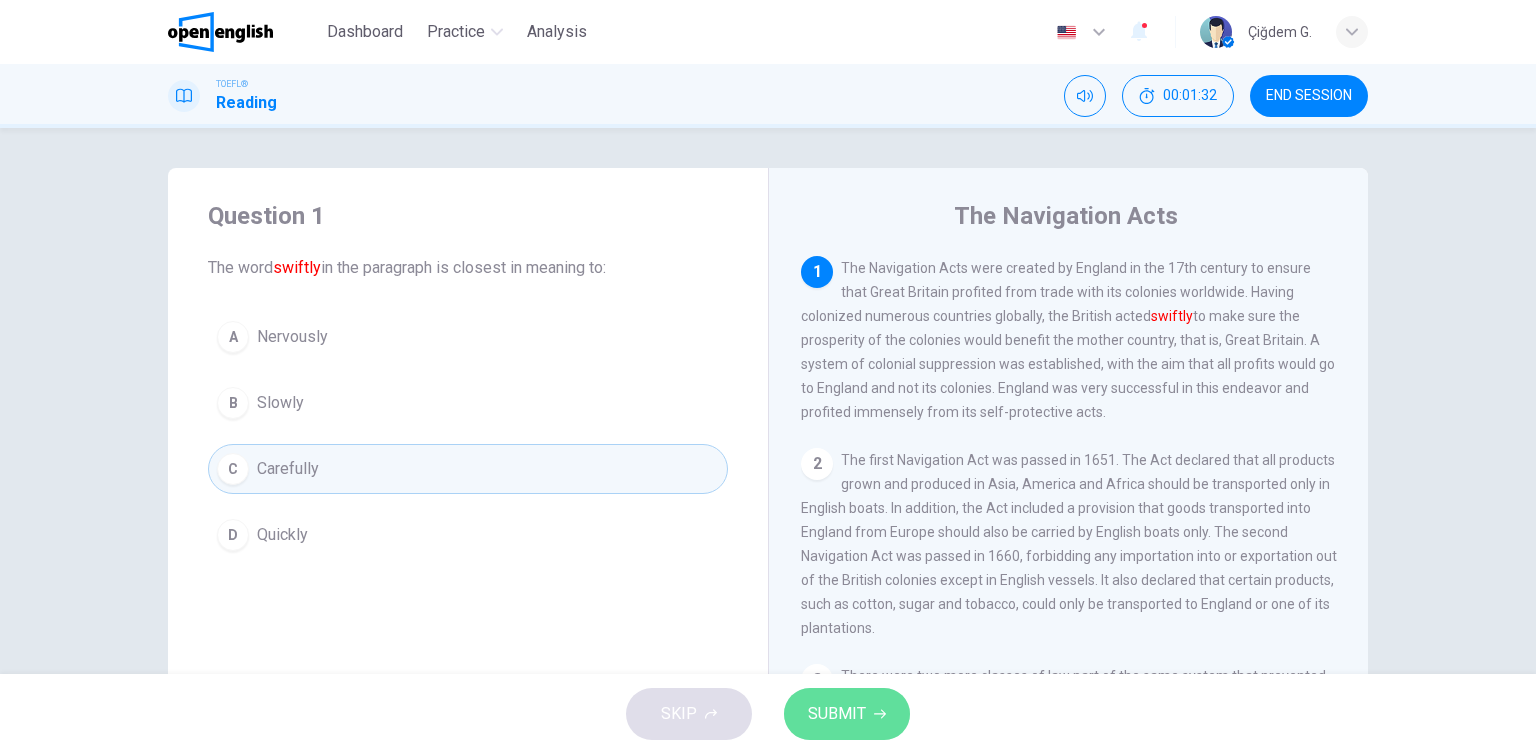click on "SUBMIT" at bounding box center [847, 714] 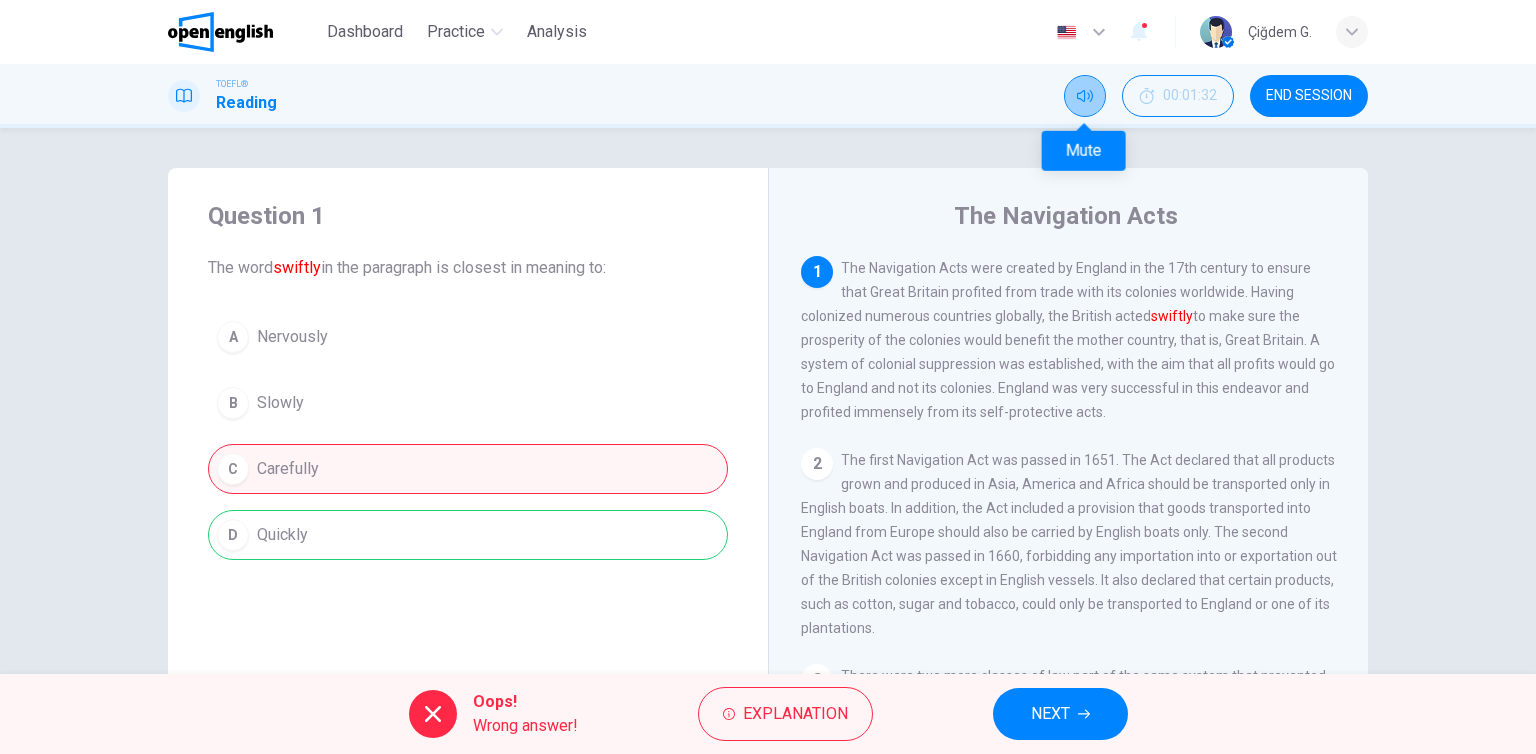 click at bounding box center (1085, 96) 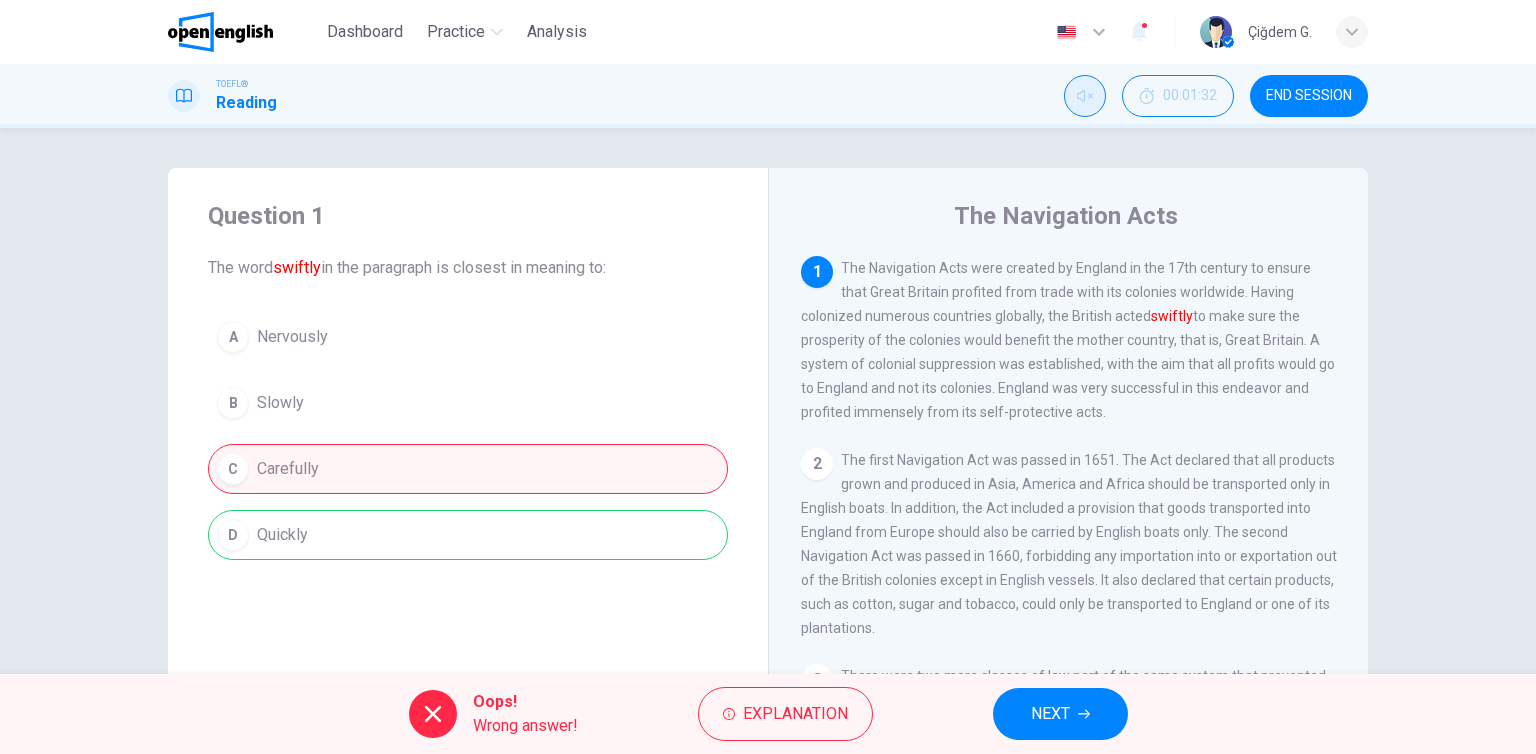click on "NEXT" at bounding box center [1060, 714] 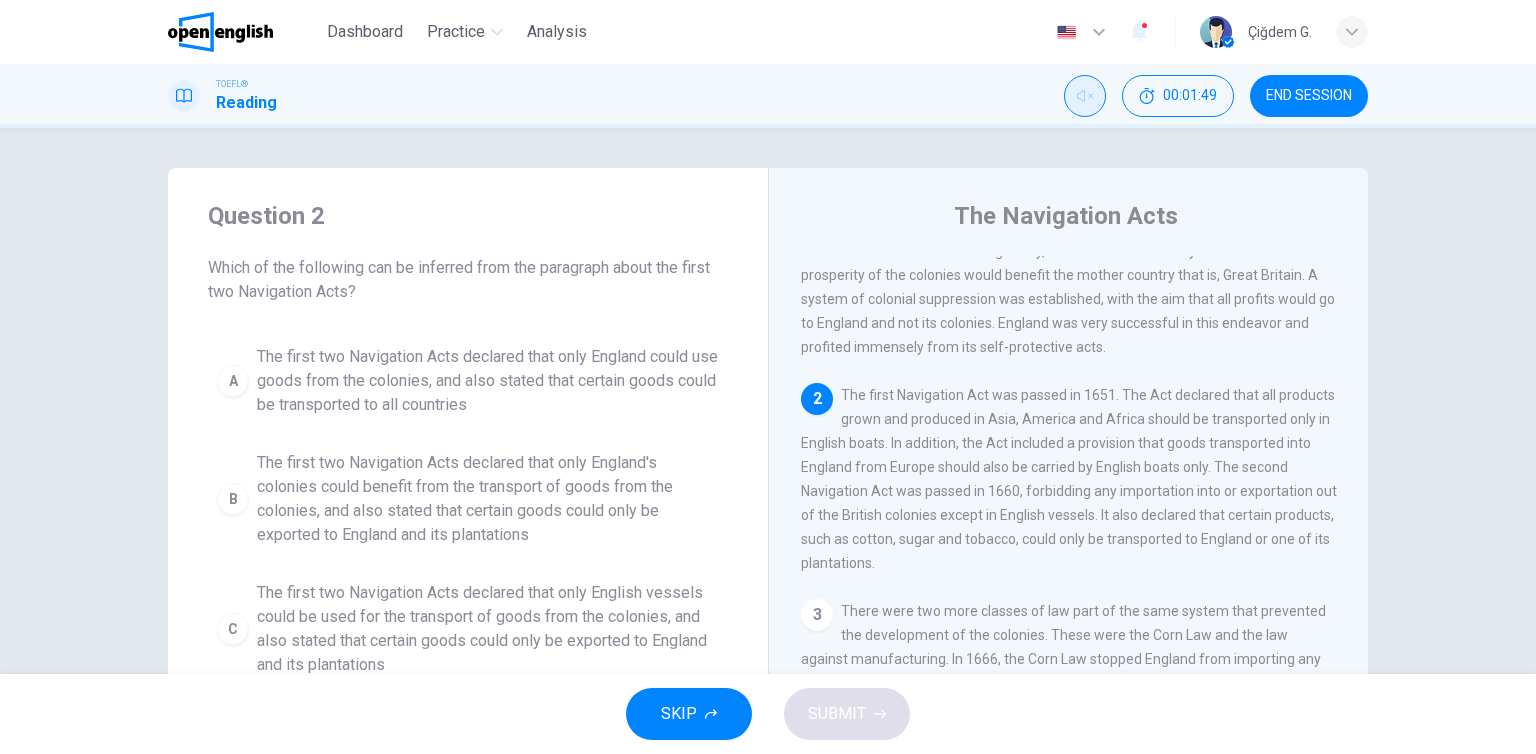 scroll, scrollTop: 100, scrollLeft: 0, axis: vertical 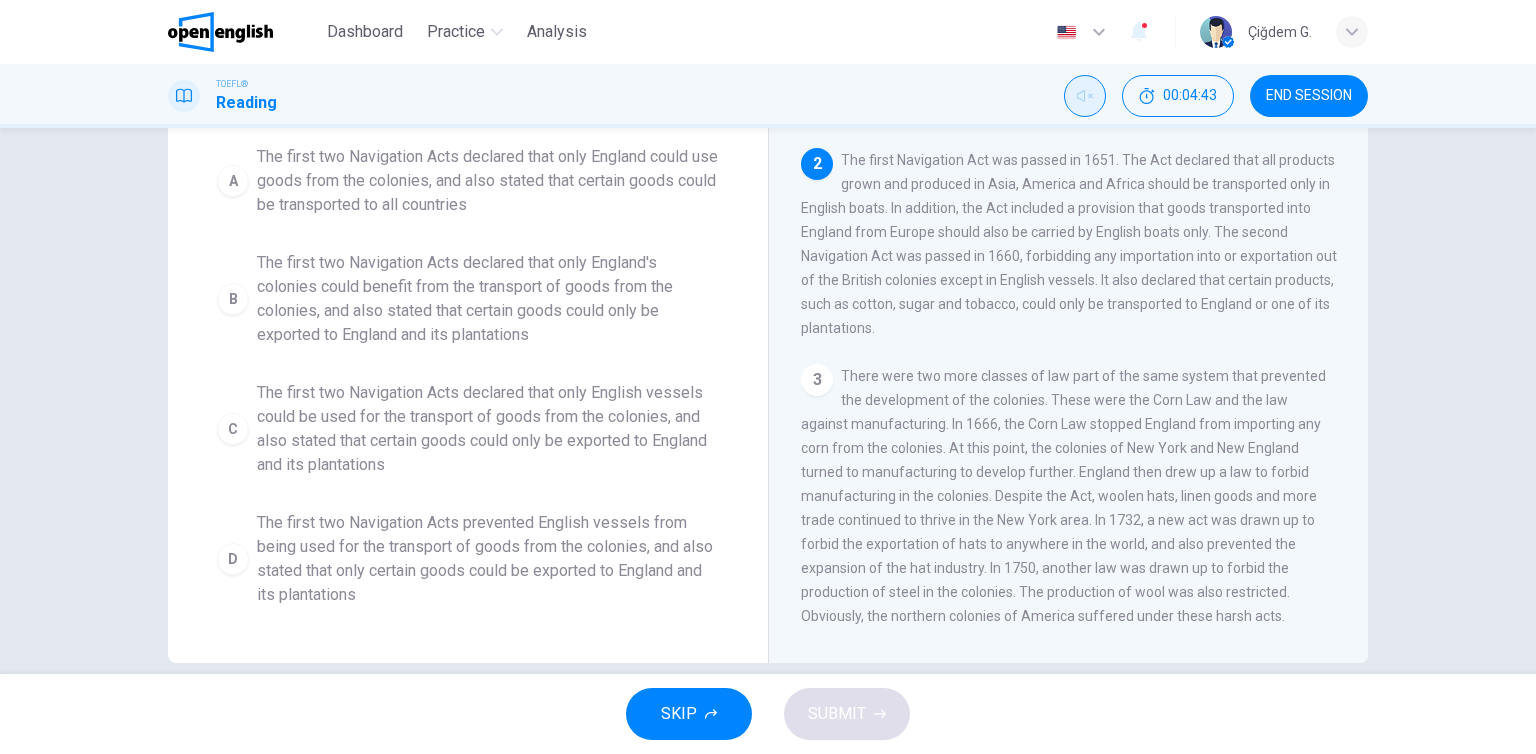 click on "The first two Navigation Acts declared that only English vessels could be used for the transport of goods from the colonies, and also stated that certain goods could only be exported to England and its plantations" at bounding box center [488, 181] 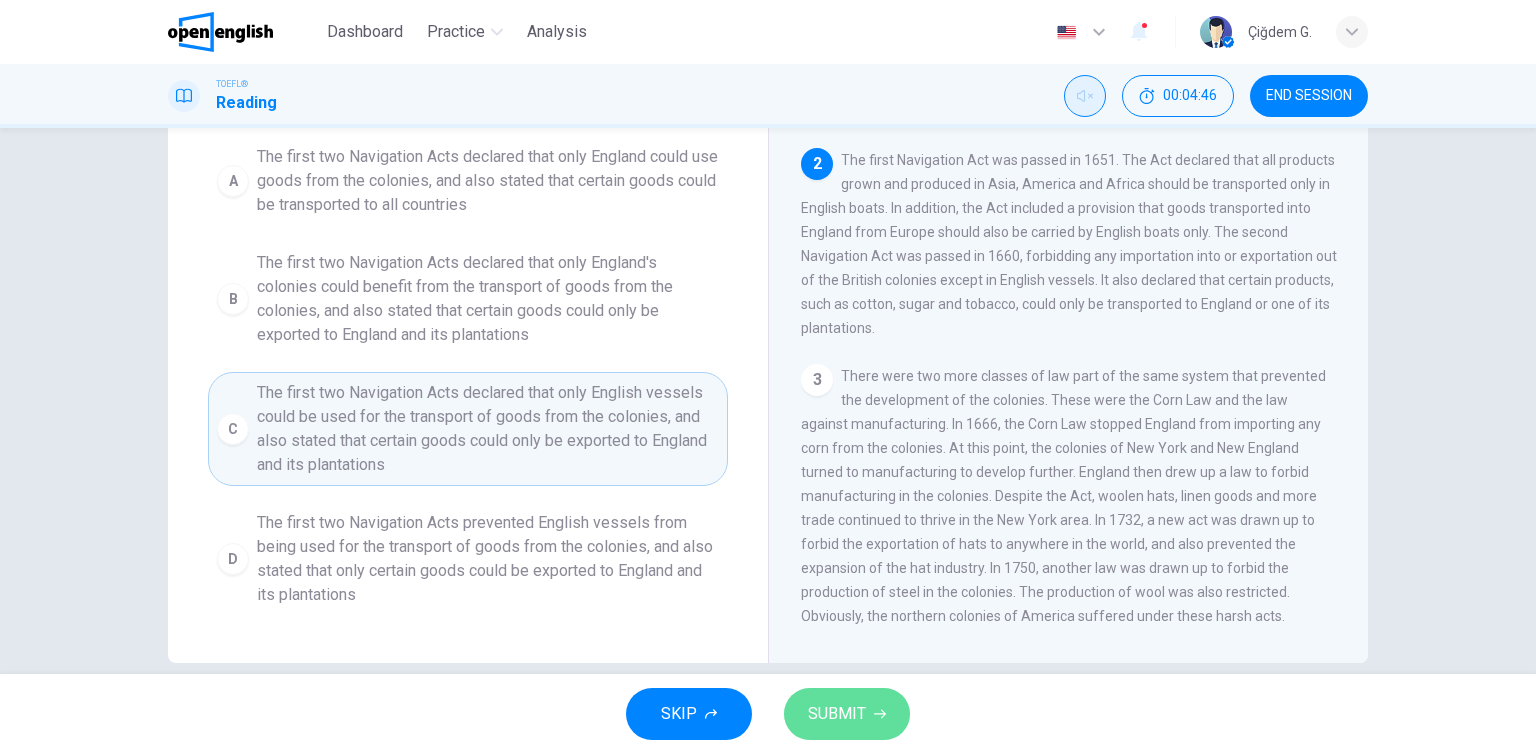 click on "SUBMIT" at bounding box center [847, 714] 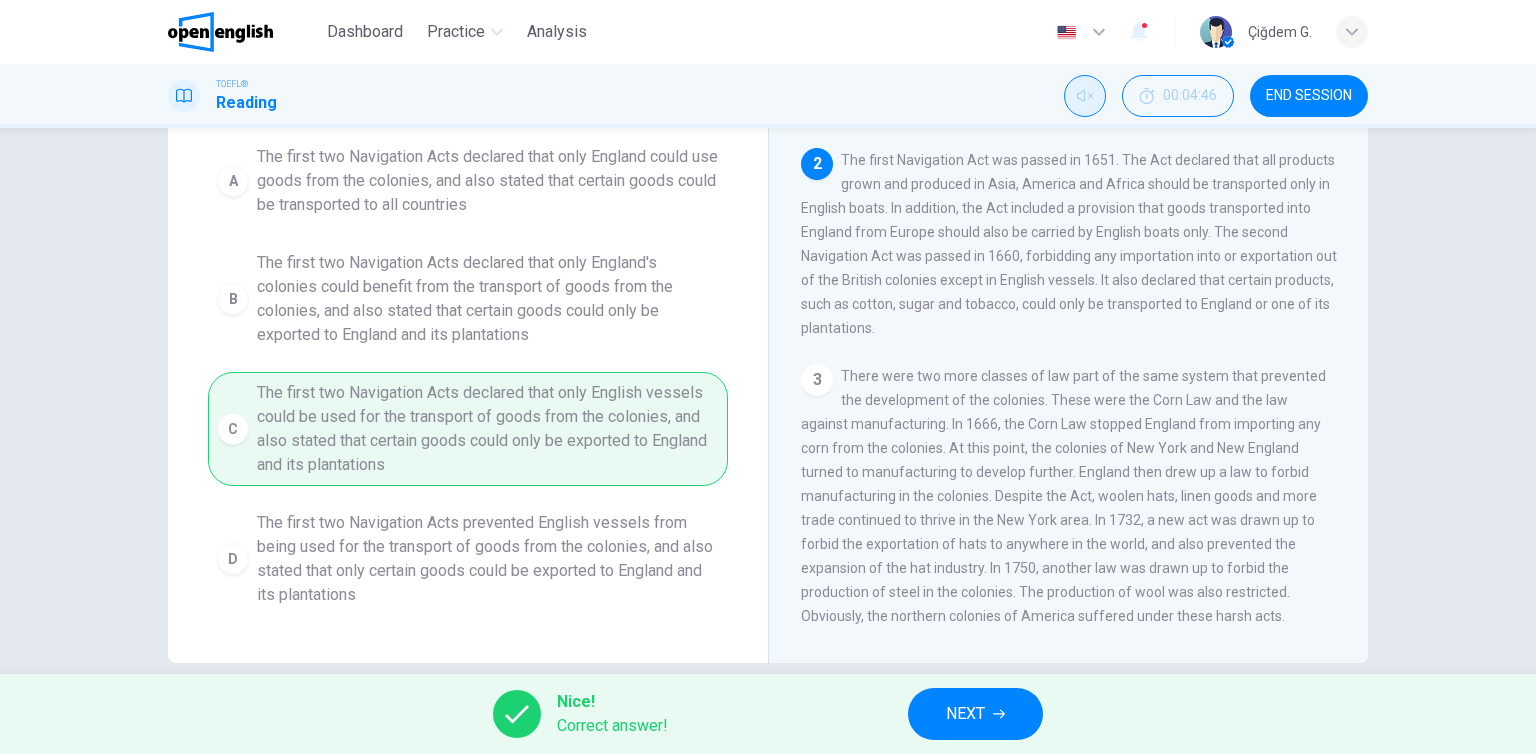 click on "NEXT" at bounding box center (965, 714) 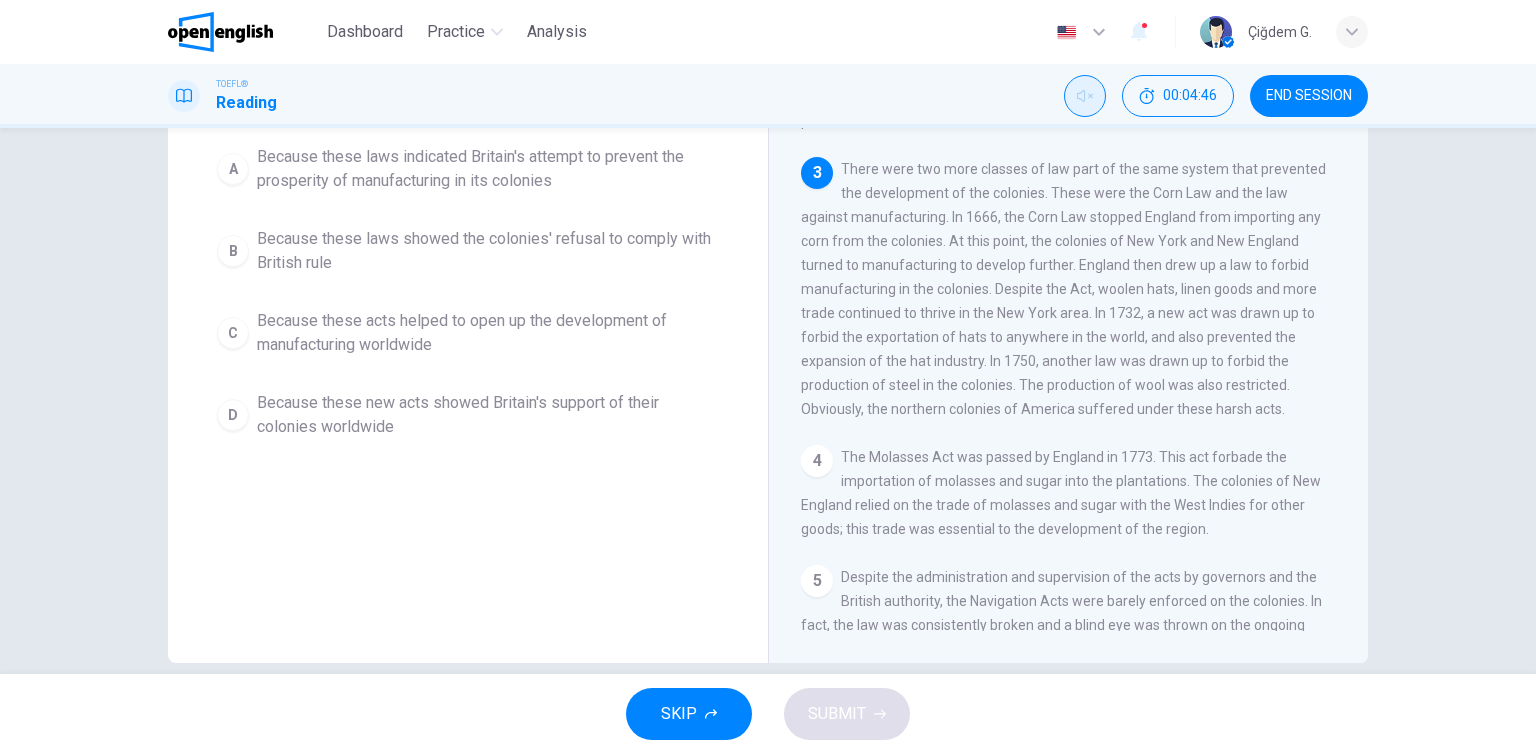scroll, scrollTop: 317, scrollLeft: 0, axis: vertical 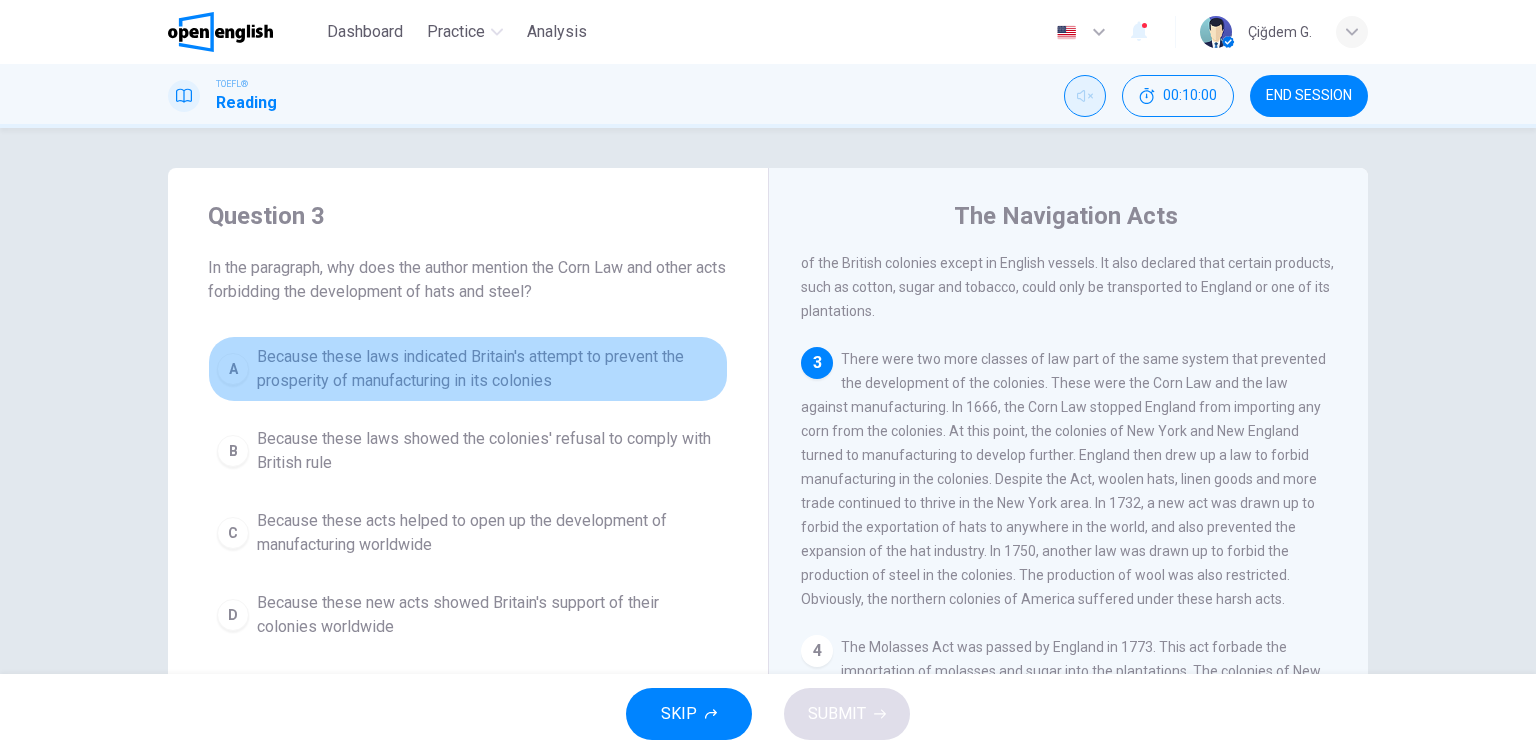 click on "Because these laws indicated Britain's attempt to prevent the prosperity of manufacturing in its colonies" at bounding box center [488, 369] 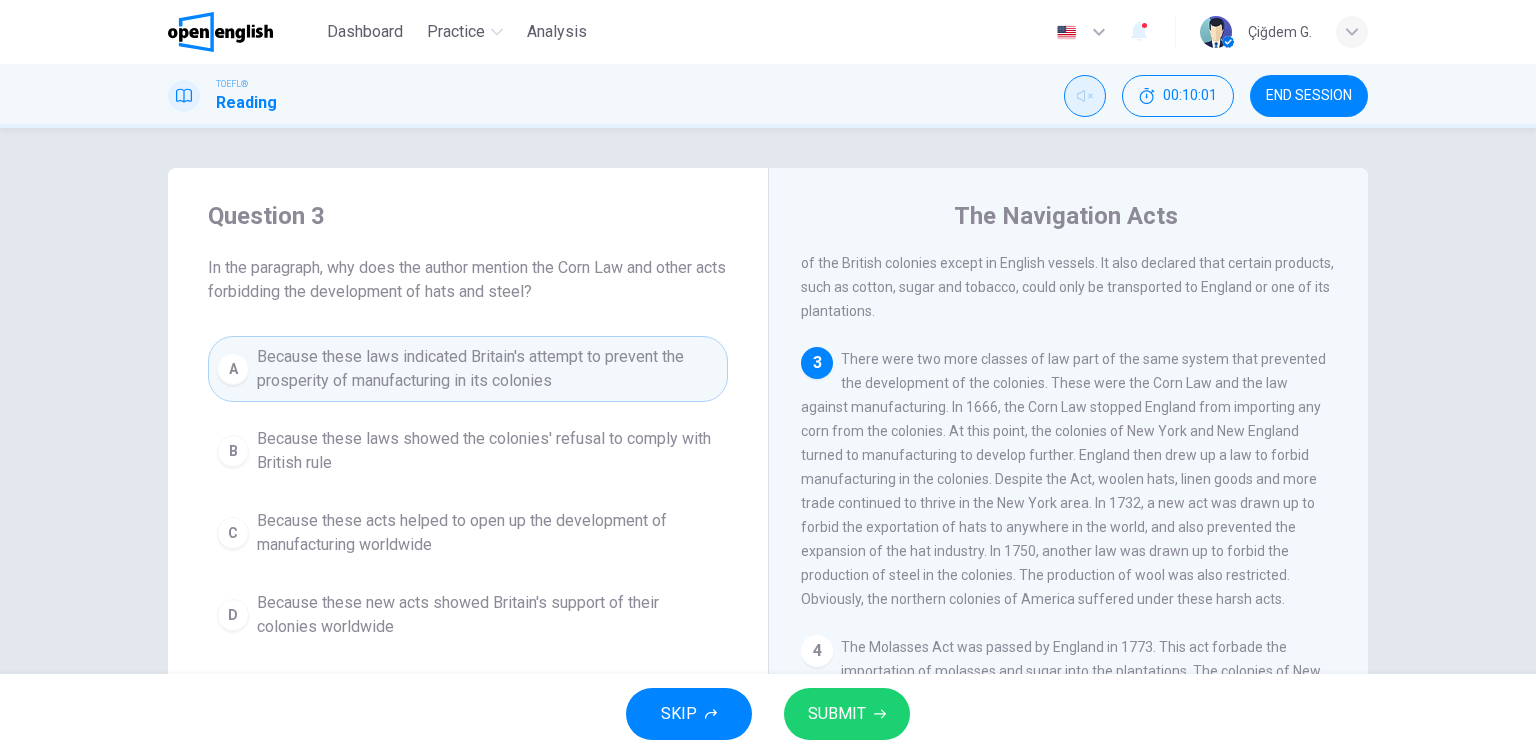 click on "SUBMIT" at bounding box center [847, 714] 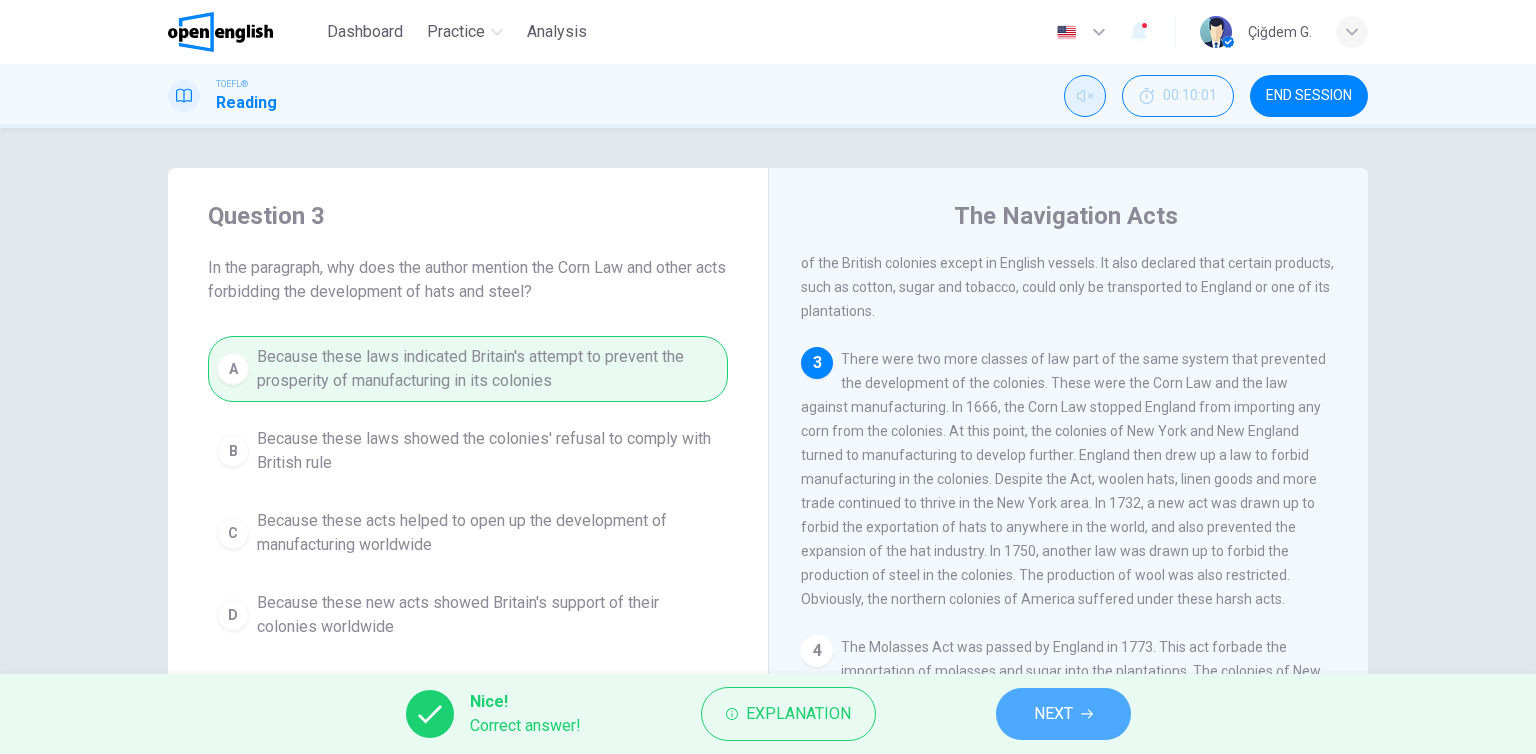 click on "NEXT" at bounding box center [1053, 714] 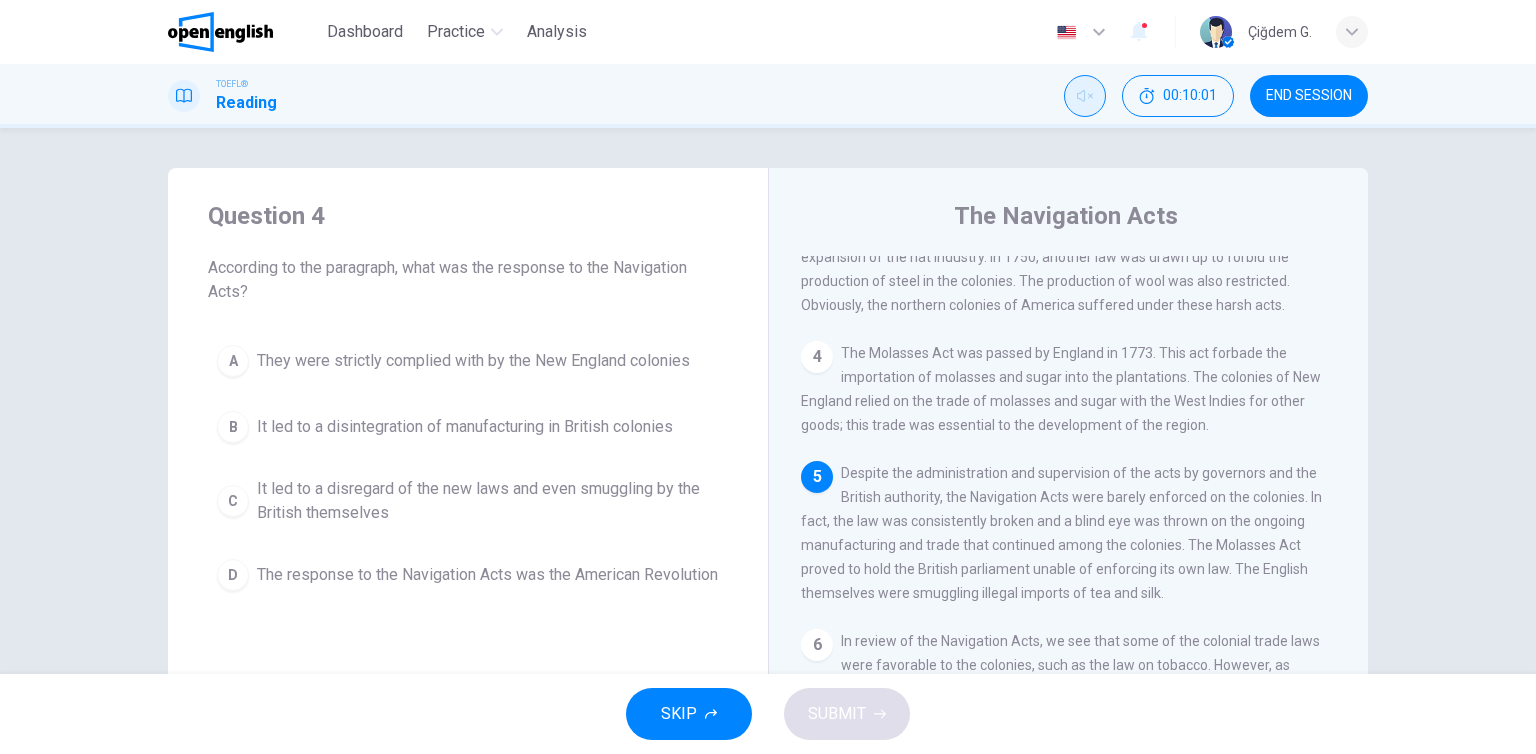 scroll, scrollTop: 613, scrollLeft: 0, axis: vertical 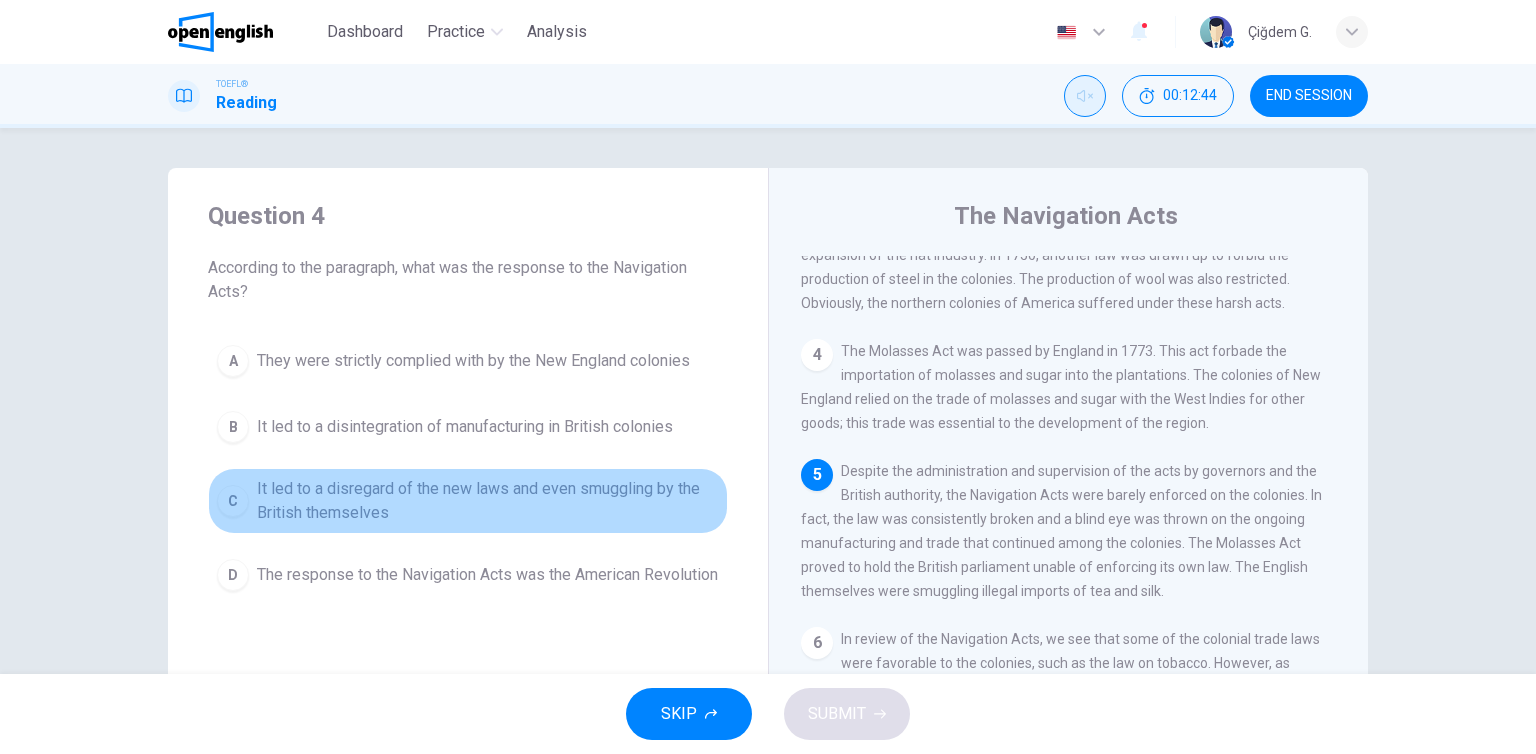 click on "It led to a disregard of the new laws and even smuggling by the British themselves" at bounding box center (473, 361) 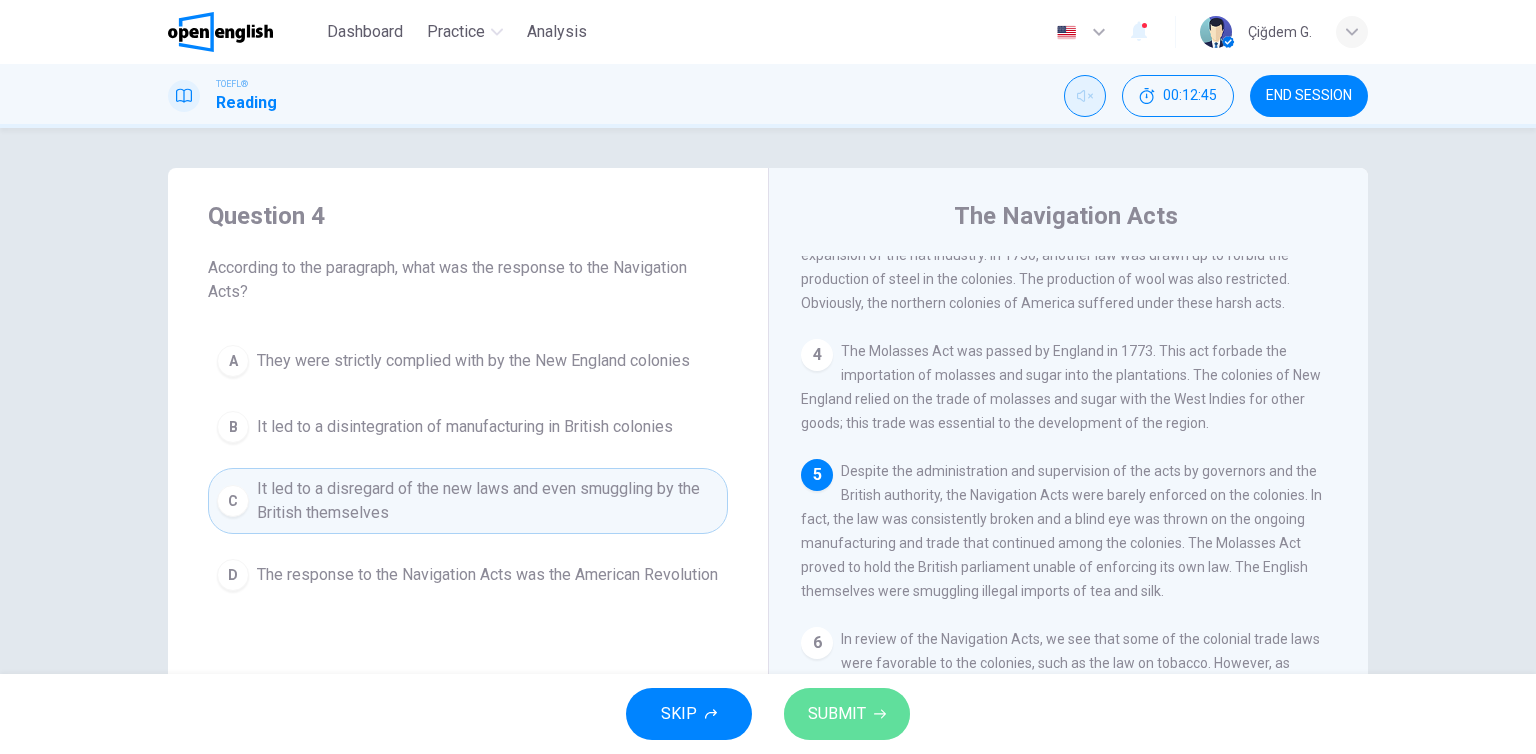 click at bounding box center [880, 714] 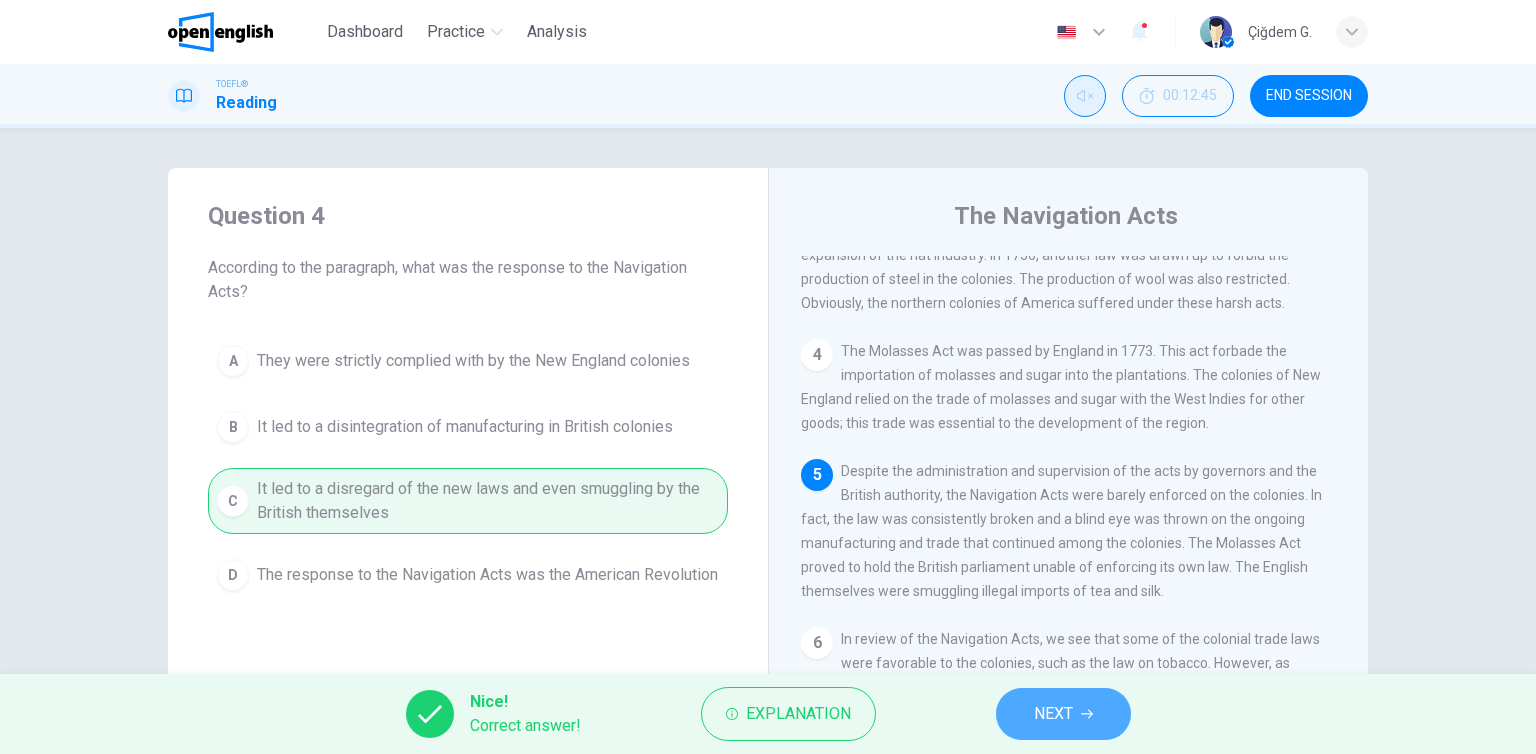 click on "NEXT" at bounding box center [1063, 714] 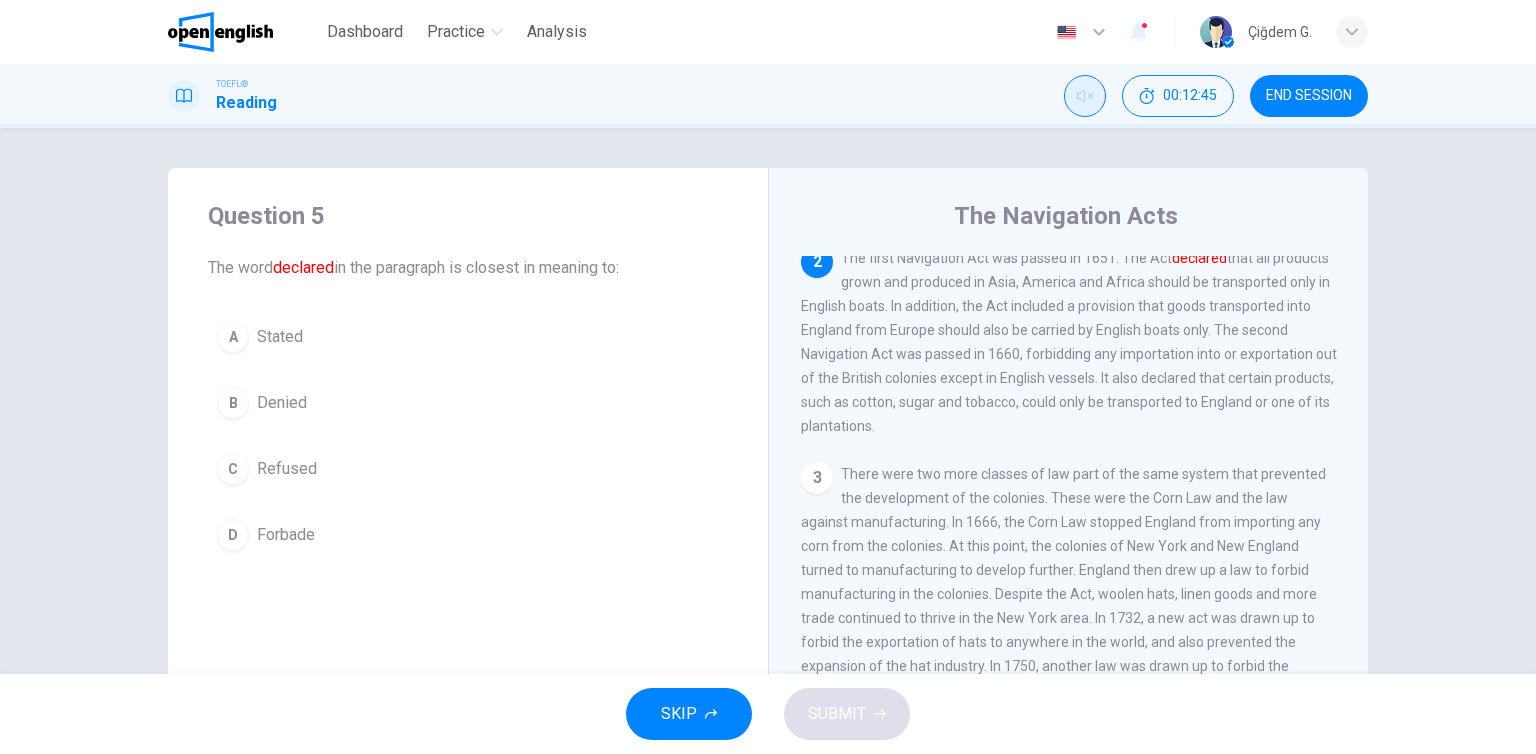 scroll, scrollTop: 196, scrollLeft: 0, axis: vertical 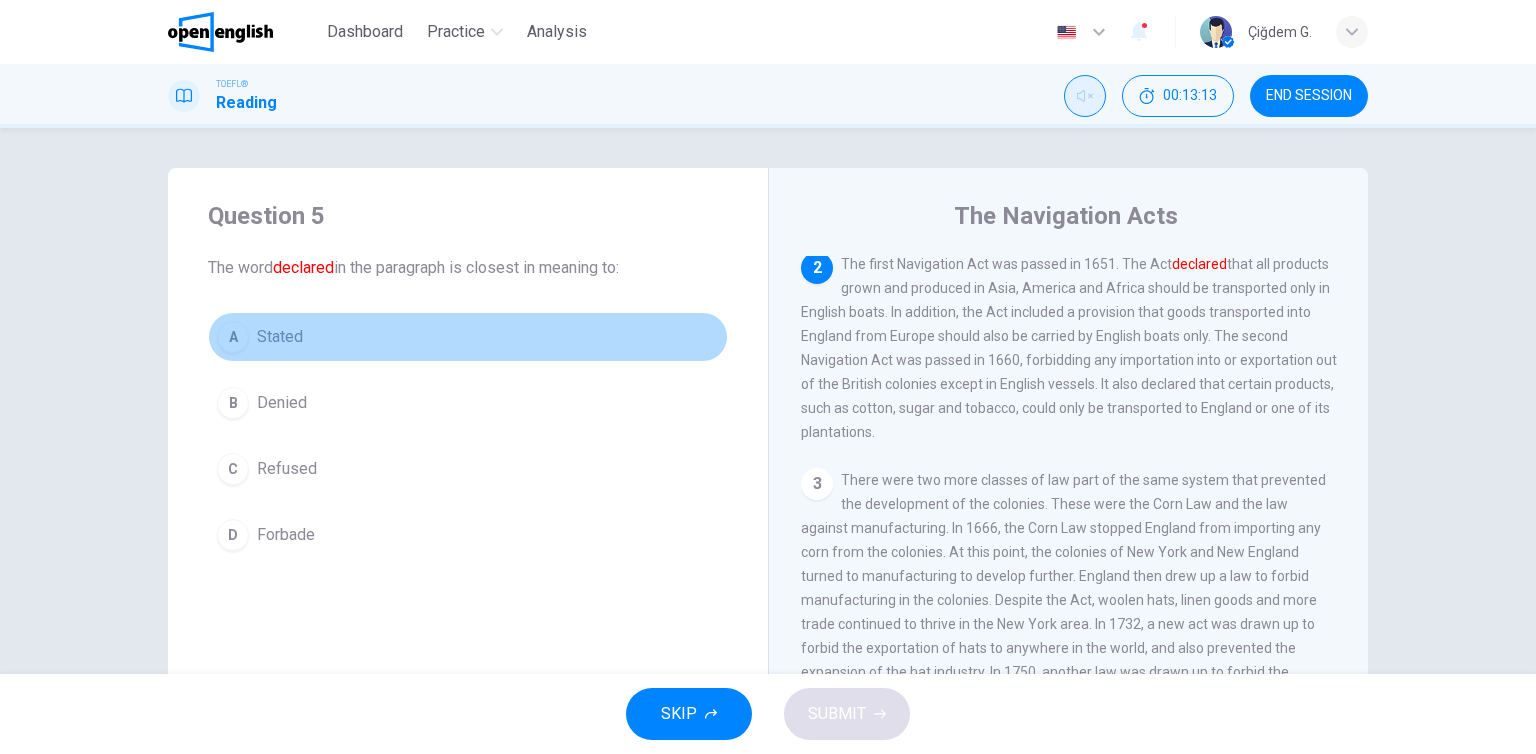 click on "Stated" at bounding box center (280, 337) 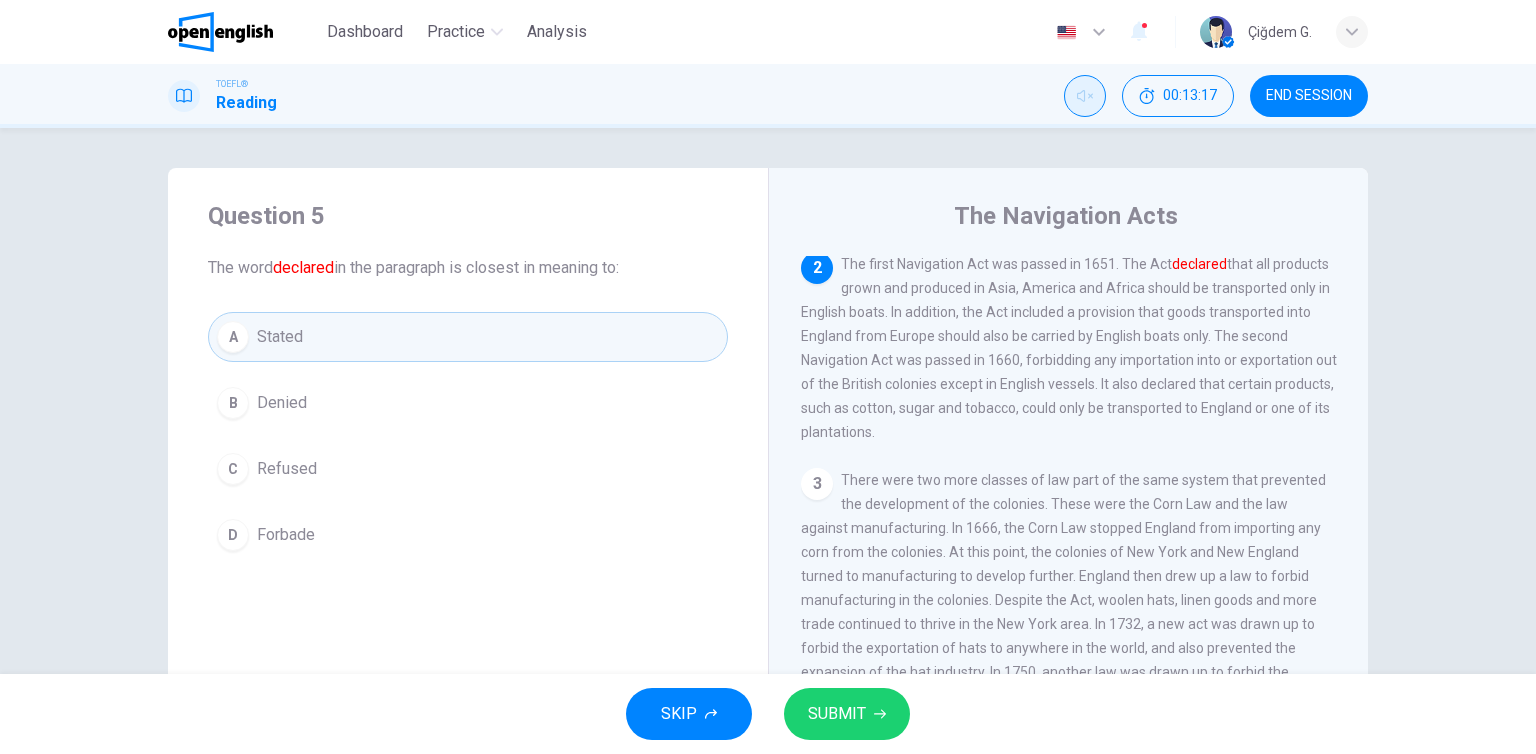 drag, startPoint x: 762, startPoint y: 678, endPoint x: 802, endPoint y: 700, distance: 45.65085 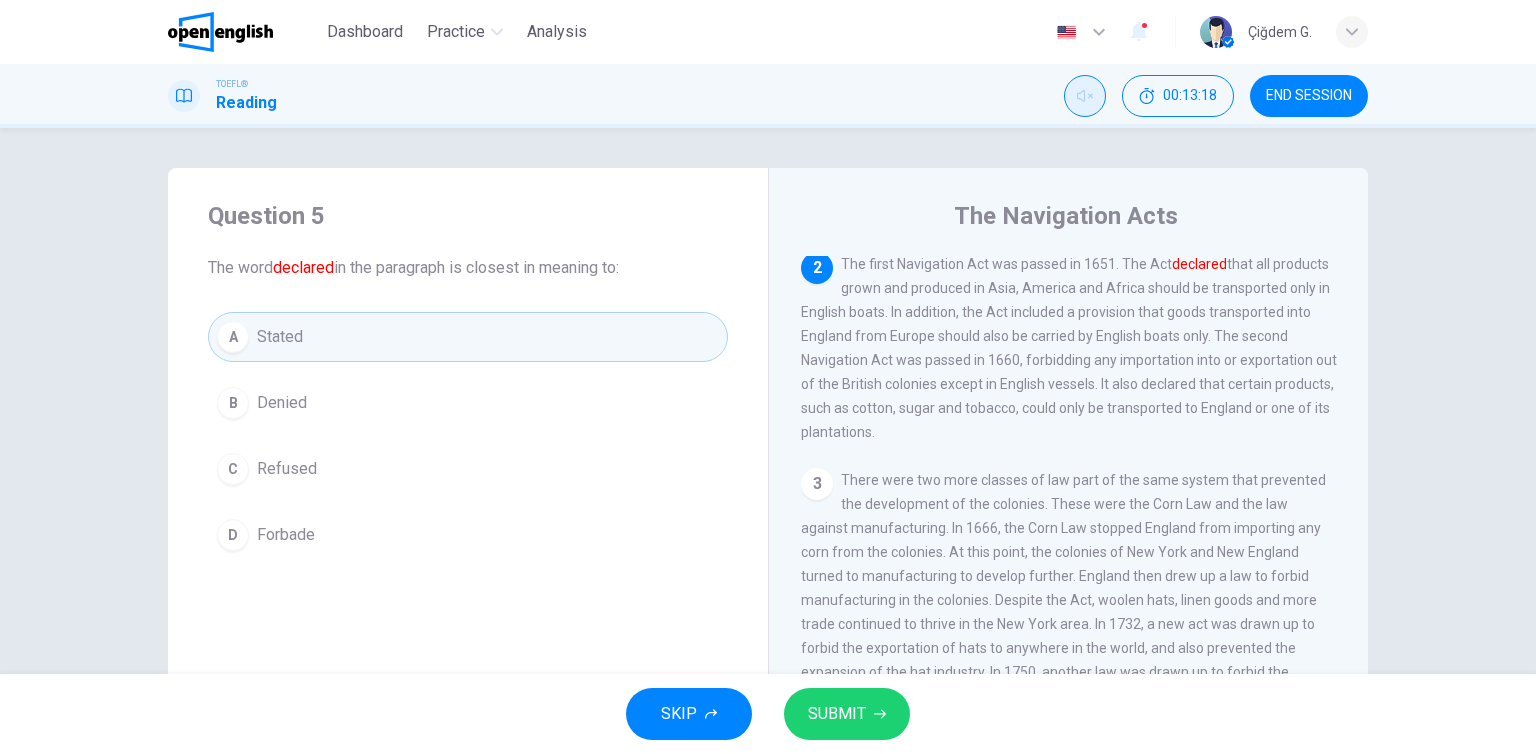 click on "SUBMIT" at bounding box center (837, 714) 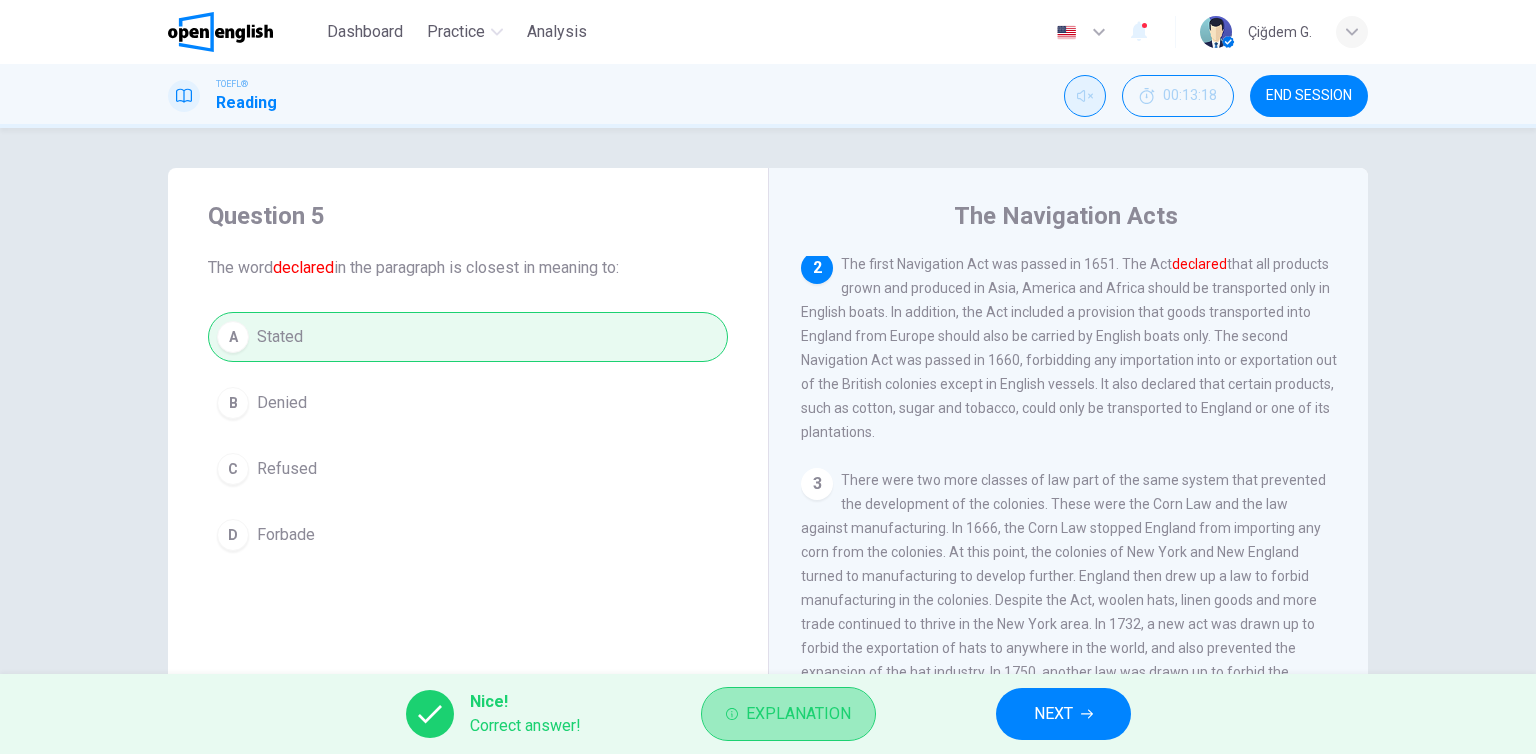 click on "Explanation" at bounding box center [798, 714] 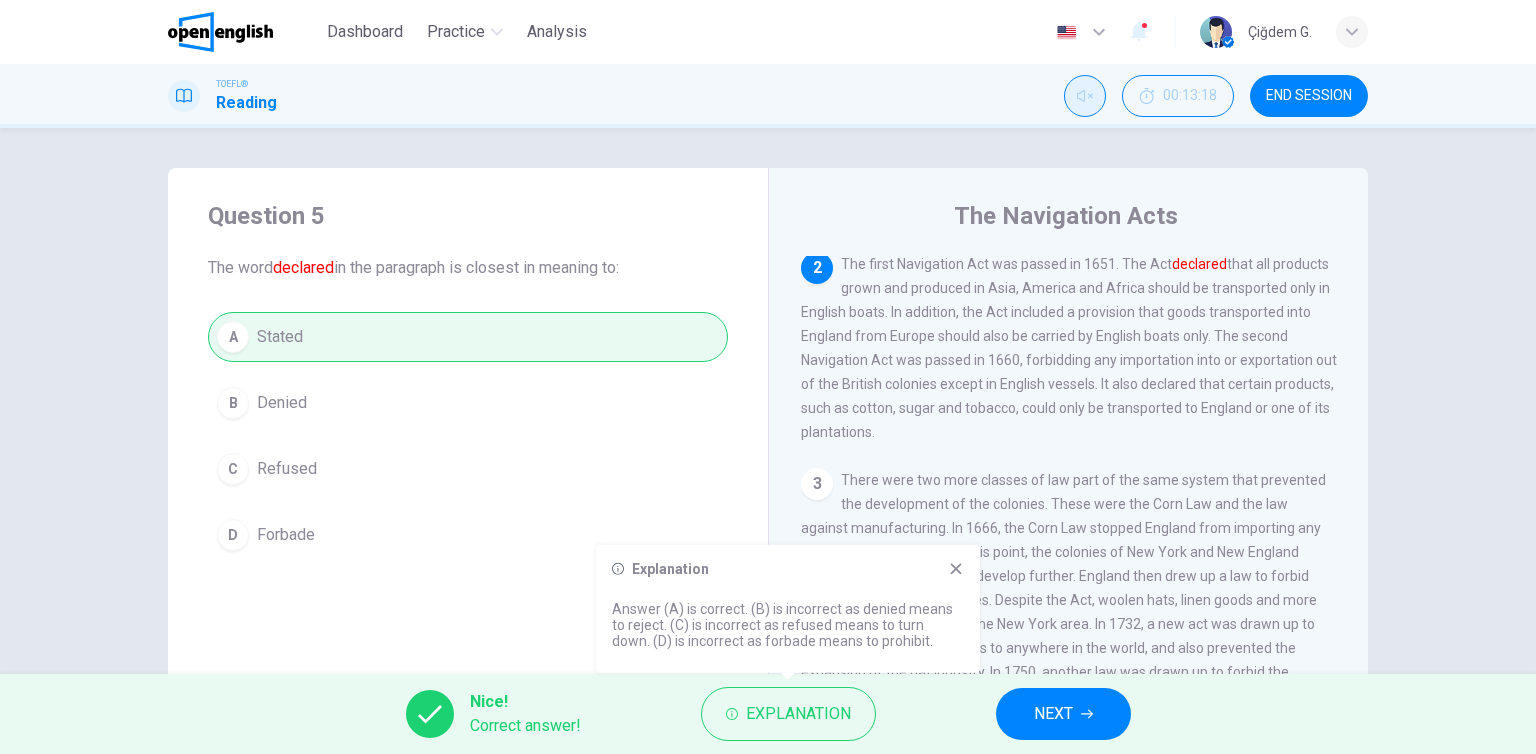 click on "NEXT" at bounding box center [1063, 714] 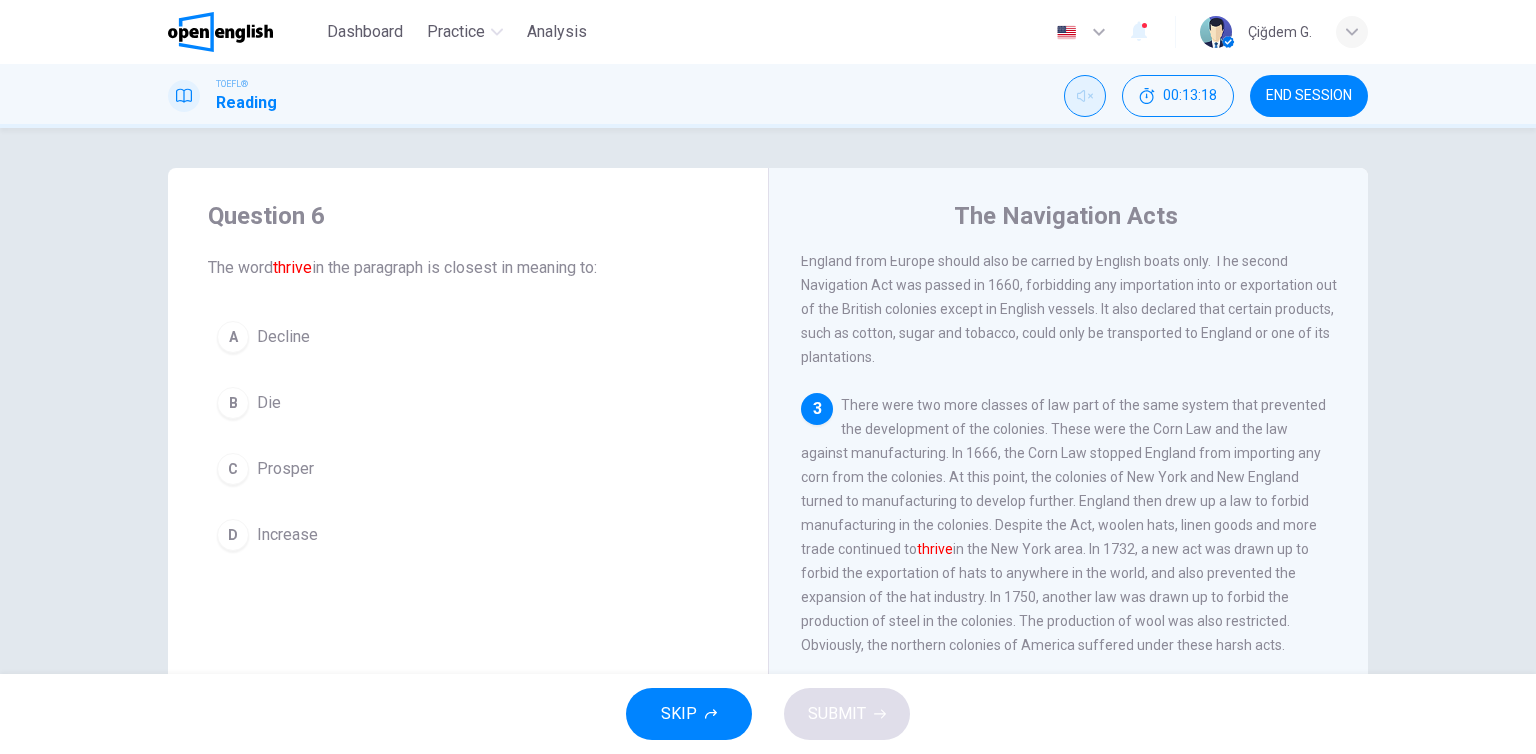 scroll, scrollTop: 317, scrollLeft: 0, axis: vertical 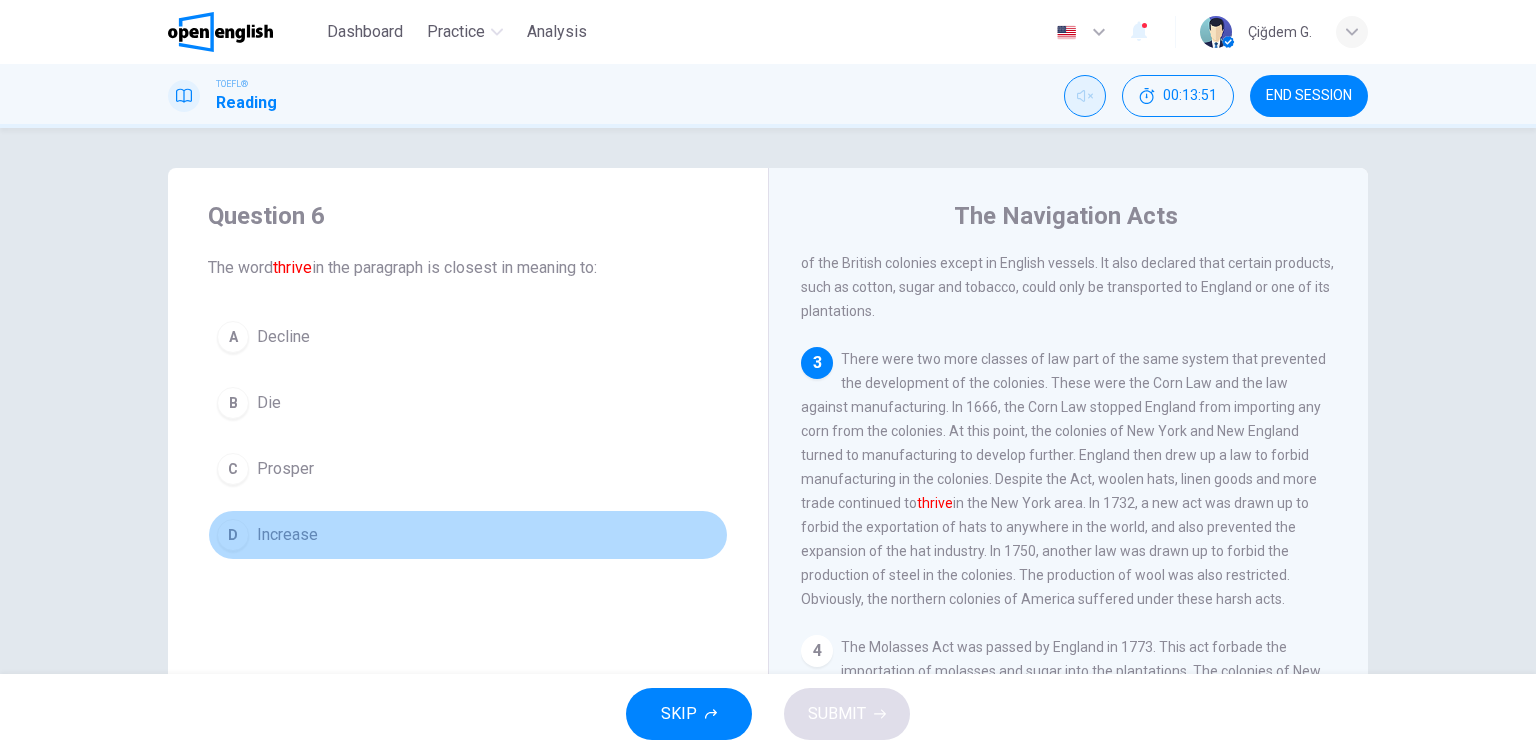 click on "Increase" at bounding box center [283, 337] 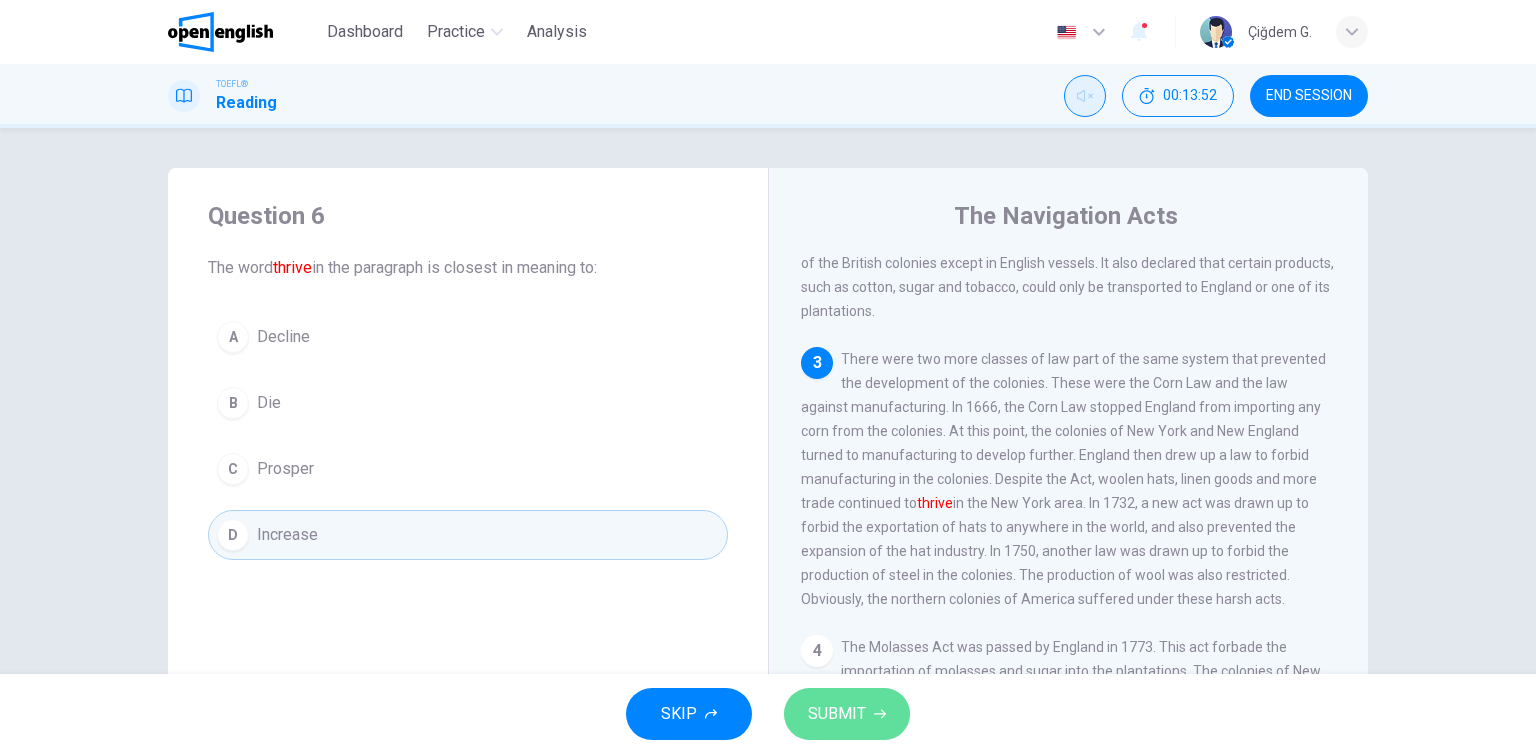 click on "SUBMIT" at bounding box center (847, 714) 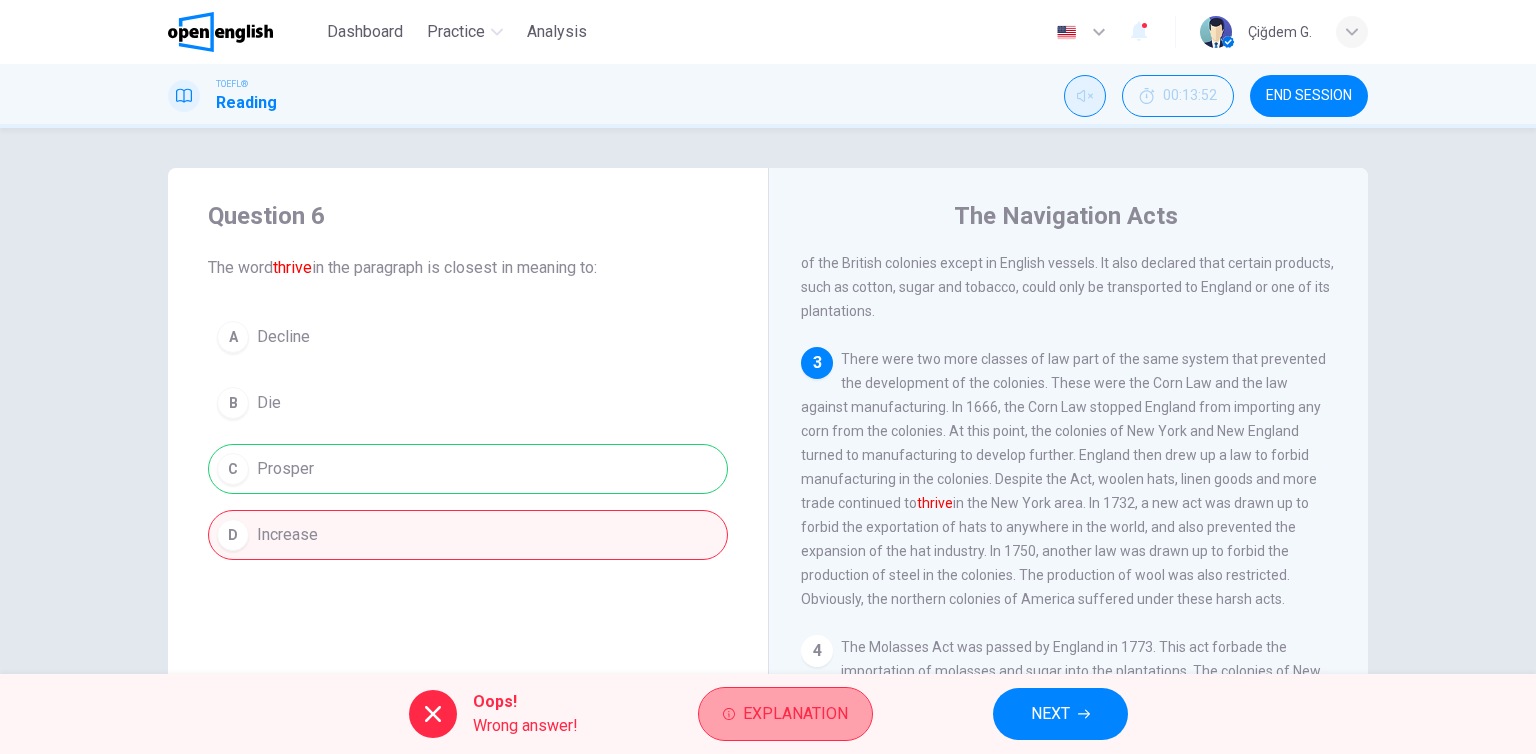 click on "Explanation" at bounding box center (795, 714) 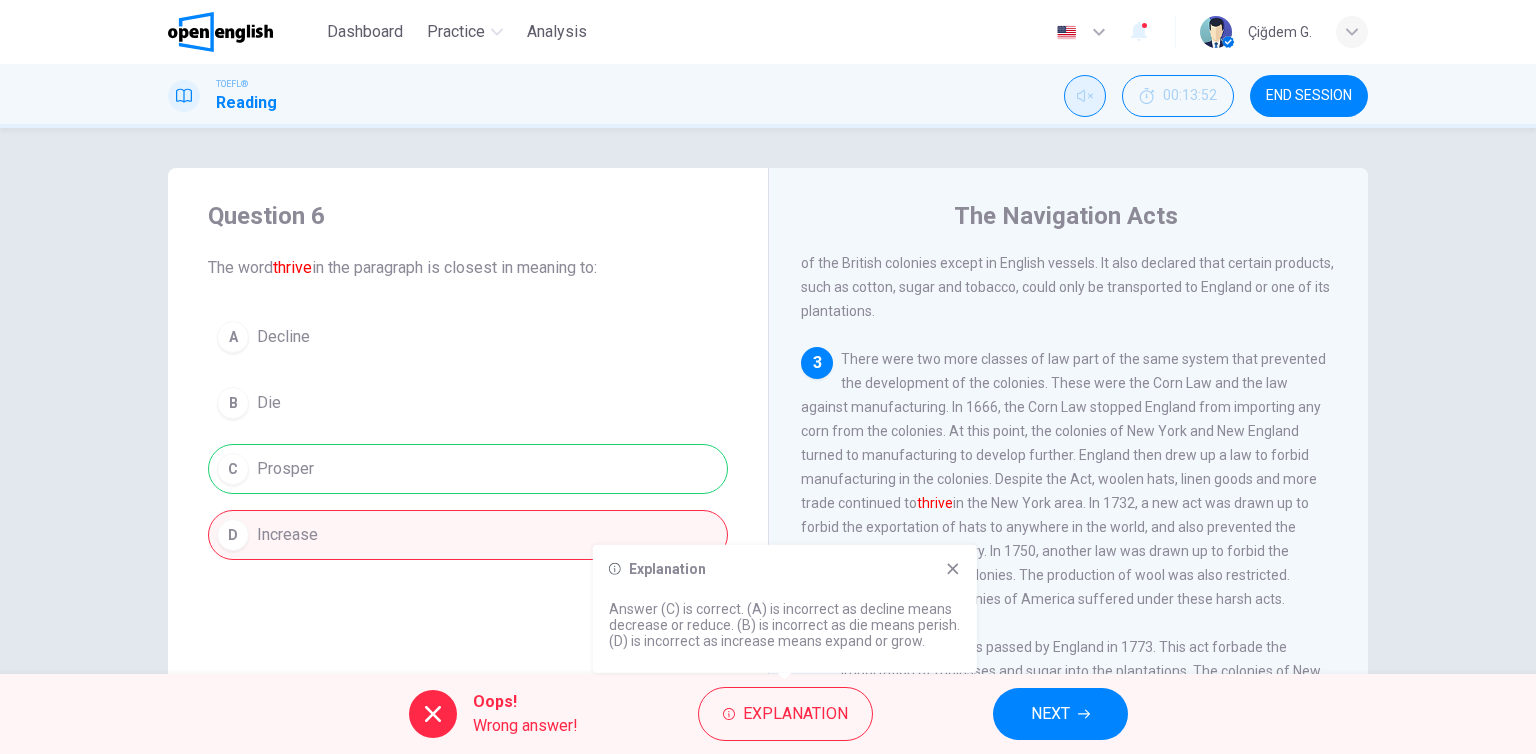 drag, startPoint x: 1040, startPoint y: 719, endPoint x: 1490, endPoint y: 401, distance: 551.0209 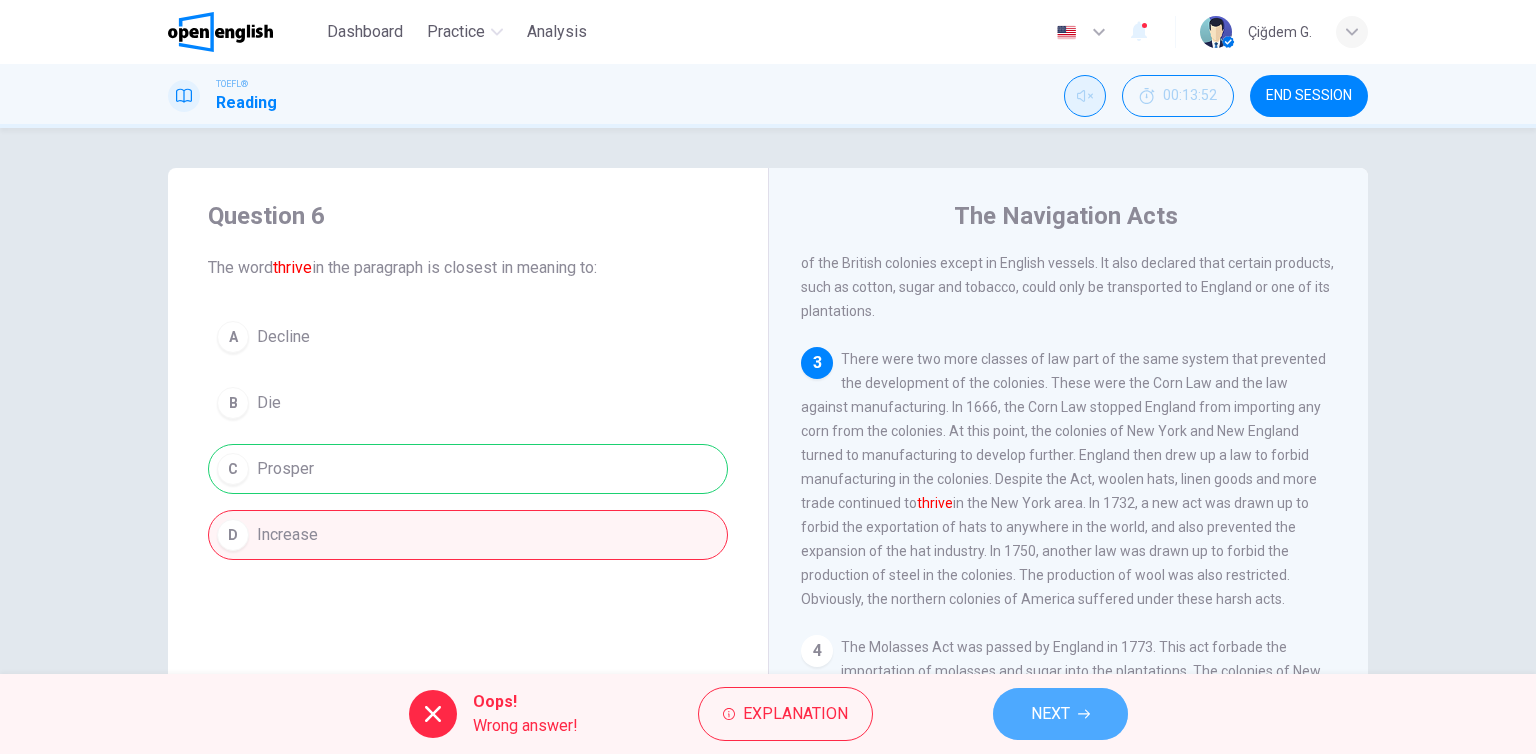 click on "NEXT" at bounding box center [1050, 714] 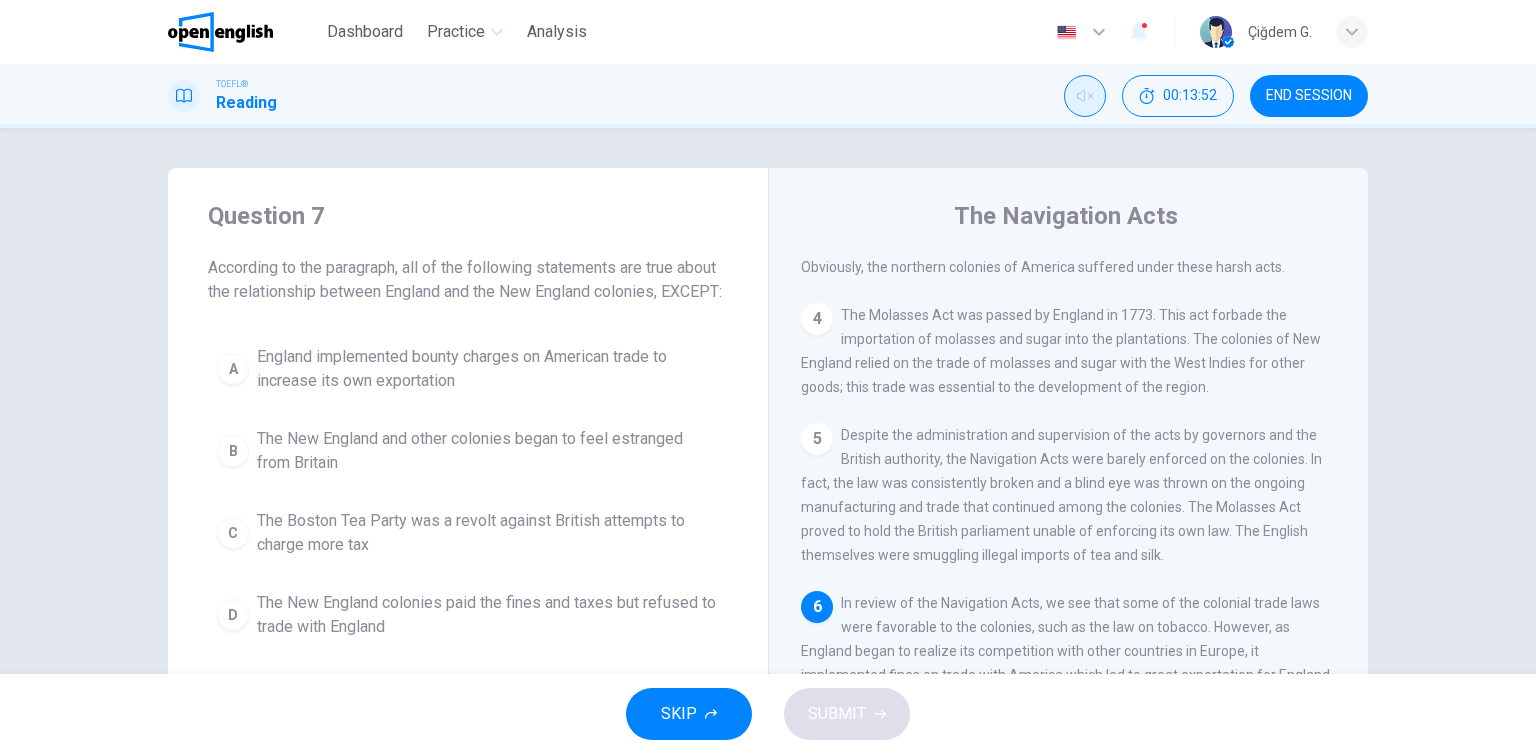 scroll, scrollTop: 684, scrollLeft: 0, axis: vertical 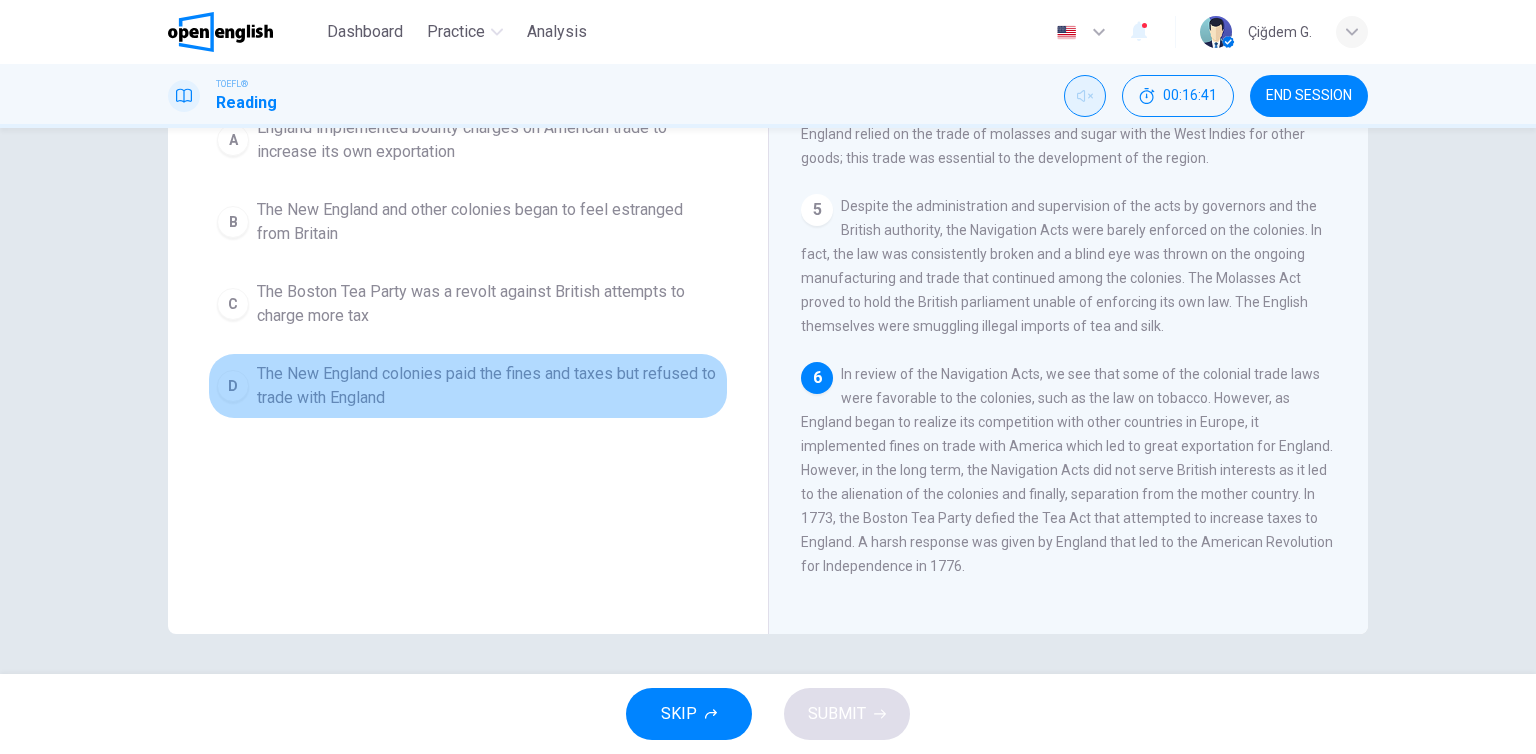 click on "The New England colonies paid the fines and taxes but refused to trade with England" at bounding box center [488, 140] 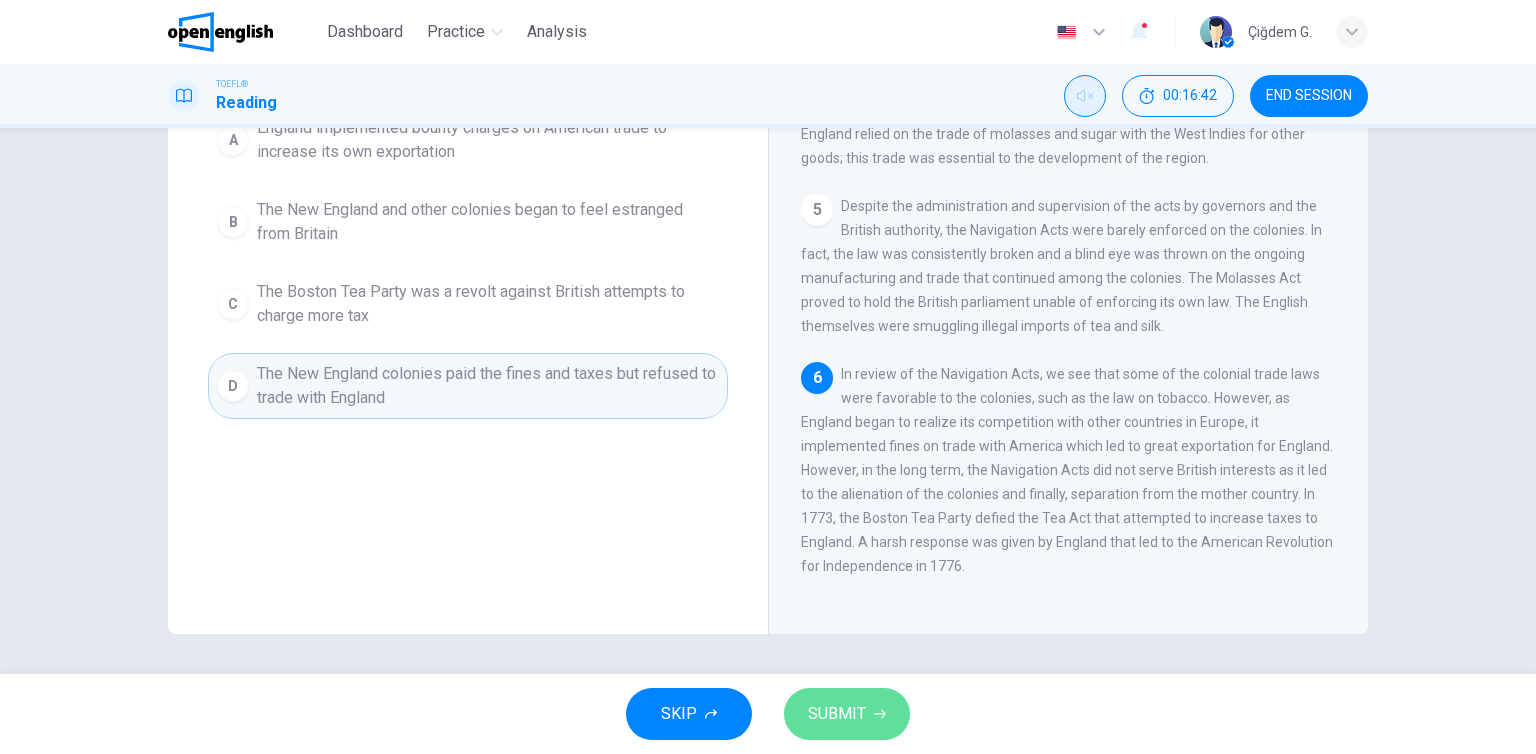 click on "SUBMIT" at bounding box center (837, 714) 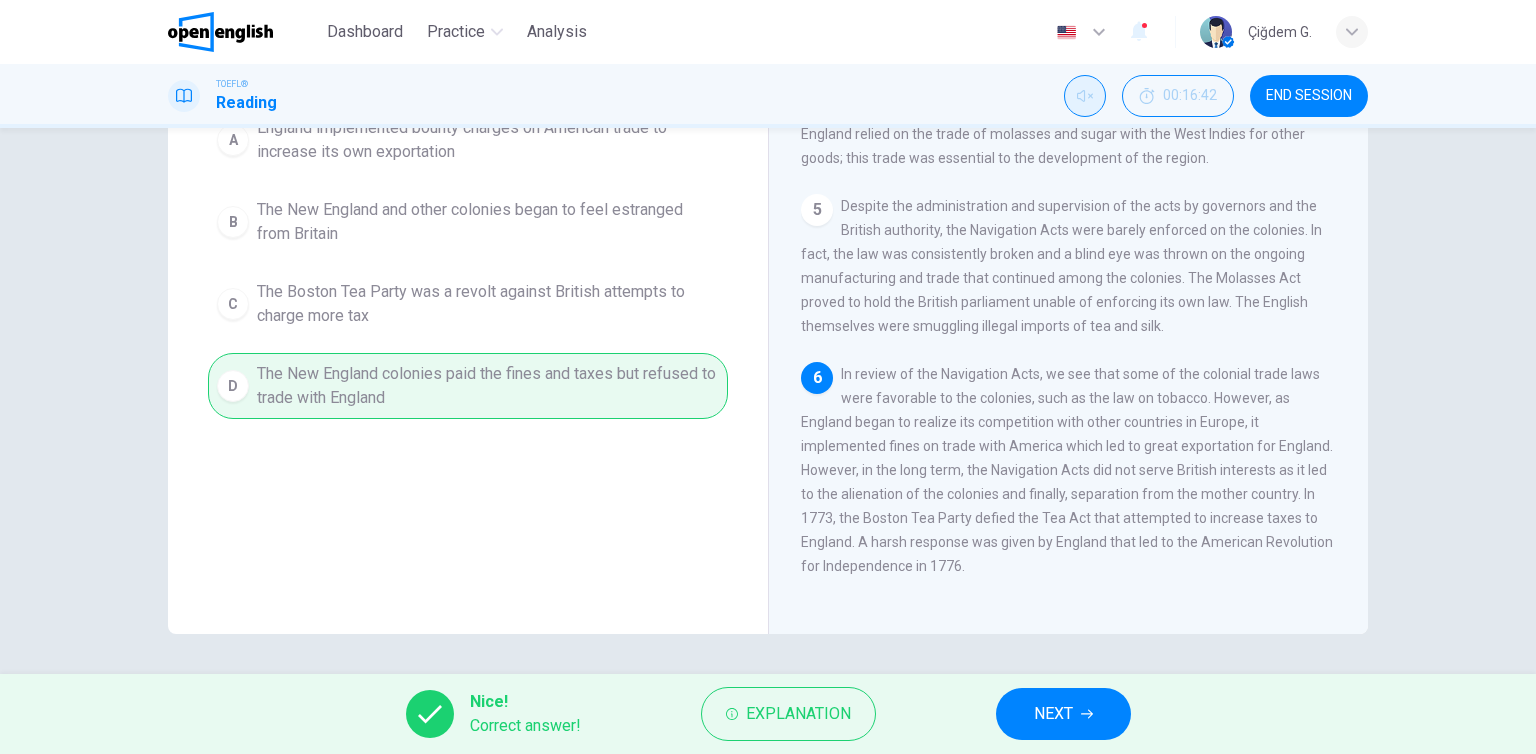 click on "NEXT" at bounding box center (1063, 714) 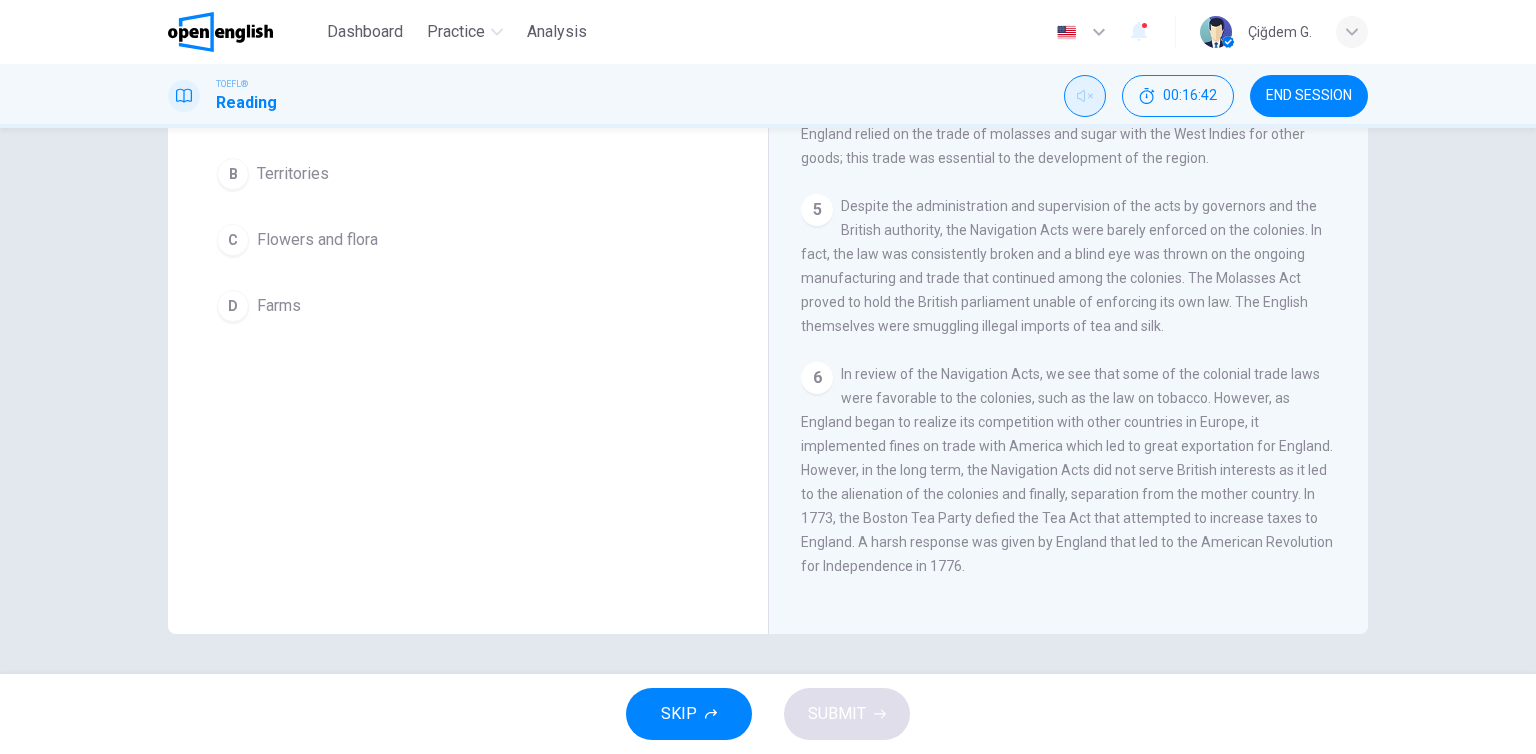 scroll, scrollTop: 181, scrollLeft: 0, axis: vertical 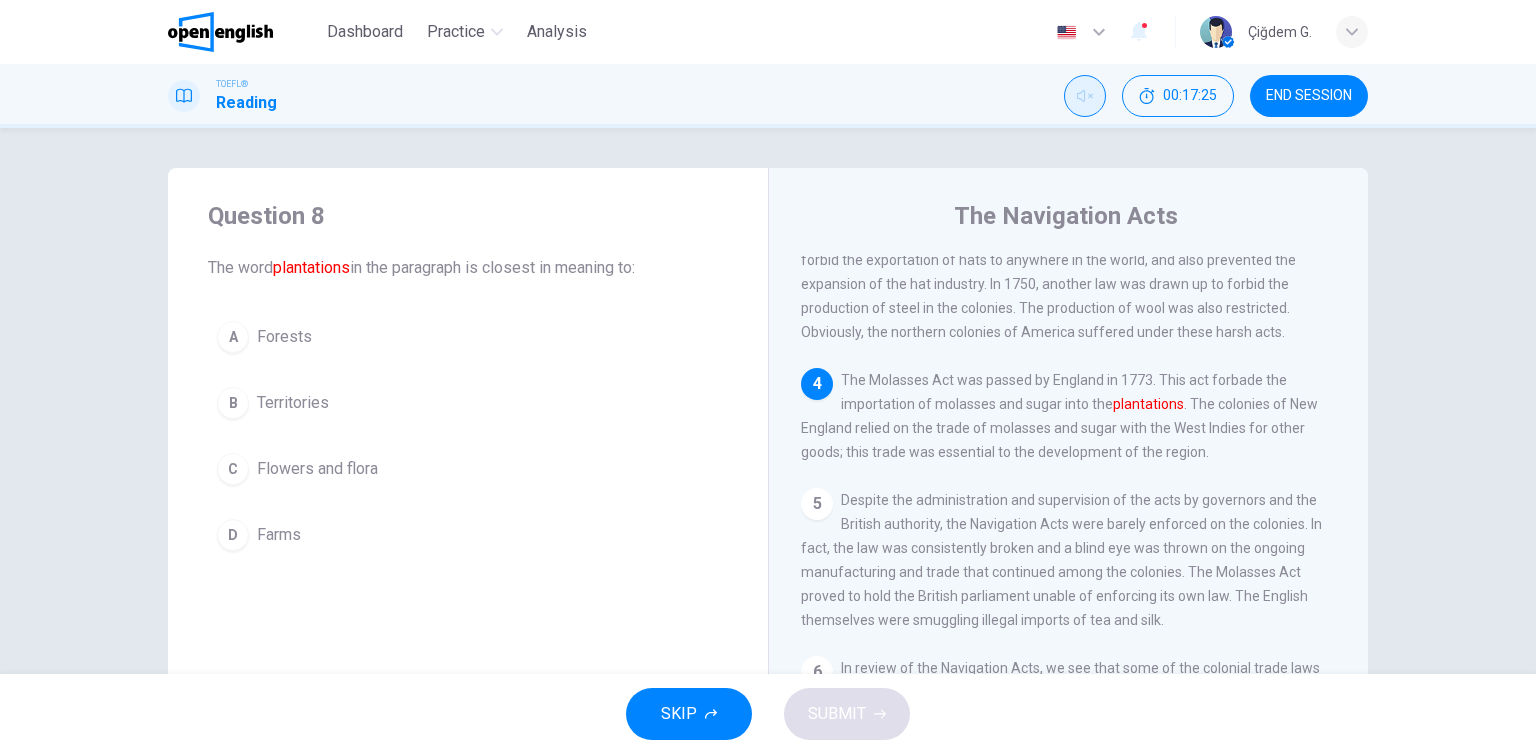 drag, startPoint x: 292, startPoint y: 536, endPoint x: 308, endPoint y: 545, distance: 18.35756 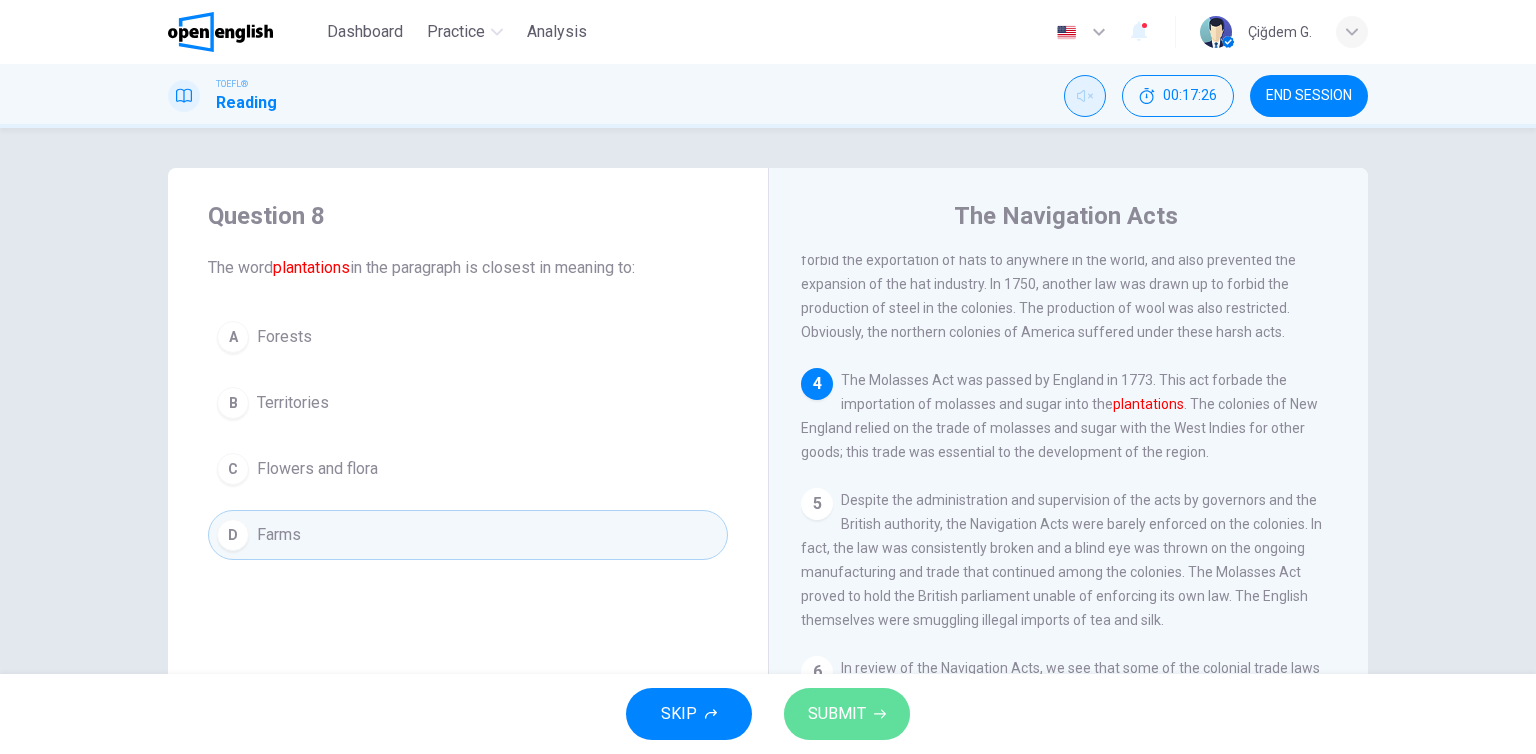 click on "SUBMIT" at bounding box center [837, 714] 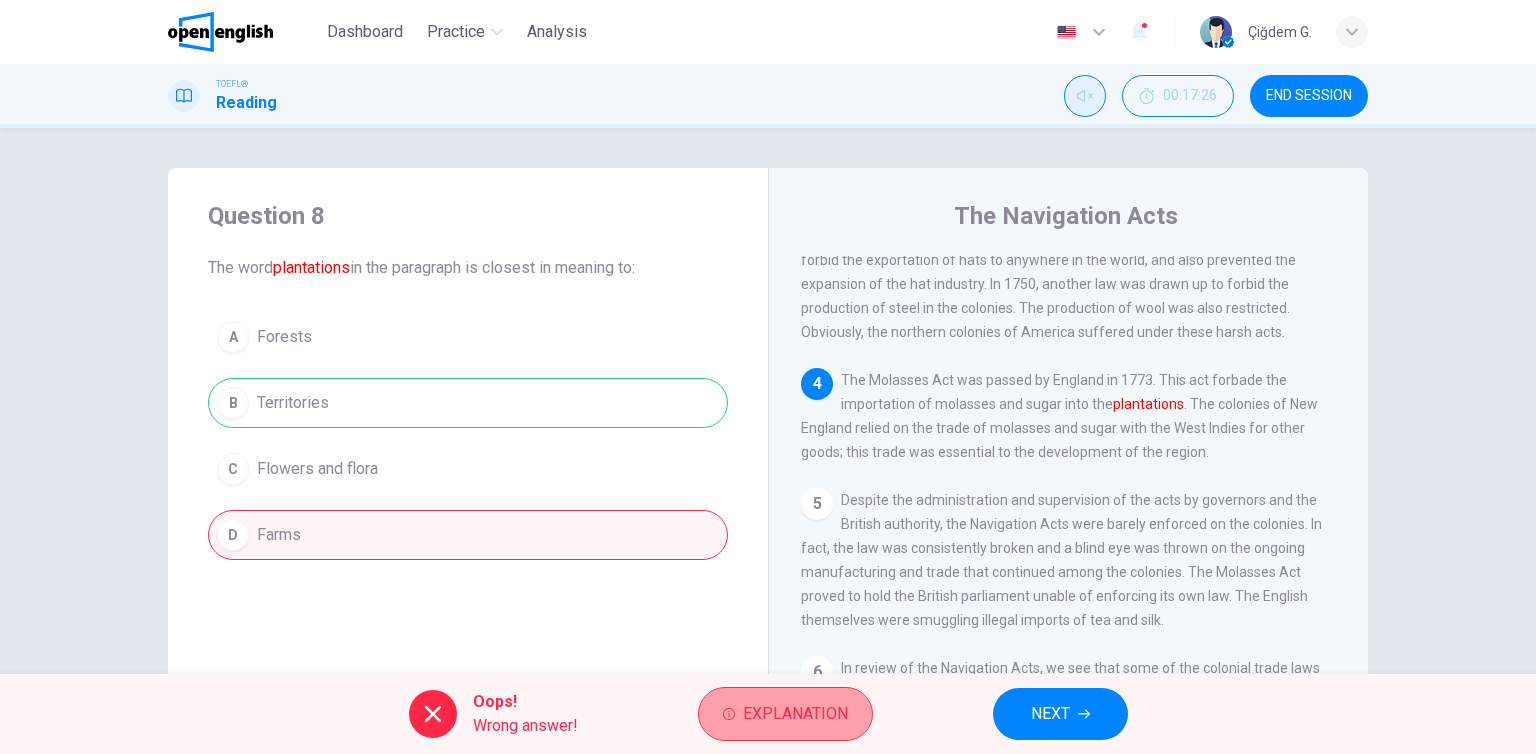 click on "Explanation" at bounding box center [795, 714] 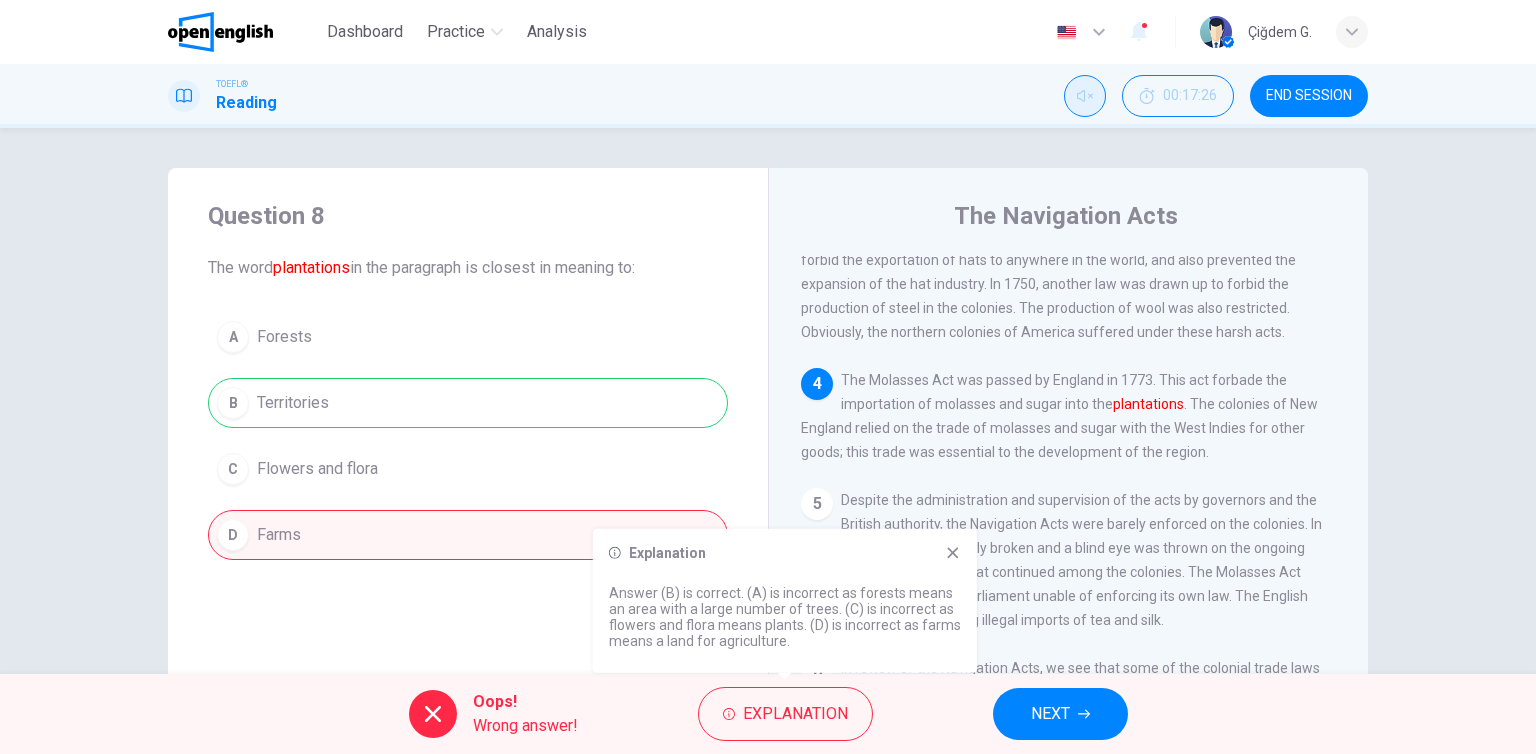 click on "NEXT" at bounding box center [1050, 714] 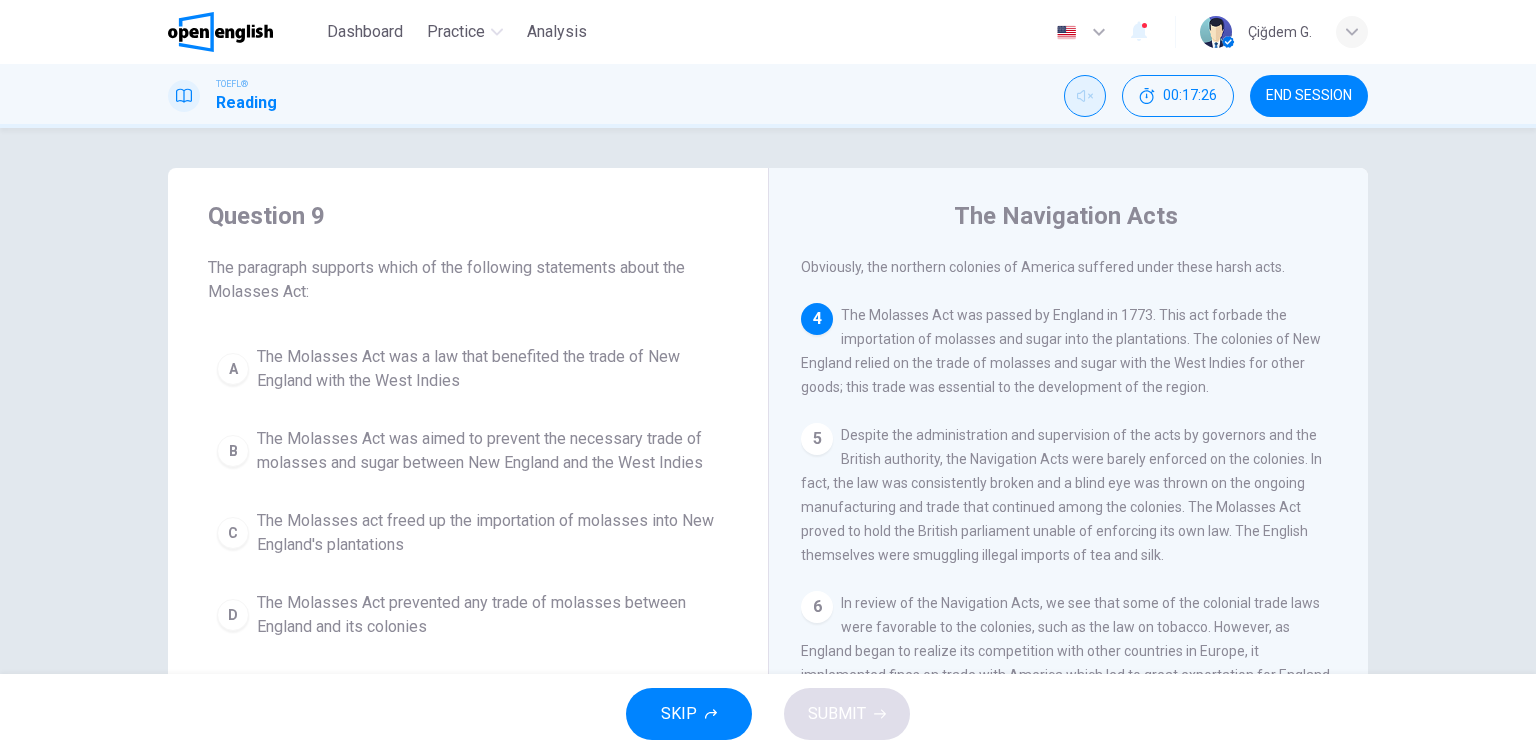 scroll, scrollTop: 684, scrollLeft: 0, axis: vertical 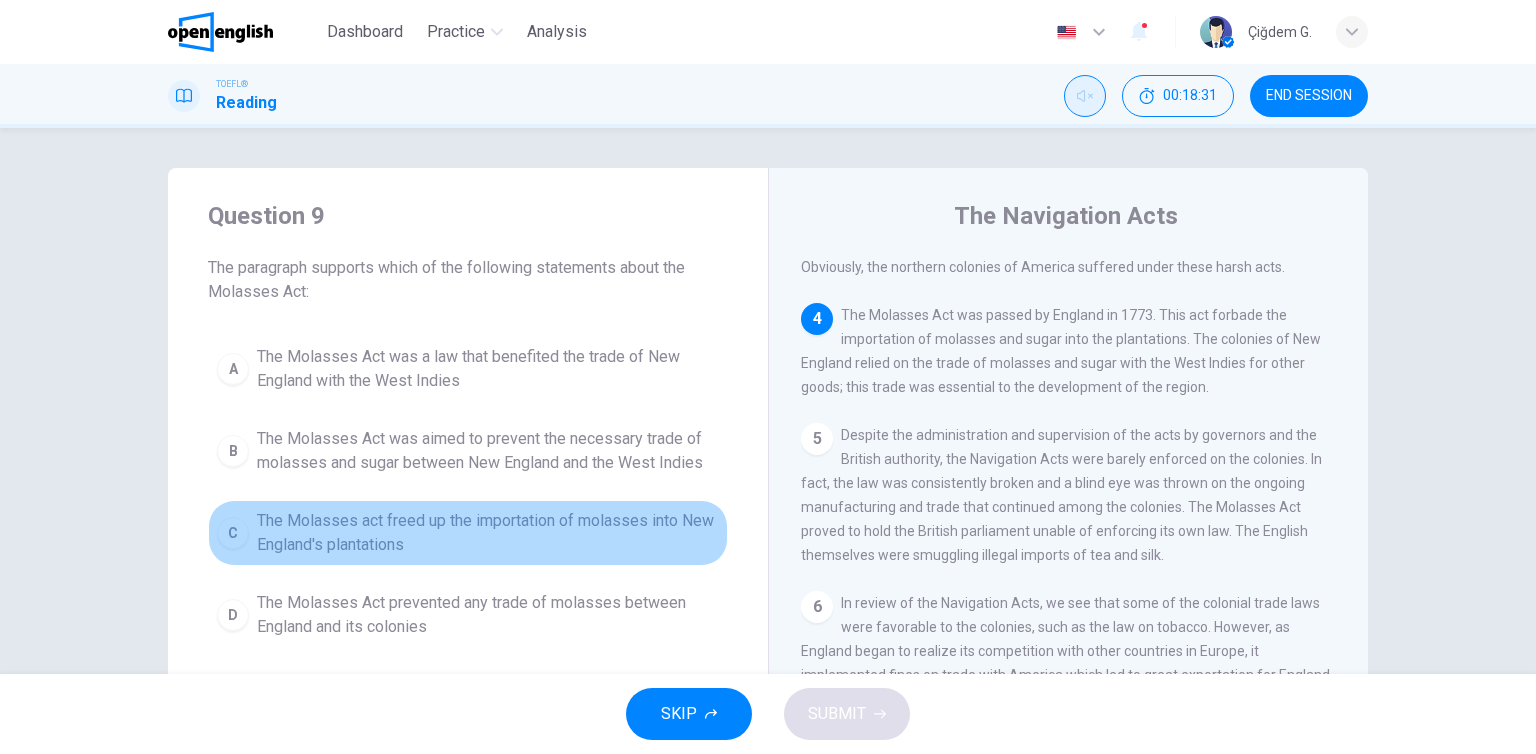 click on "The Molasses act freed up the importation of molasses into New England's plantations" at bounding box center [488, 369] 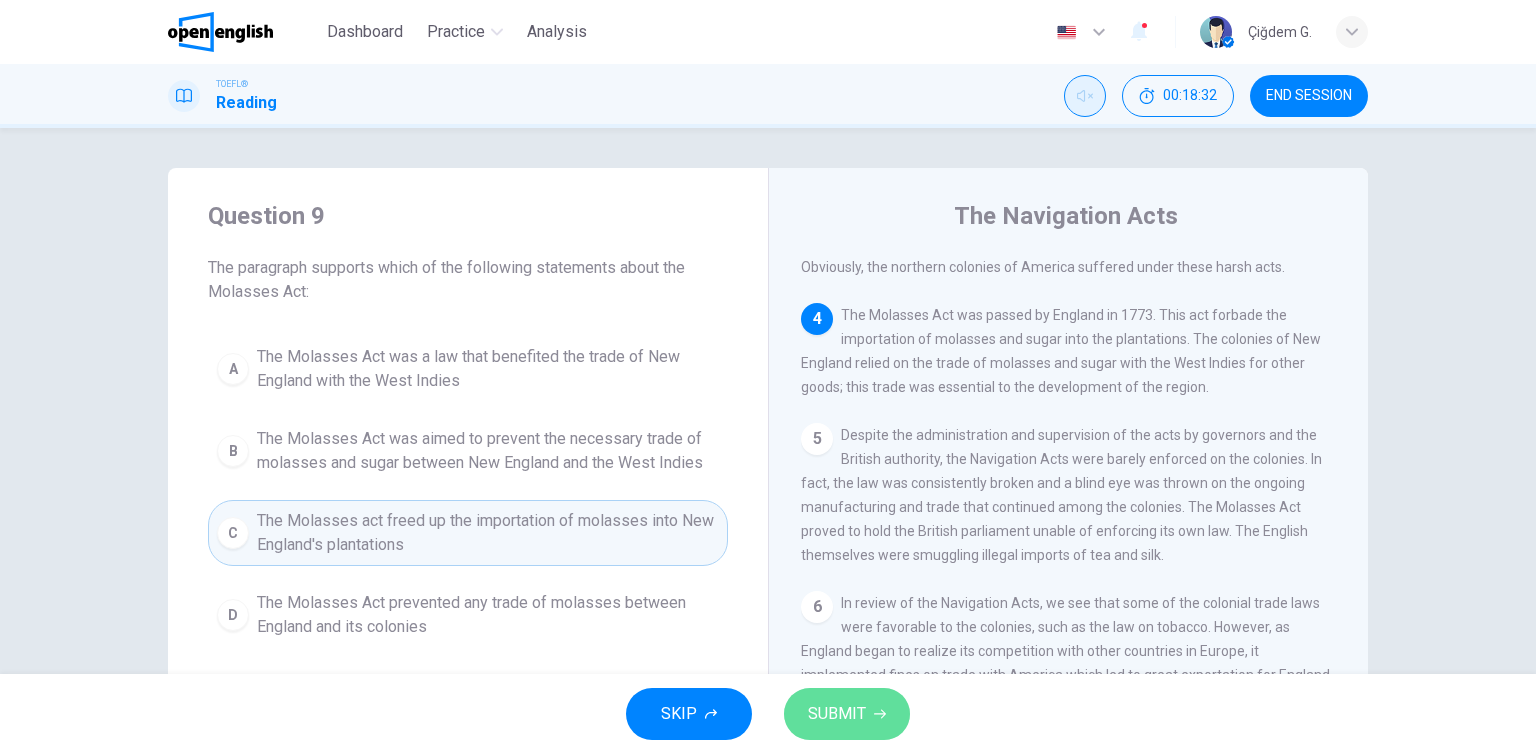 click on "SUBMIT" at bounding box center [847, 714] 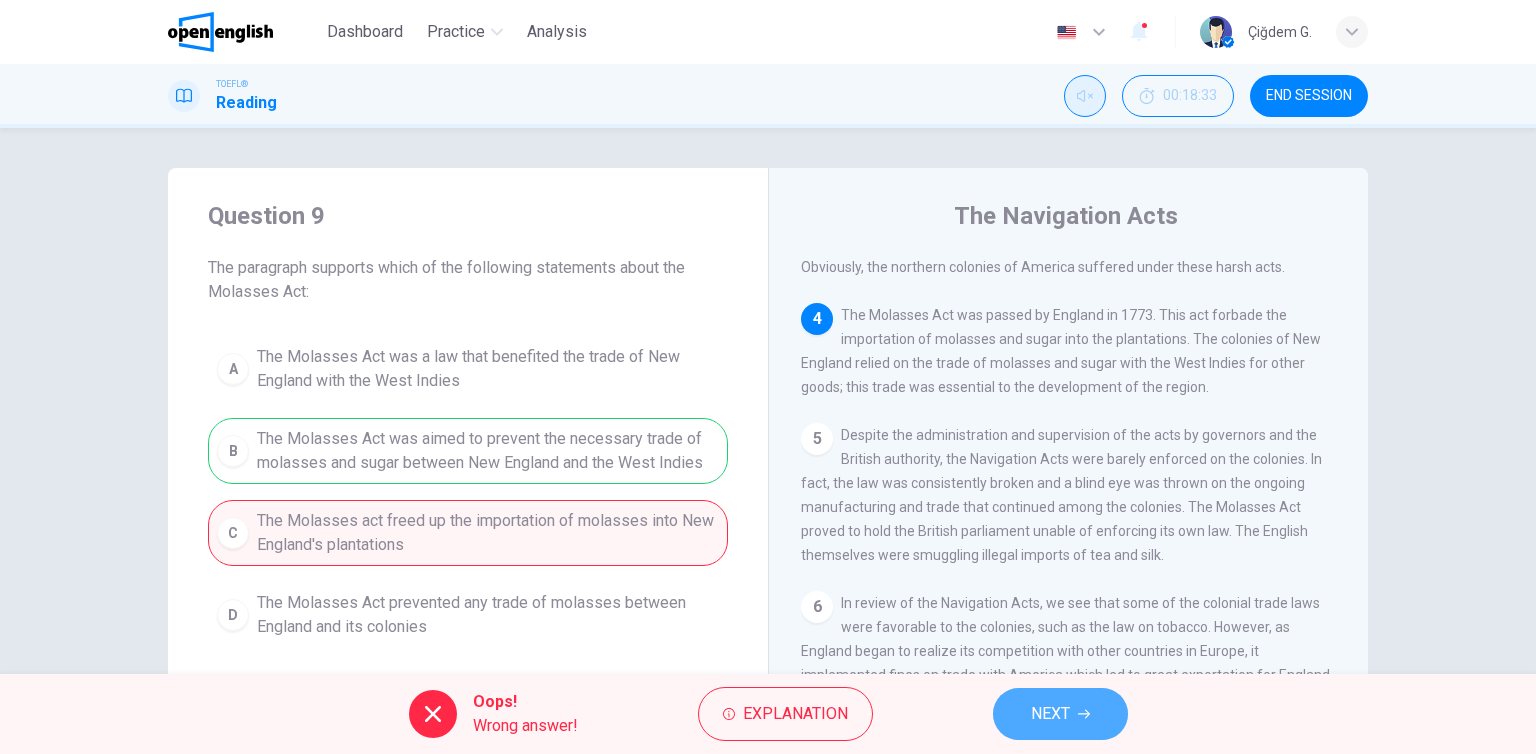 click on "NEXT" at bounding box center (1060, 714) 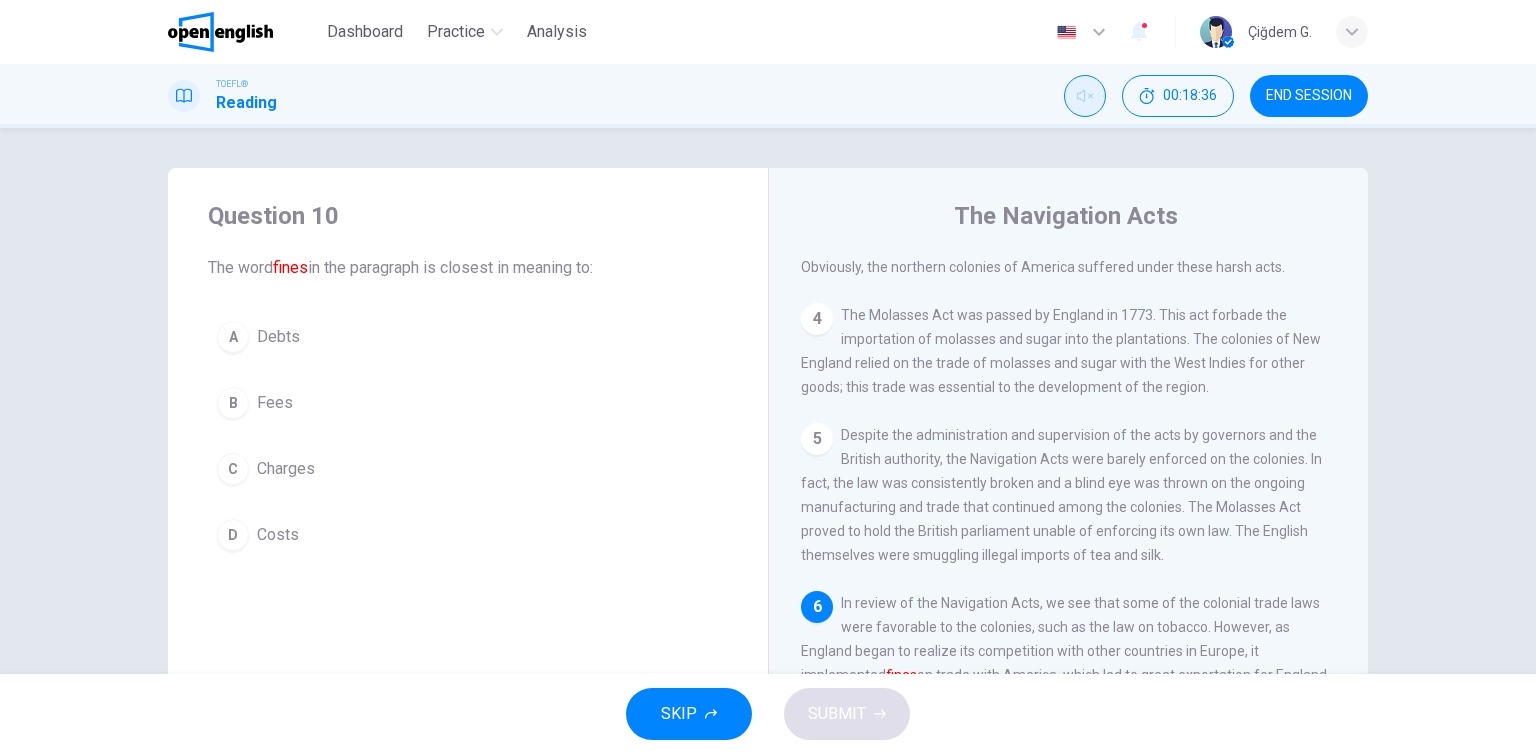 scroll, scrollTop: 100, scrollLeft: 0, axis: vertical 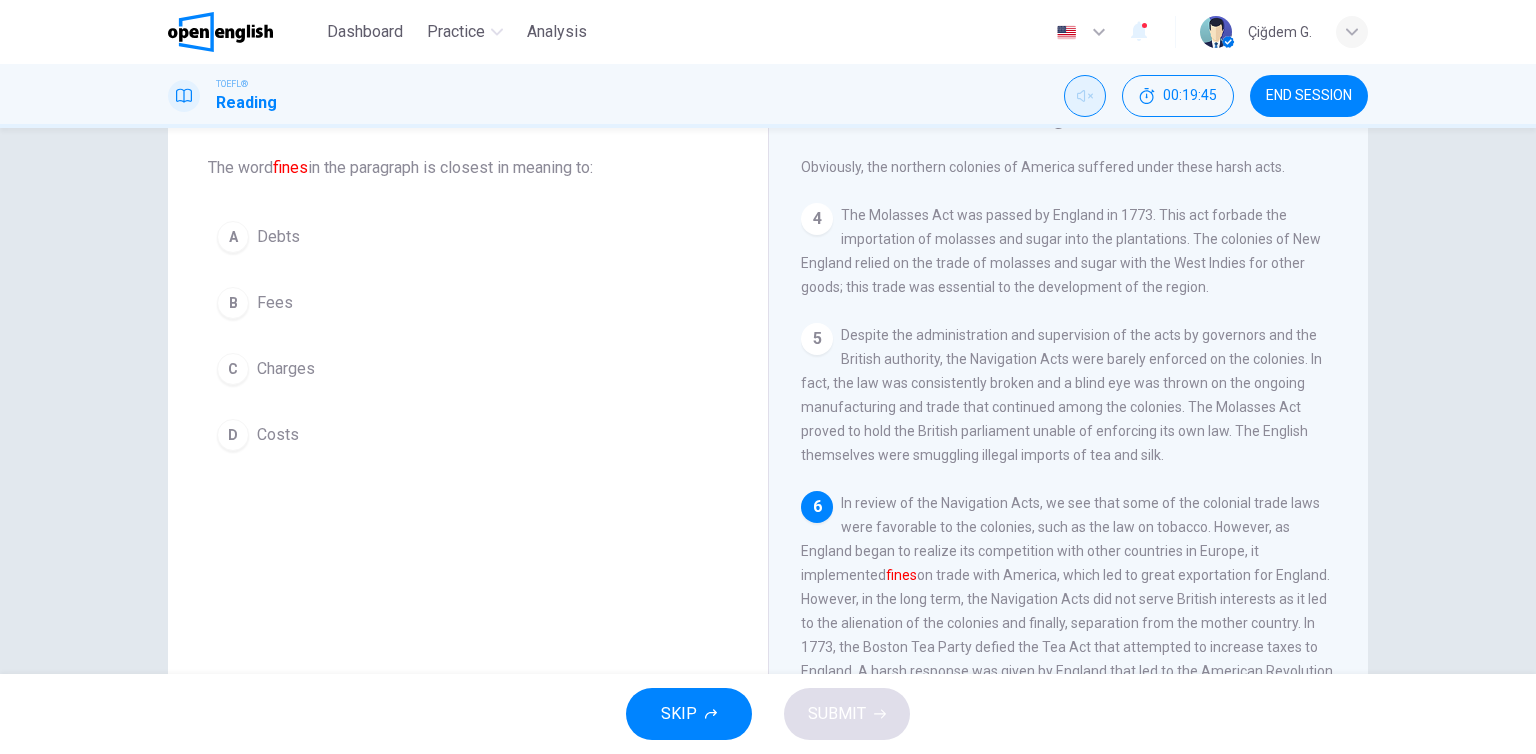 click on "Fees" at bounding box center [278, 237] 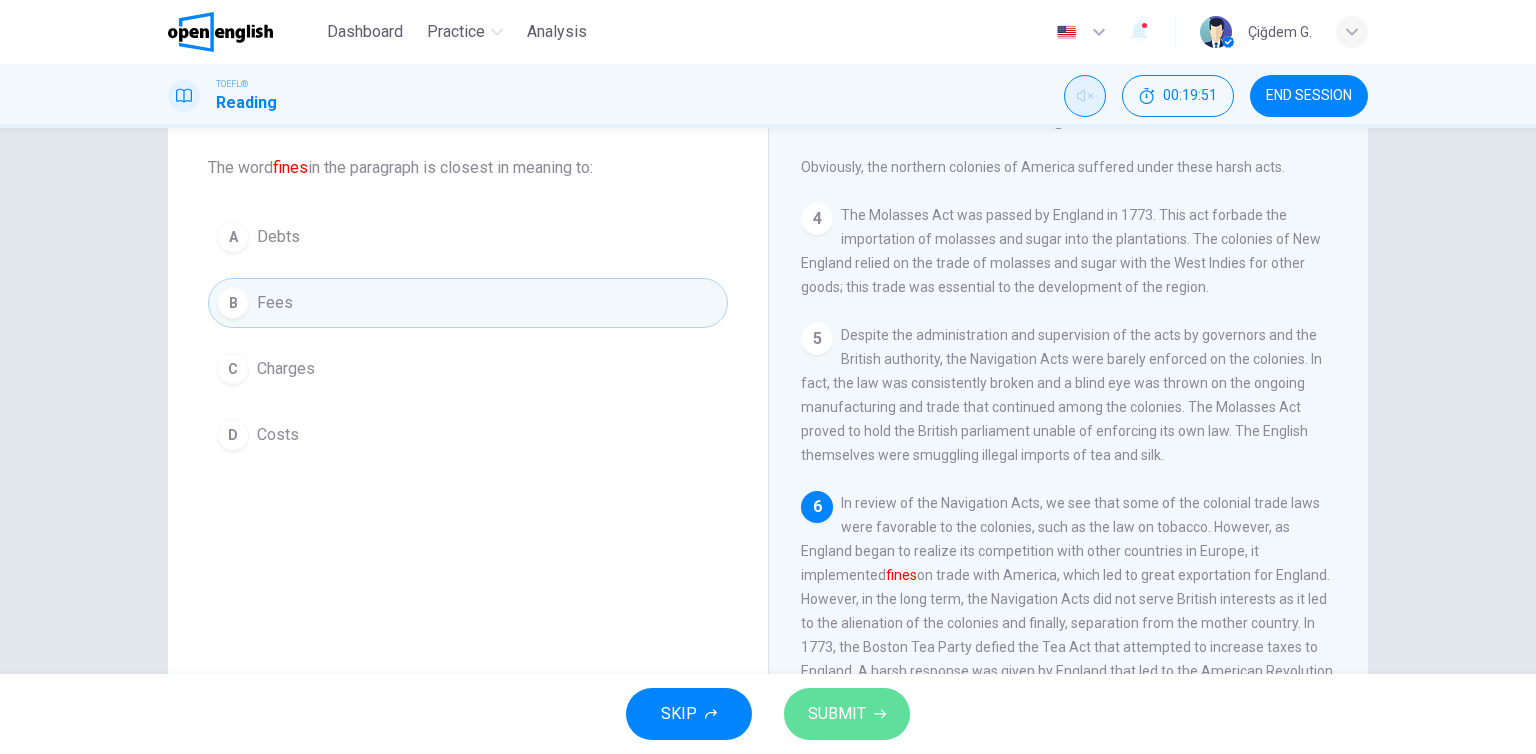click on "SUBMIT" at bounding box center (837, 714) 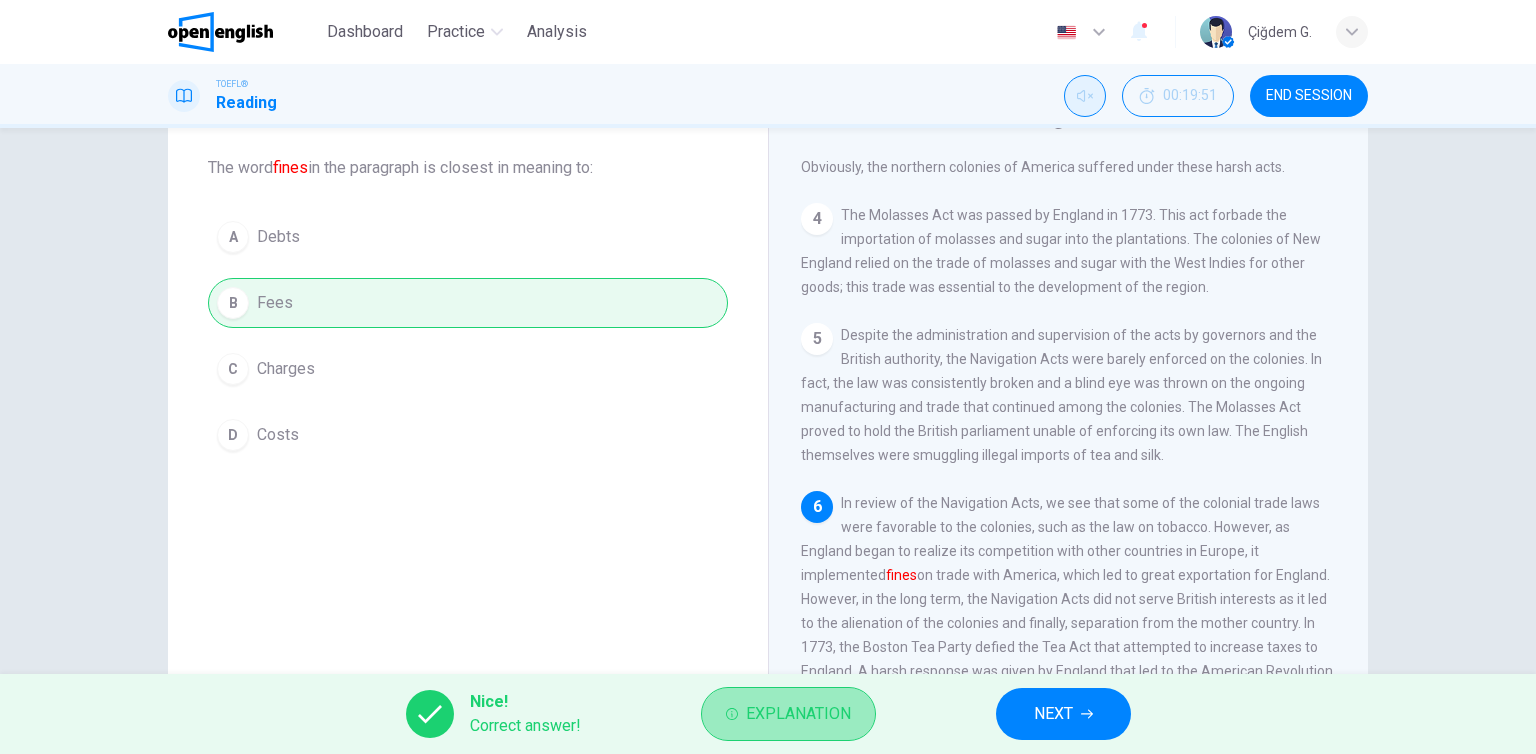 click on "Explanation" at bounding box center (798, 714) 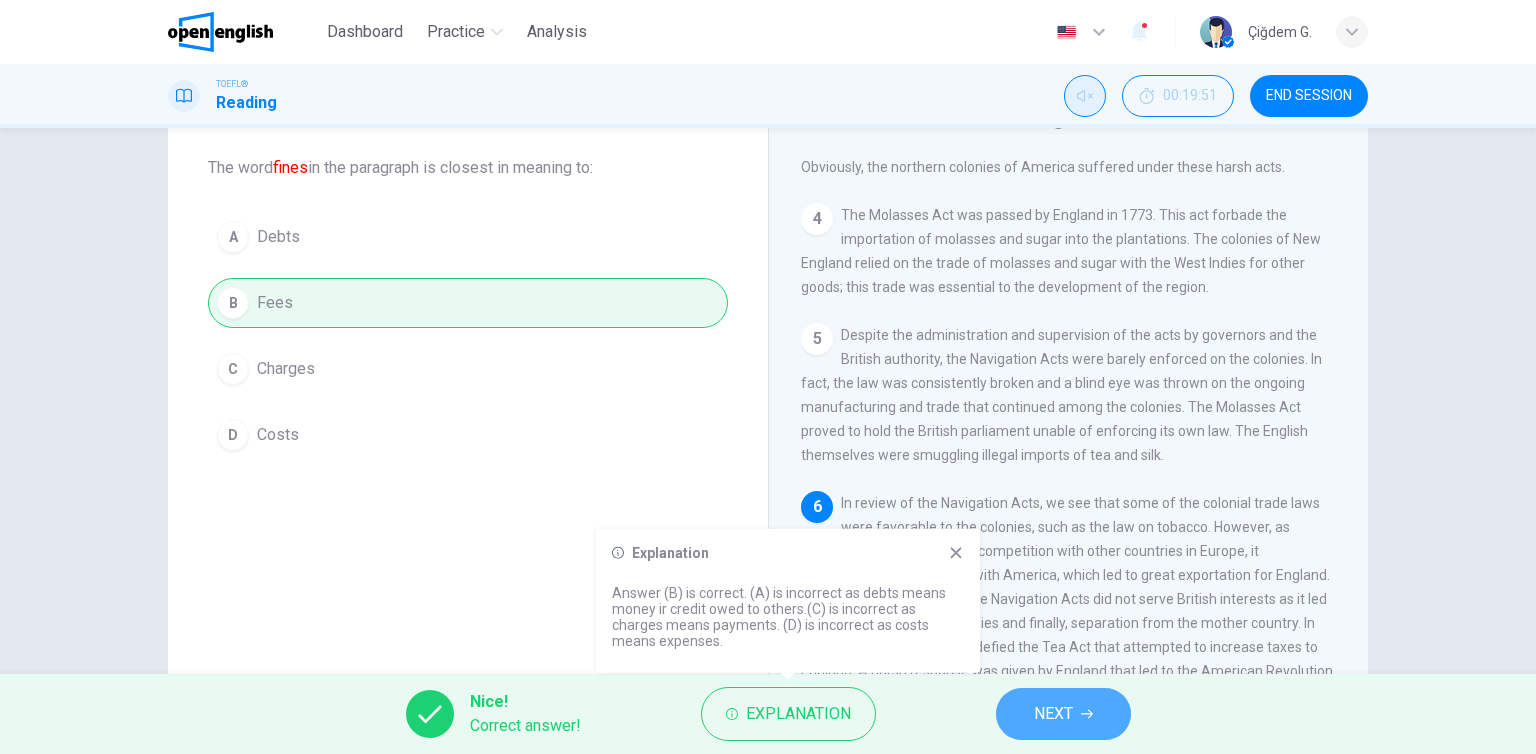 click on "NEXT" at bounding box center (1063, 714) 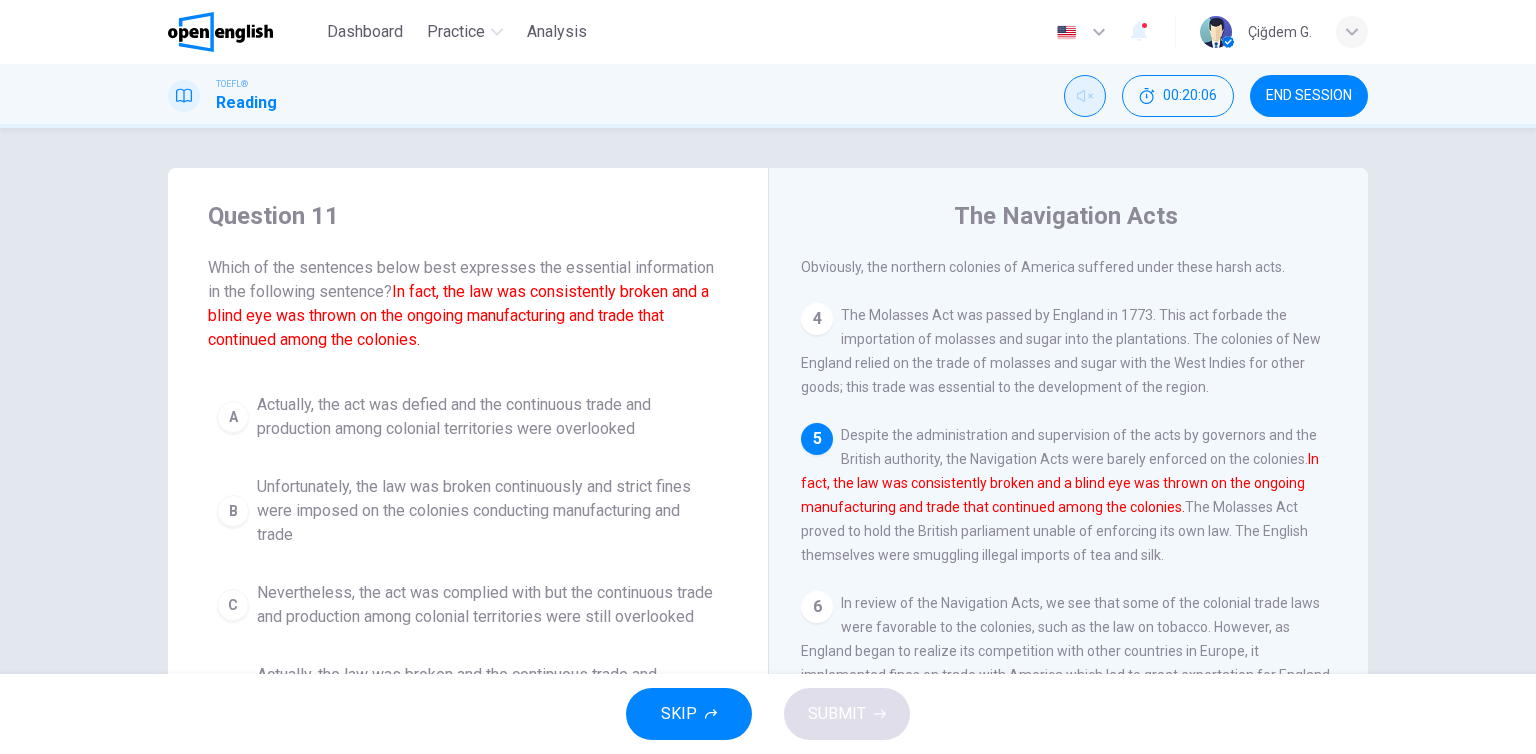 scroll, scrollTop: 100, scrollLeft: 0, axis: vertical 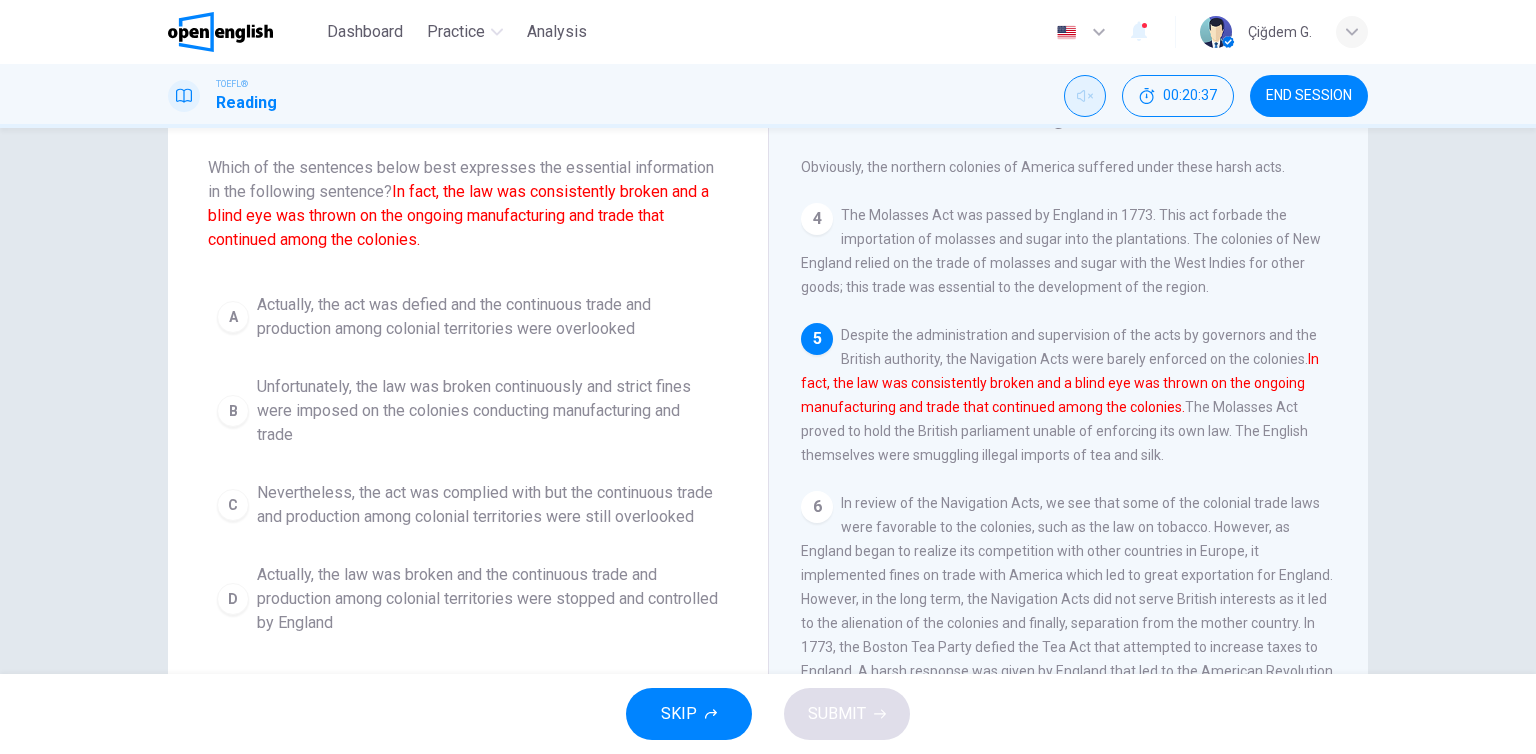 click on "Actually, the law was broken and the continuous trade and production among colonial territories were stopped and controlled by England" at bounding box center [488, 317] 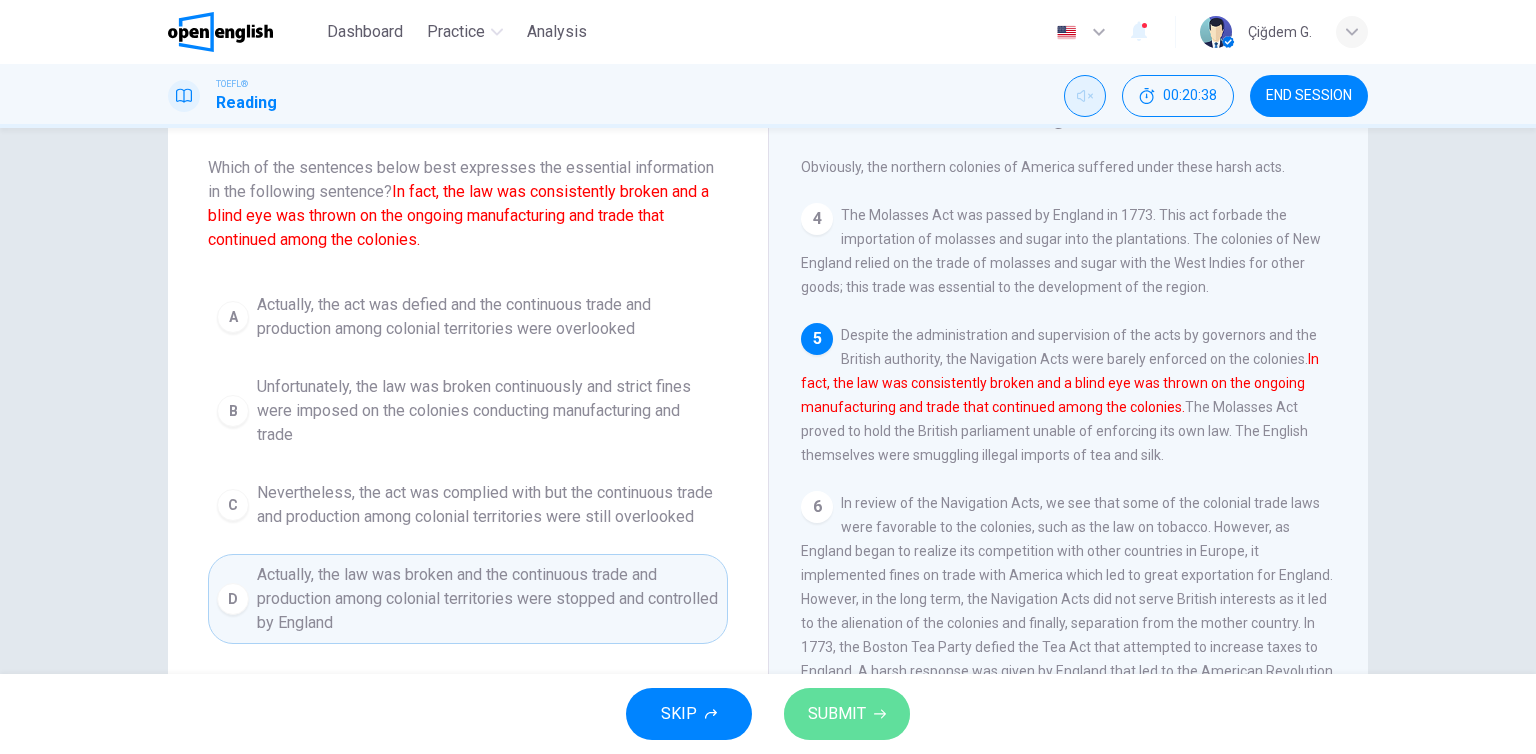 click on "SUBMIT" at bounding box center [837, 714] 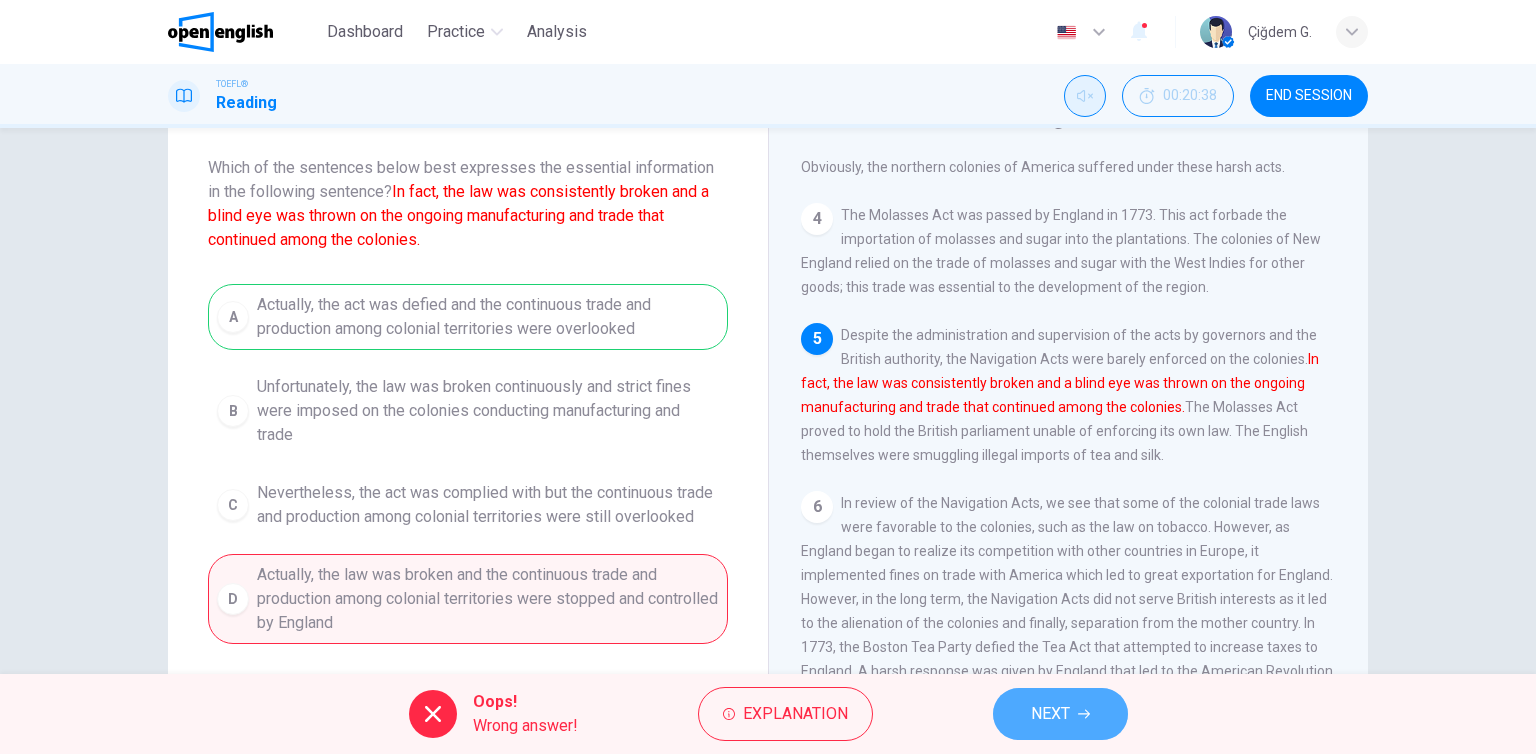 click on "NEXT" at bounding box center (1050, 714) 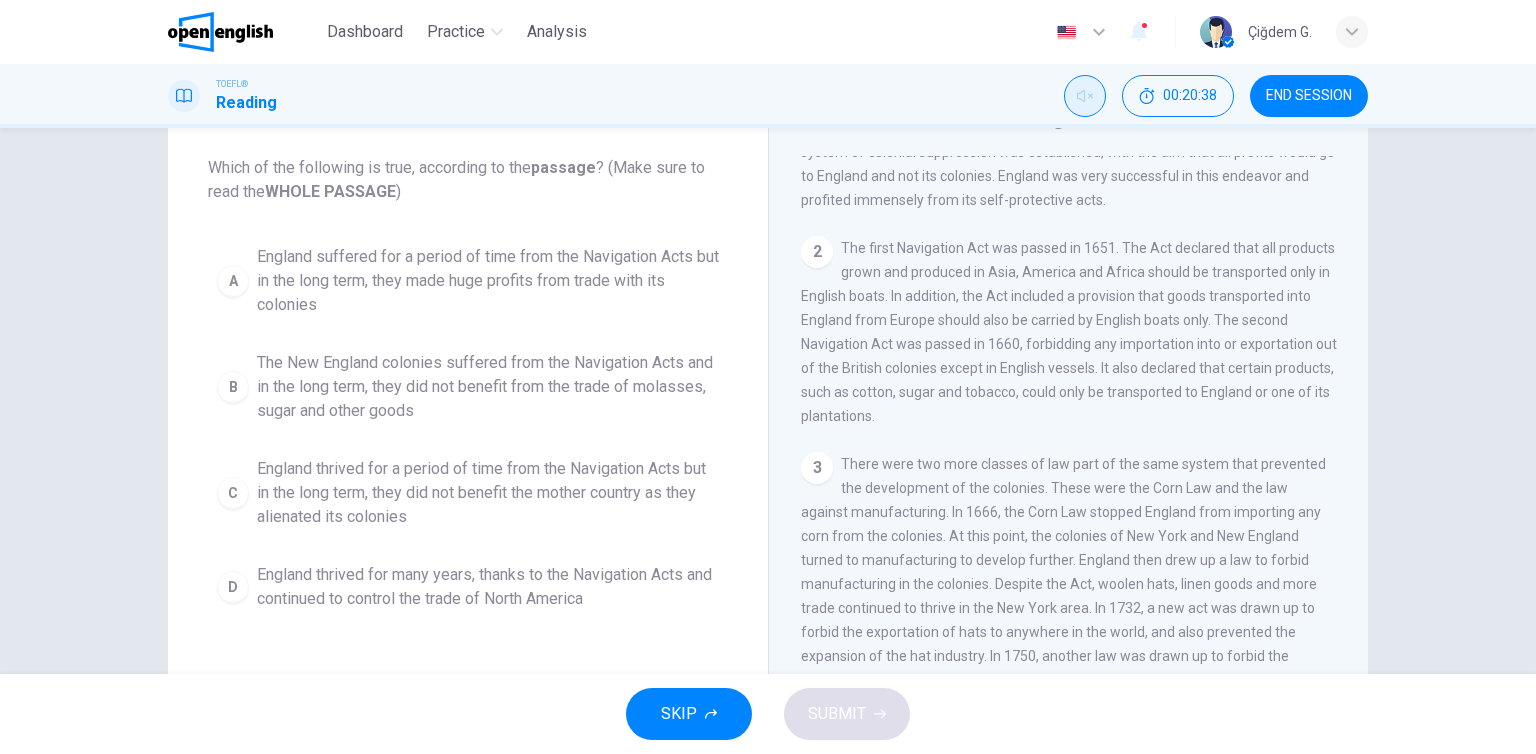 scroll, scrollTop: 0, scrollLeft: 0, axis: both 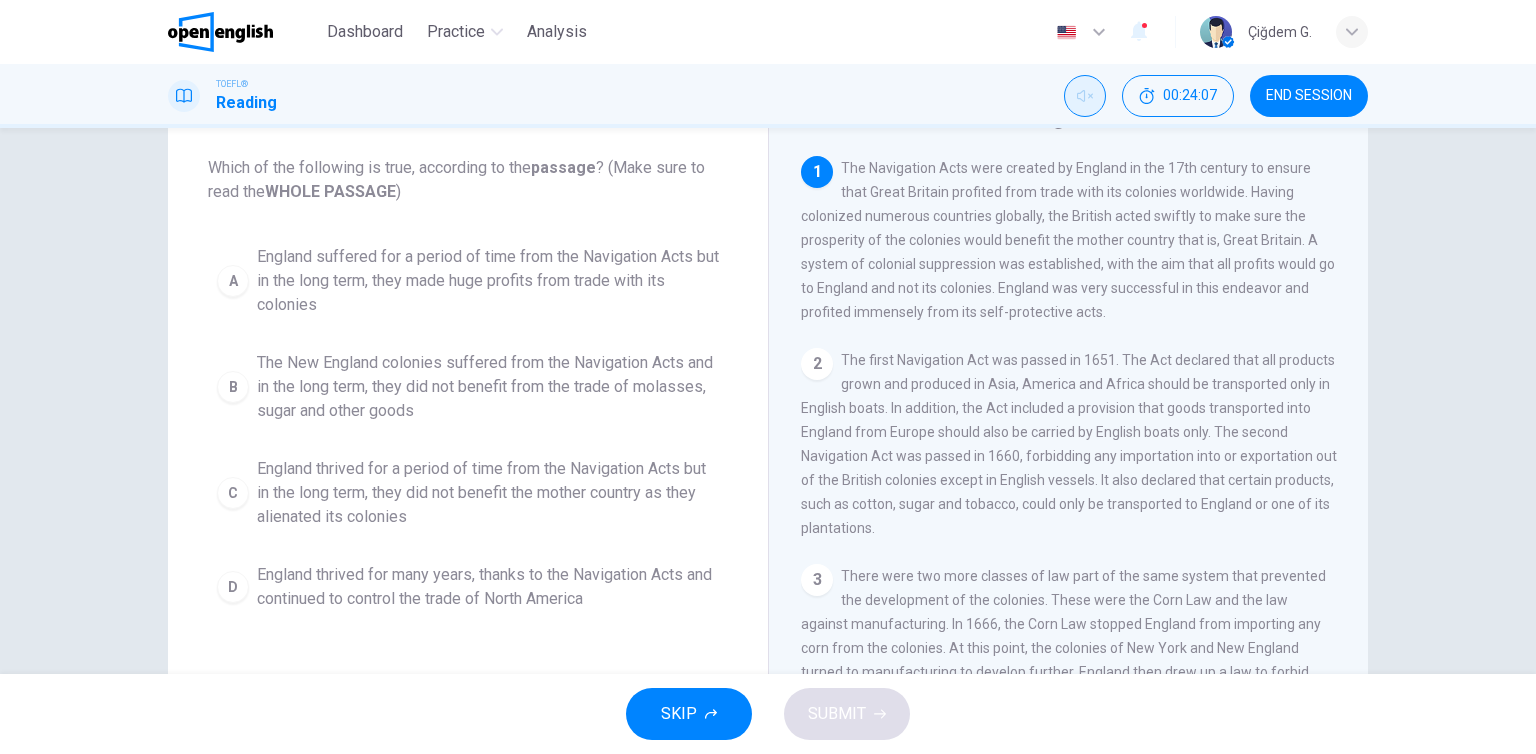 click on "England suffered for a period of time from the Navigation Acts but in the long term, they made huge profits from trade with its colonies" at bounding box center [488, 281] 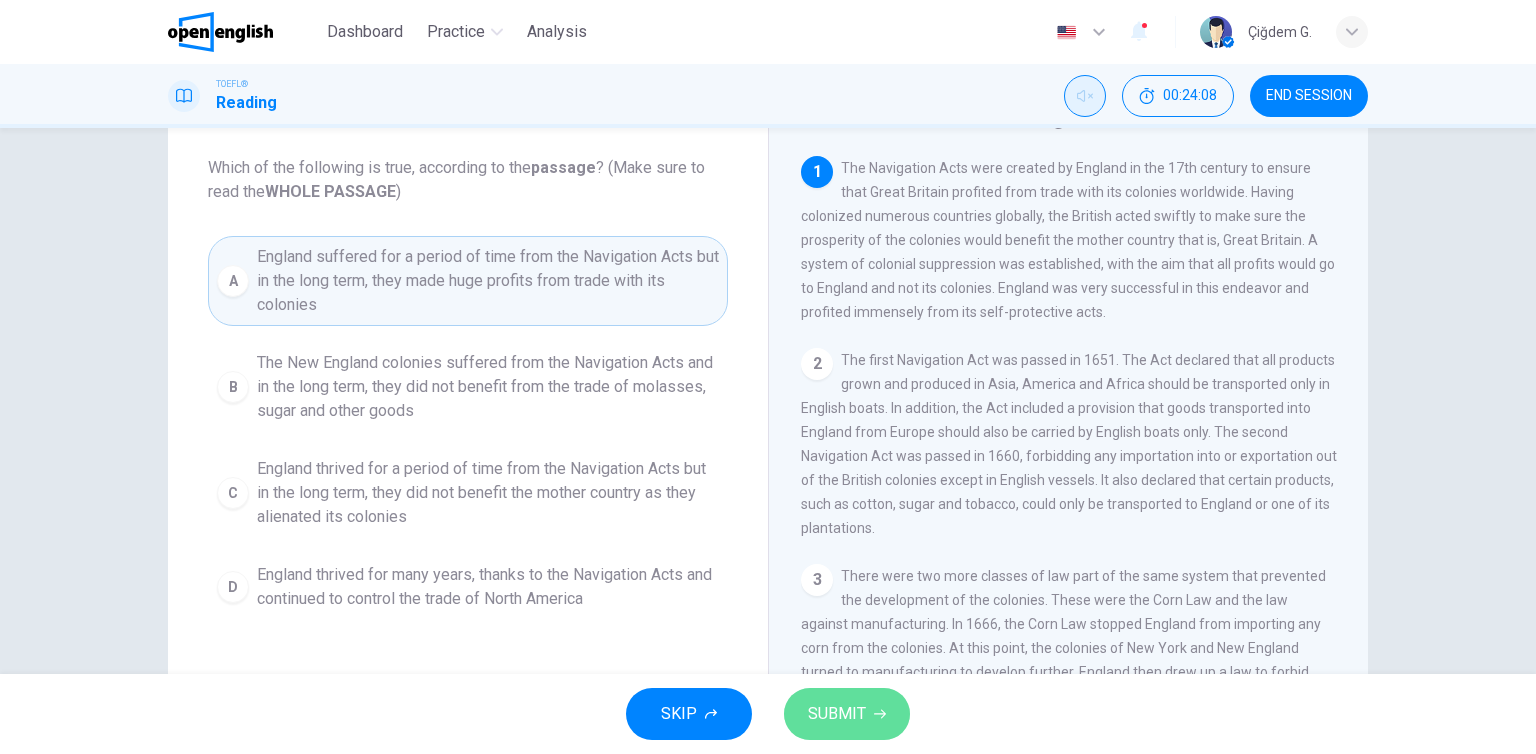 click on "SUBMIT" at bounding box center (837, 714) 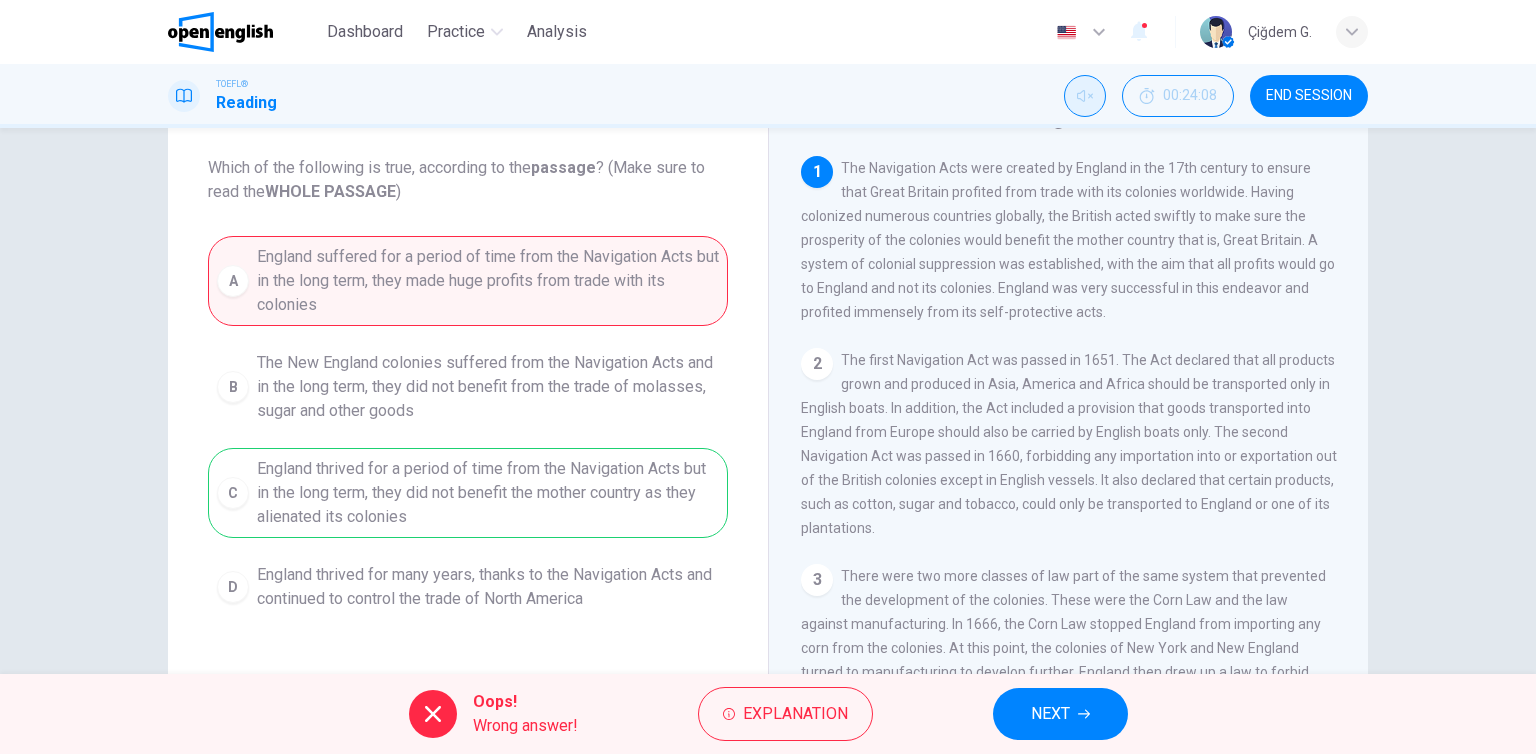click on "There were two more classes of law part of the same system that prevented the development of the colonies. These were the Corn Law and the law against manufacturing. In 1666, the Corn Law stopped England from importing any corn from the colonies. At this point, the colonies of New York and New England turned to manufacturing to develop further. England then drew up a law to forbid manufacturing in the colonies. Despite the Act, woolen hats, linen goods and more trade continued to thrive in the New York area. In 1732, a new act was drawn up to forbid the exportation of hats to anywhere in the world, and also prevented the expansion of the hat industry. In 1750, another law was drawn up to forbid the production of steel in the colonies. The production of wool was also restricted. Obviously, the northern colonies of America suffered under these harsh acts." at bounding box center (1068, 240) 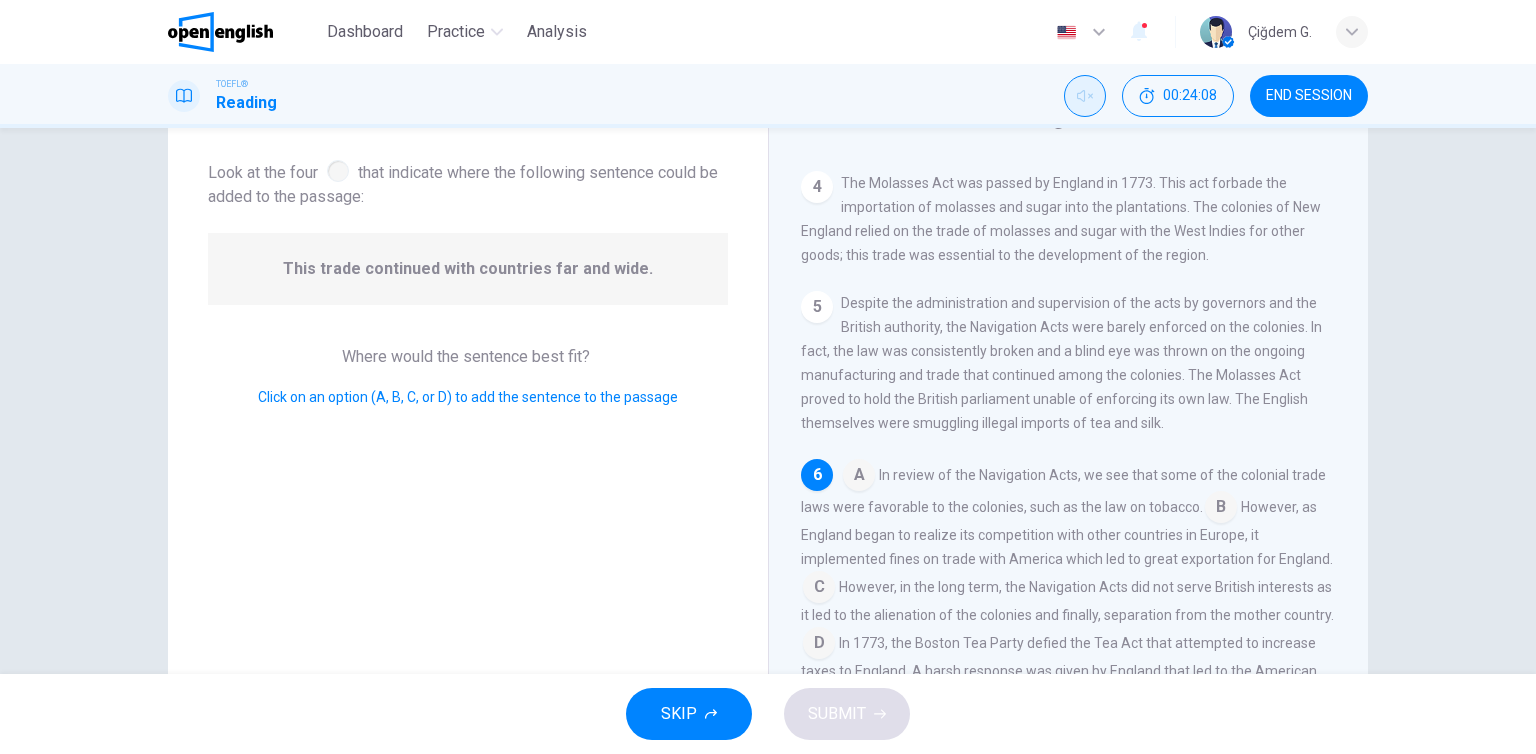 scroll, scrollTop: 709, scrollLeft: 0, axis: vertical 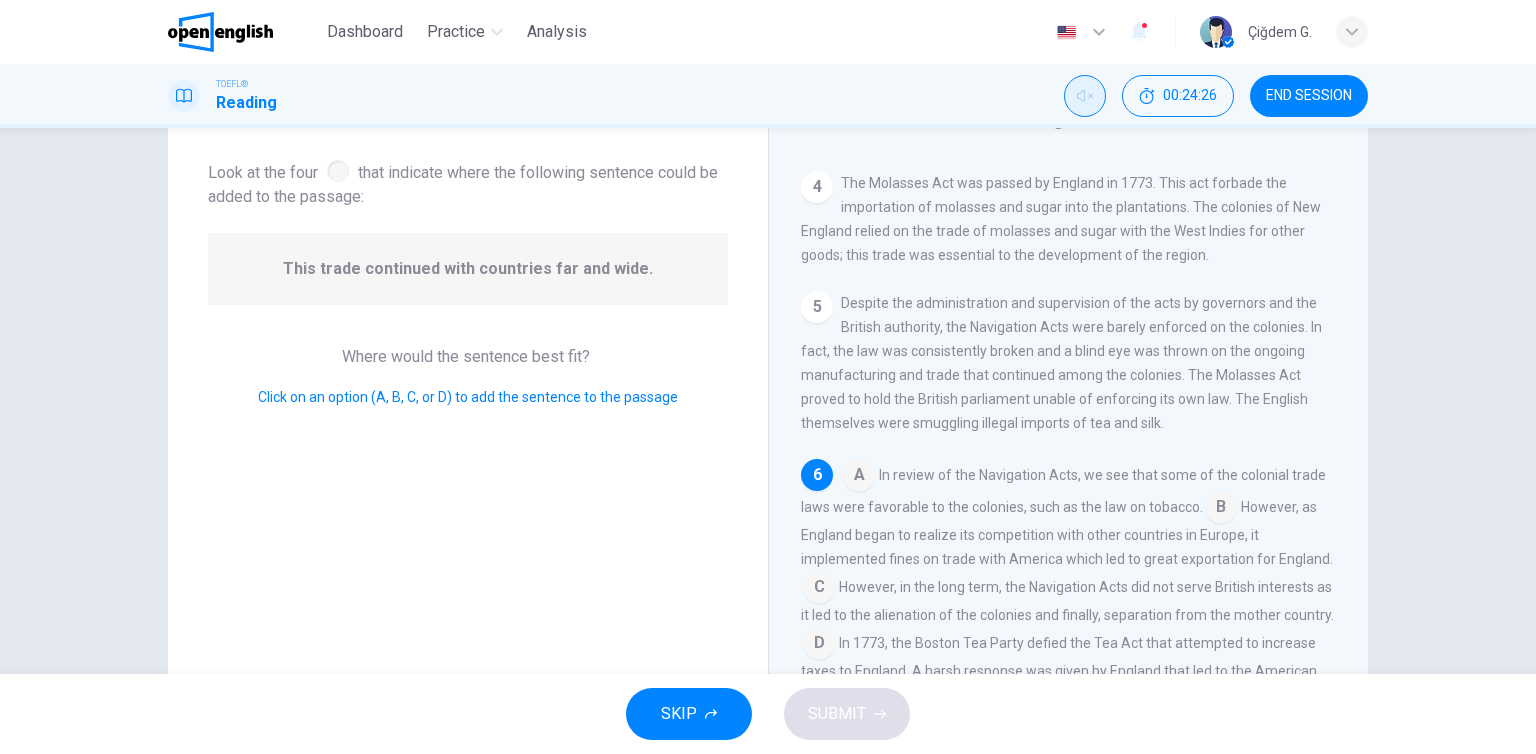 click at bounding box center [859, 477] 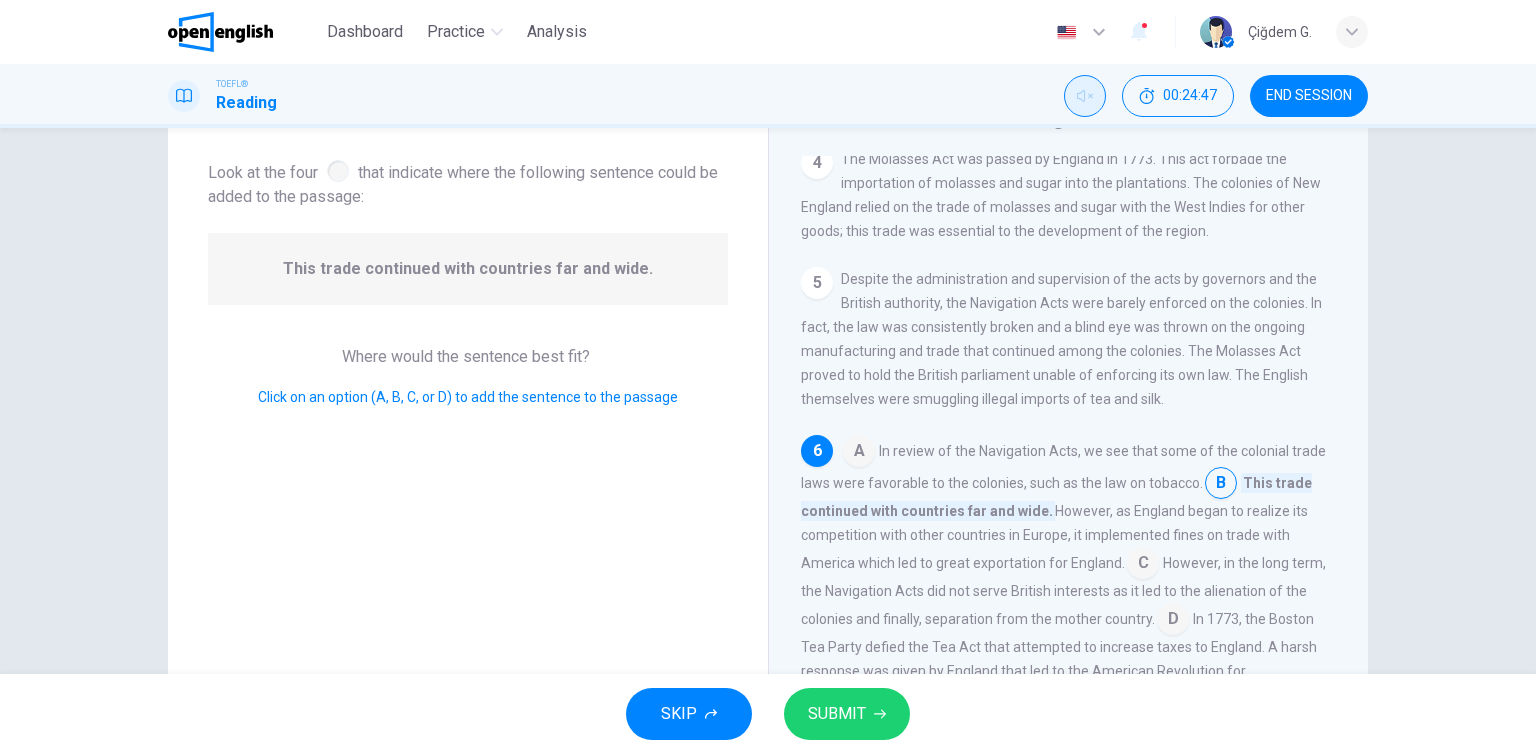 scroll, scrollTop: 733, scrollLeft: 0, axis: vertical 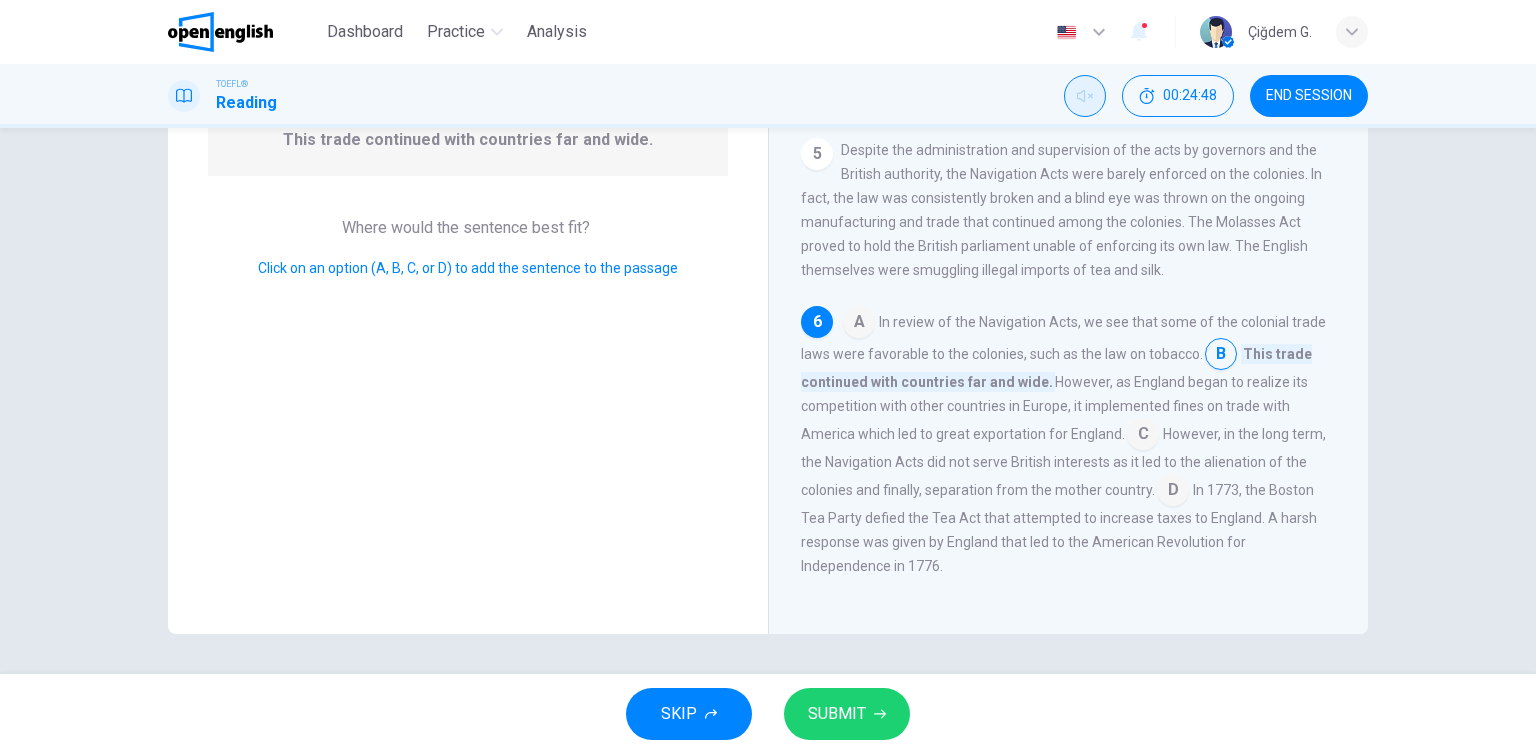 click on "SUBMIT" at bounding box center (847, 714) 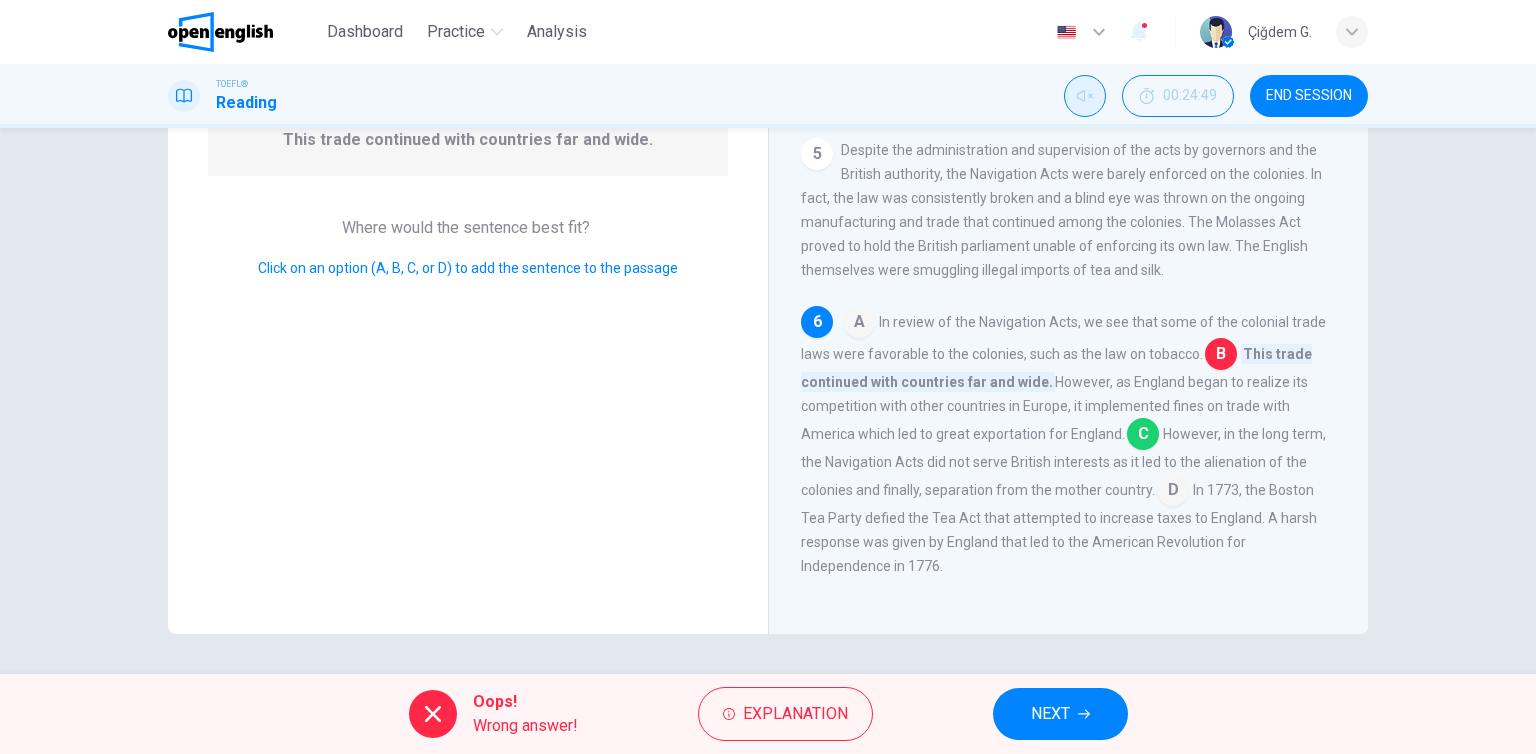 click on "Oops! Wrong answer! Explanation NEXT" at bounding box center (768, 714) 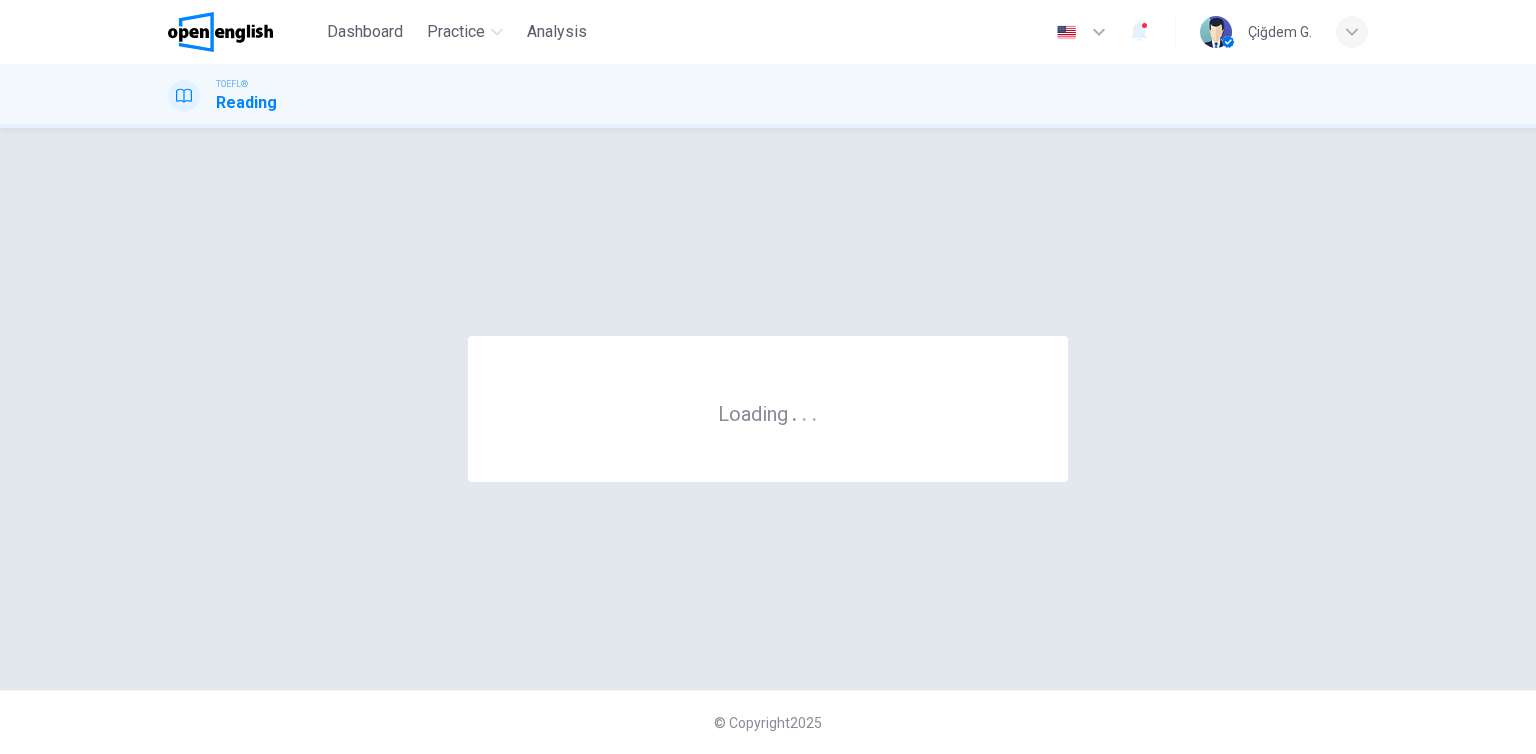 scroll, scrollTop: 0, scrollLeft: 0, axis: both 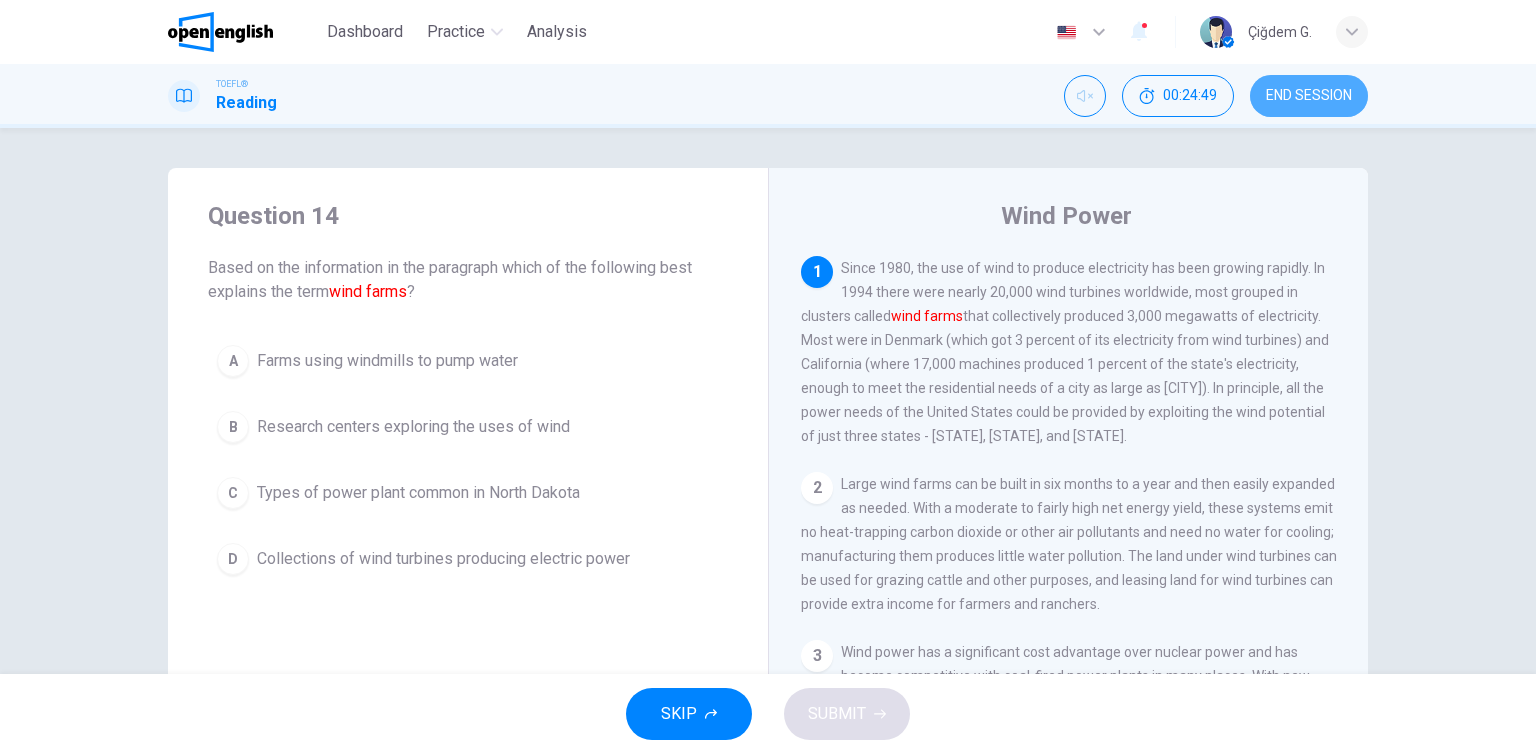 click on "END SESSION" at bounding box center (1309, 96) 